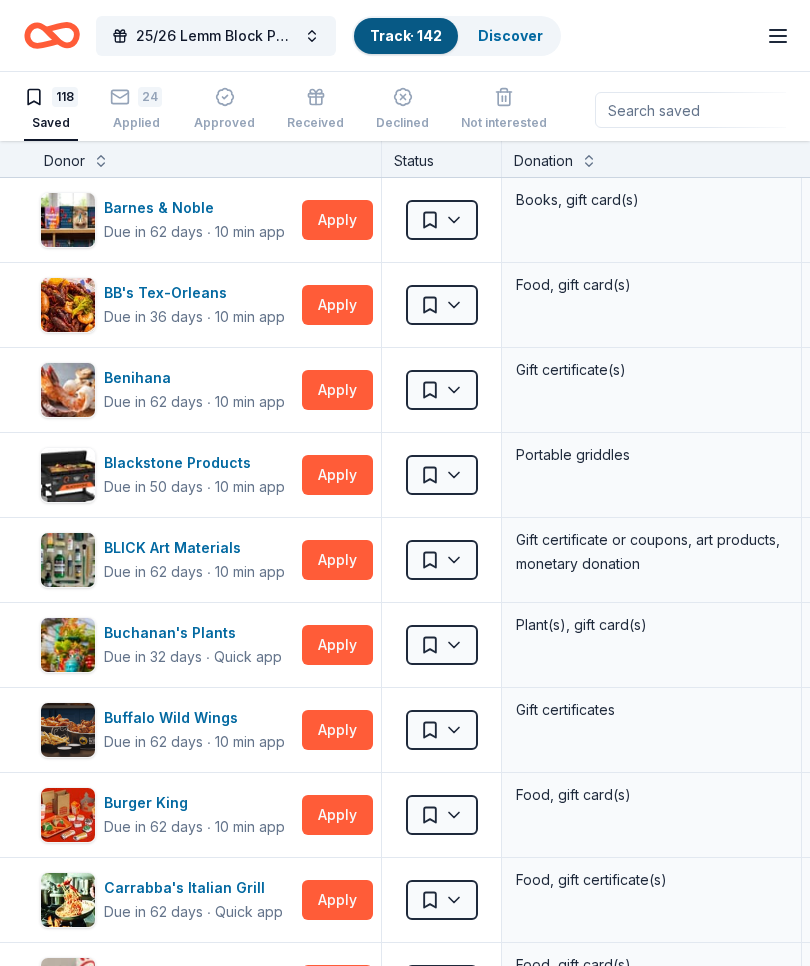 scroll, scrollTop: 1, scrollLeft: 0, axis: vertical 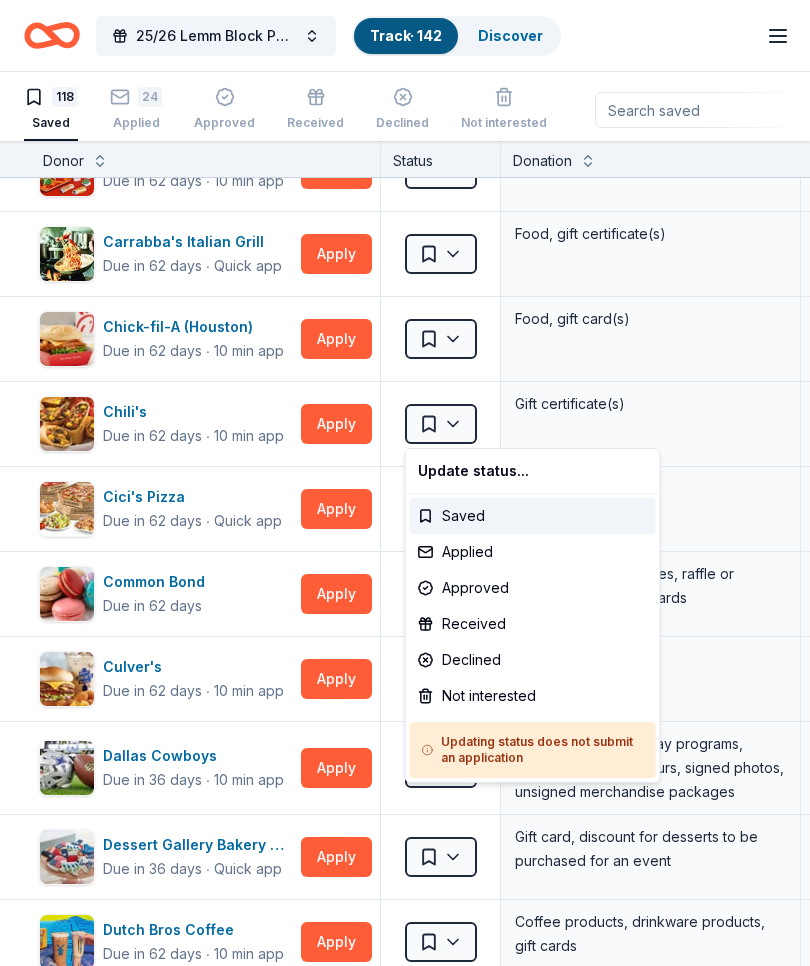 click on "25/26 Lemm Block Party Track  · 142 Discover Earn Rewards 118 Saved 24 Applied Approved Received Declined Not interested Add donor Export CSV Donor Status Donation Approval rate Value (avg) Apply method Assignee Notes Barnes & Noble Due in 62 days ∙ 10 min app Apply Saved Books, gift card(s) 6% $30 Phone In person BB's Tex-Orleans Due in 36 days ∙ 10 min app Apply Saved Food, gift card(s) 21% $55 Website Benihana Due in 62 days ∙ 10 min app Apply Saved Gift certificate(s) 22% -- Mail Blackstone Products Due in 50 days ∙ 10 min app Apply Saved Portable griddles 1% $350 Email BLICK Art Materials Due in 62 days ∙ 10 min app Apply Saved Gift certificate or coupons, art products, monetary donation 11% $50 Website Buchanan's Plants Due in 32 days ∙ Quick app Apply Saved Plant(s), gift card(s) -- -- Website Buffalo Wild Wings Due in 62 days ∙ 10 min app Apply Saved Gift certificates 17% $50 In person Burger King Due in 62 days ∙ 10 min app Apply Saved Food, gift card(s) 8% -- Phone In person ∙ 15%" at bounding box center (405, 482) 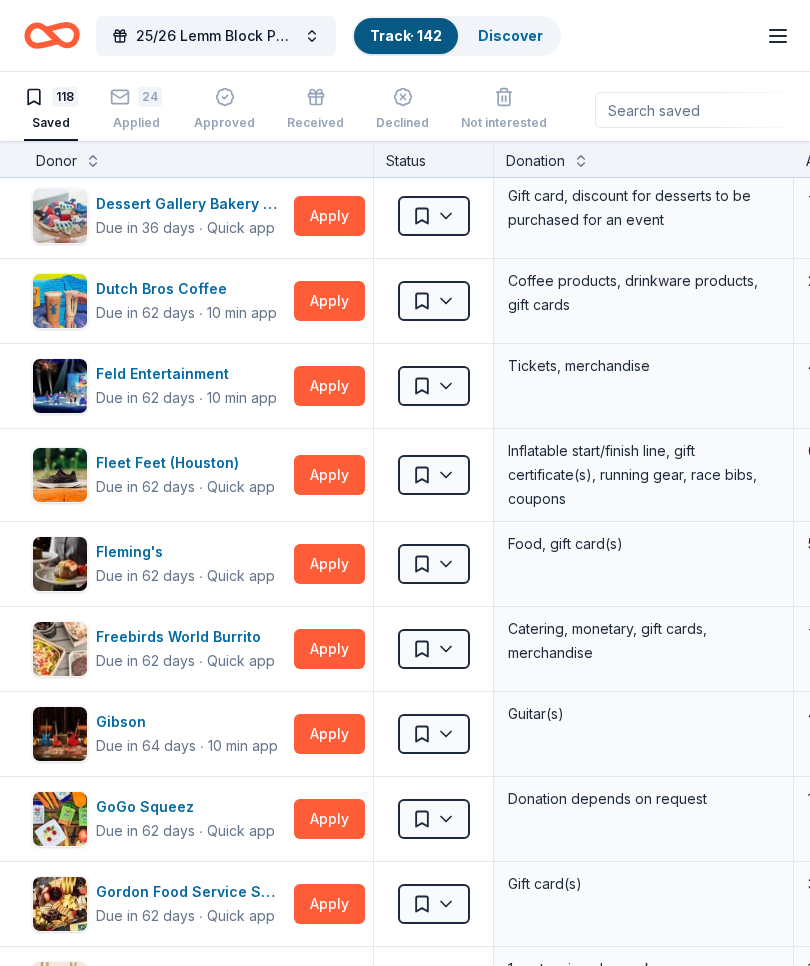 scroll, scrollTop: 1287, scrollLeft: 9, axis: both 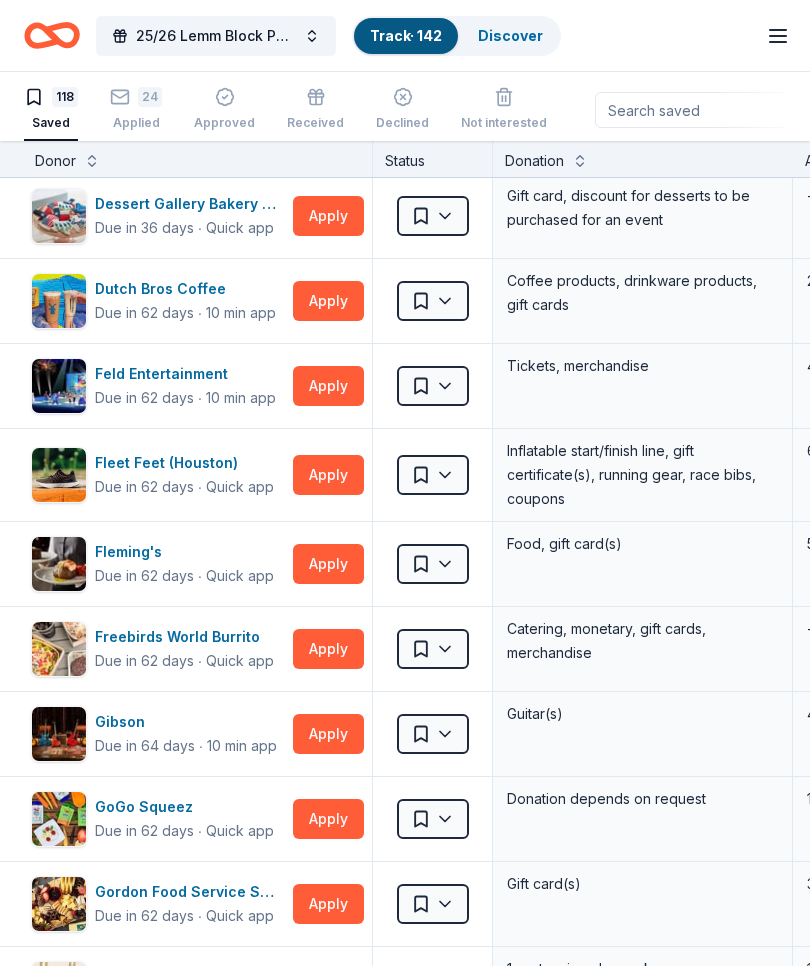 click on "Apply" at bounding box center (328, 649) 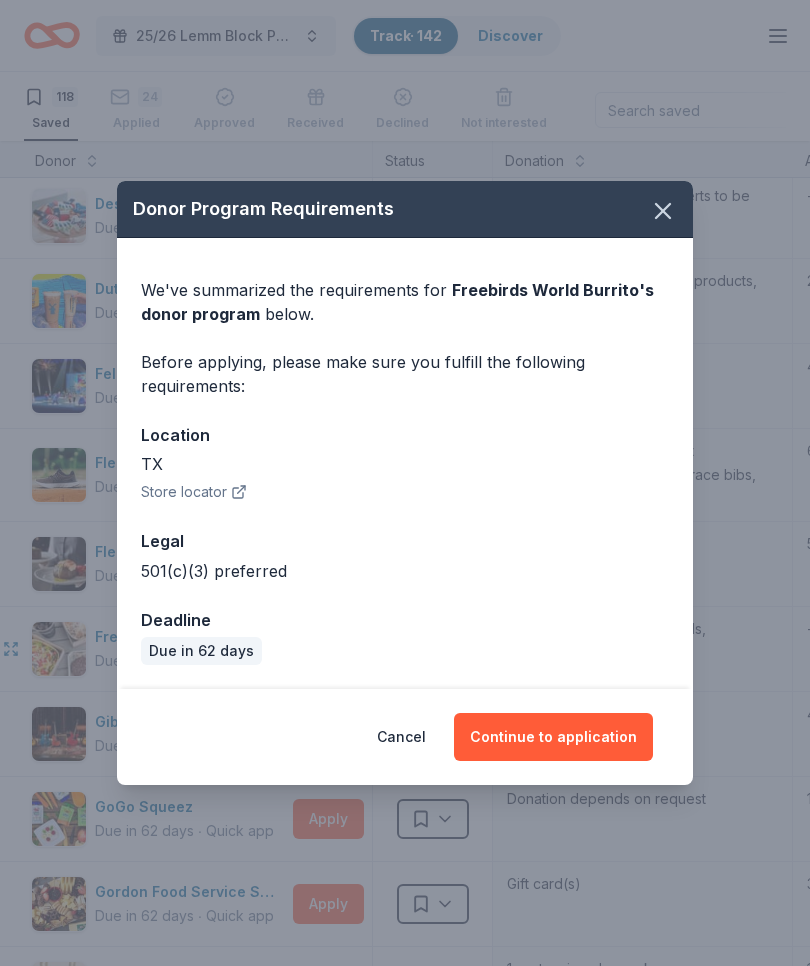 click on "Continue to application" at bounding box center [553, 737] 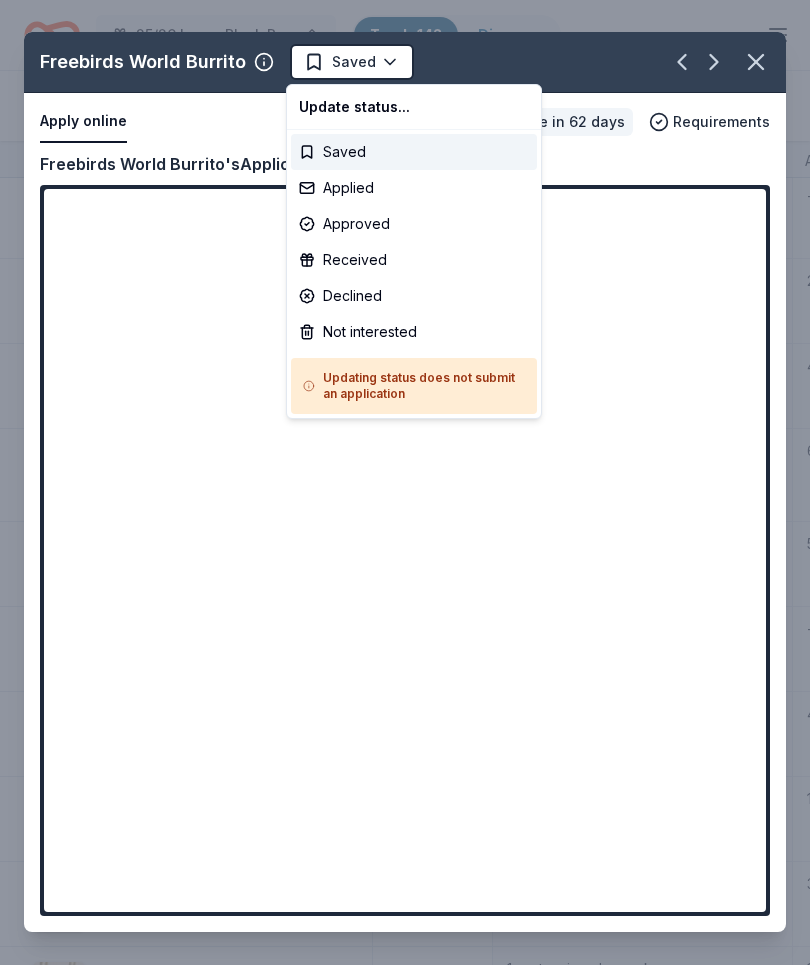 scroll, scrollTop: 0, scrollLeft: 0, axis: both 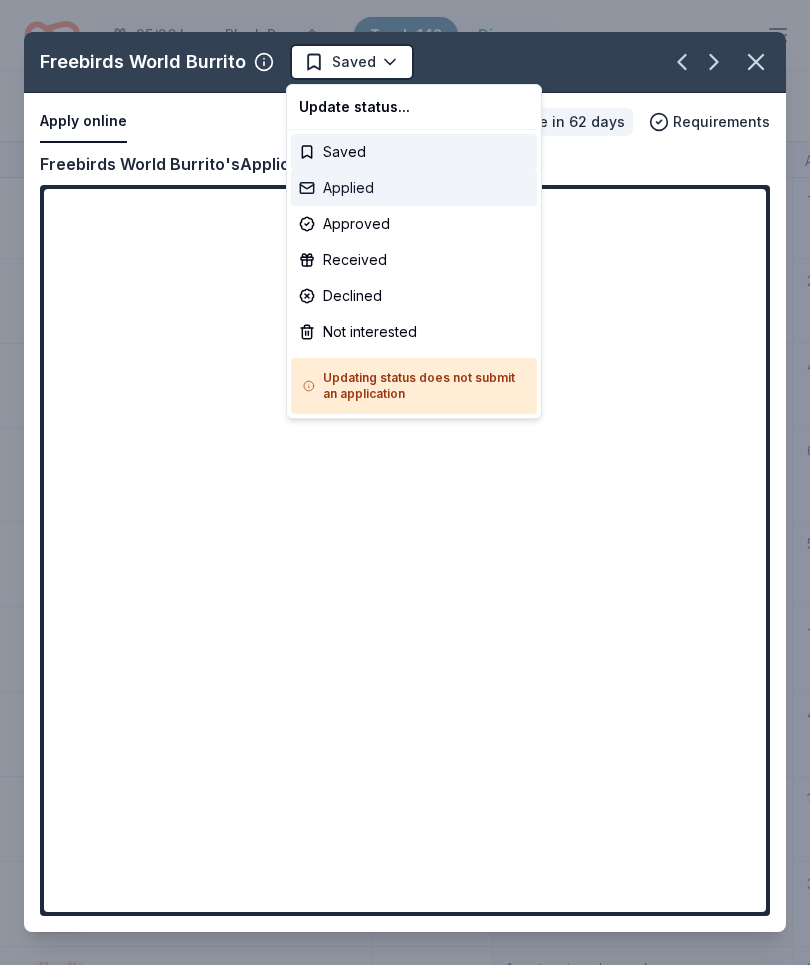 click on "Applied" at bounding box center (414, 189) 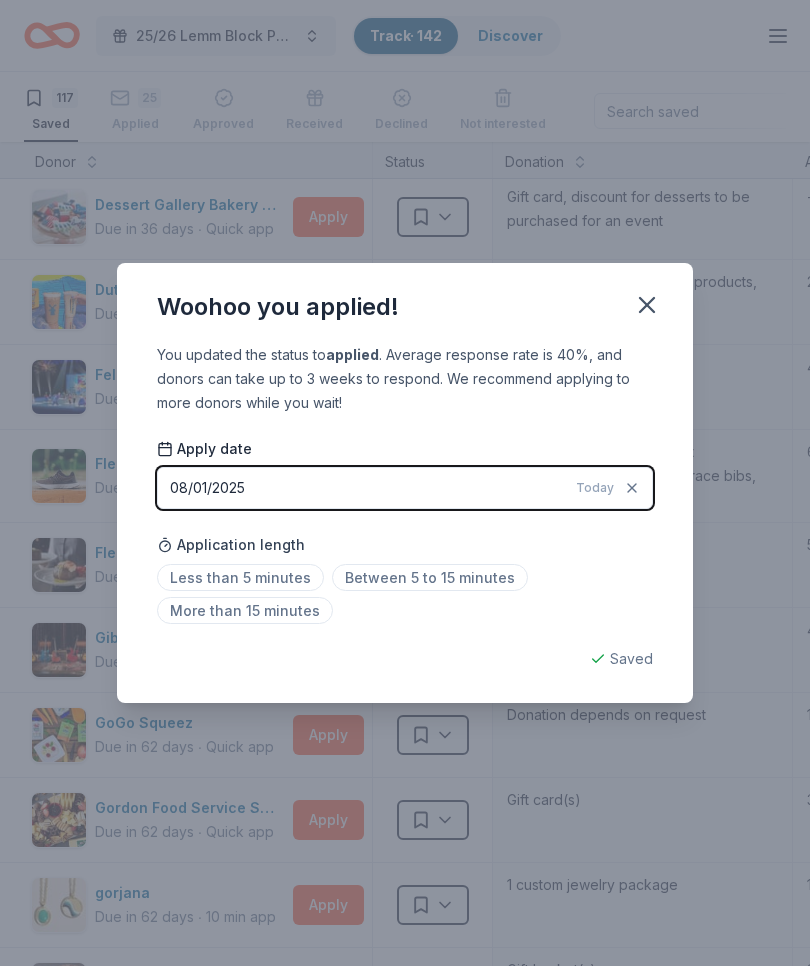click 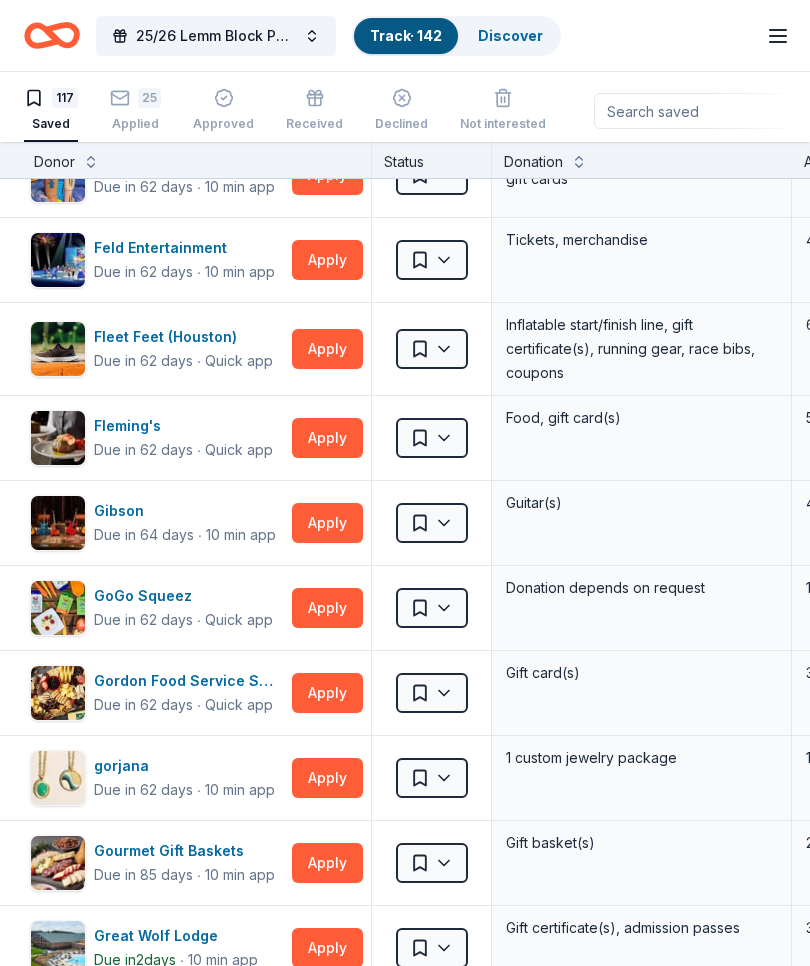 scroll, scrollTop: 1415, scrollLeft: 10, axis: both 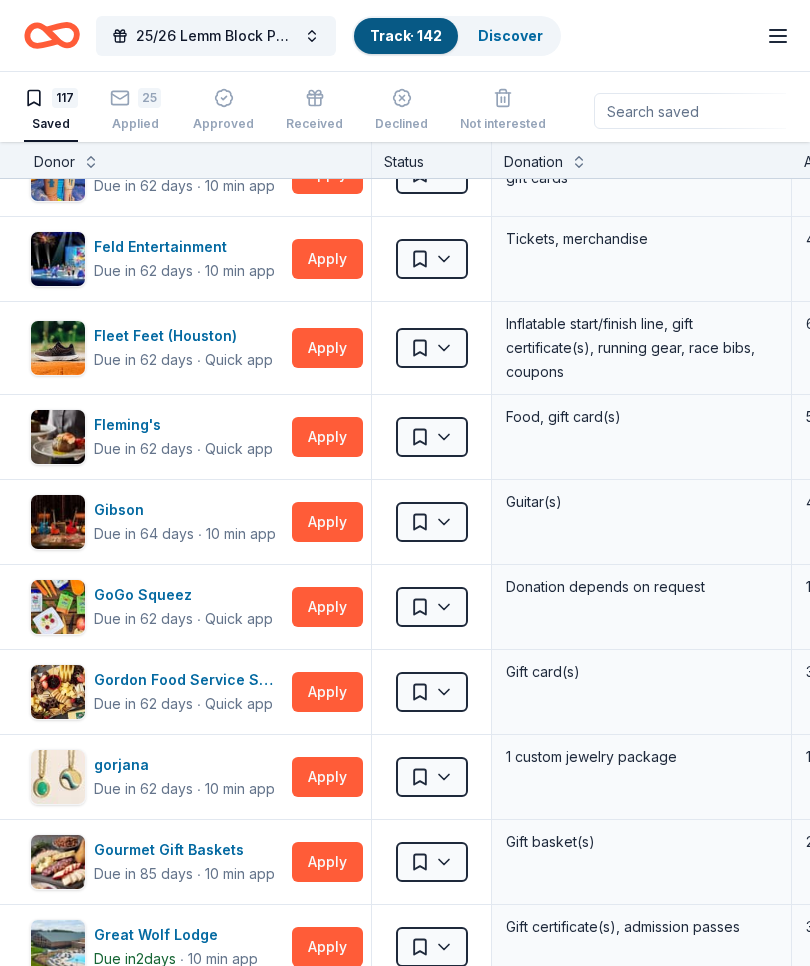 click on "Apply" at bounding box center (327, 522) 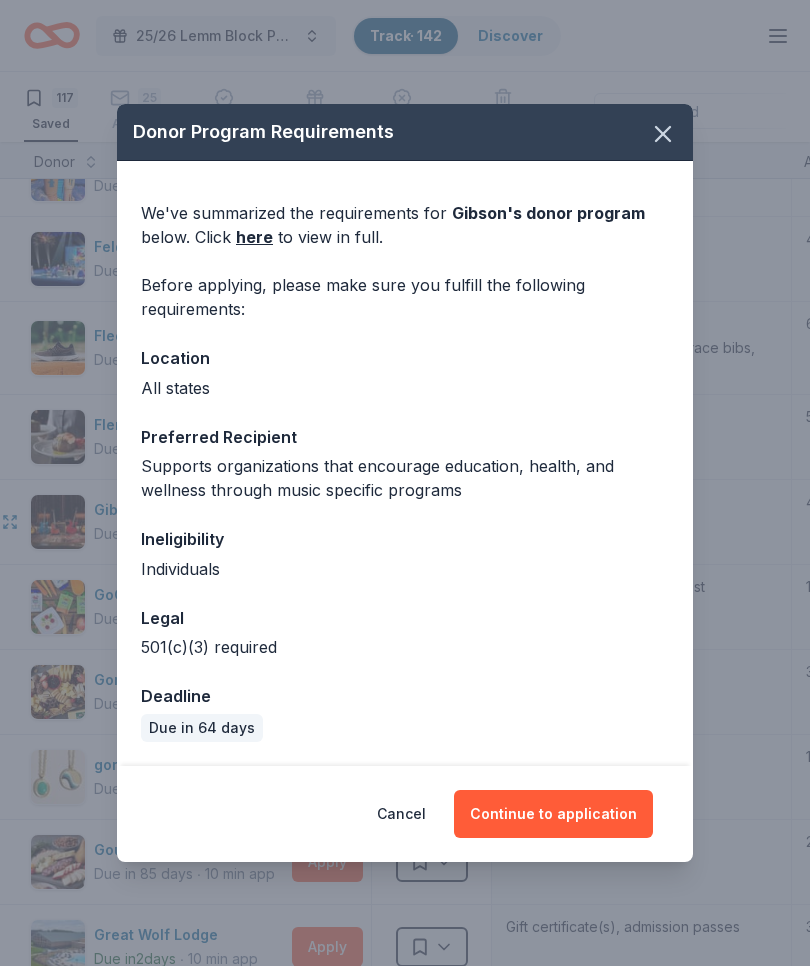 click on "Continue to application" at bounding box center [553, 814] 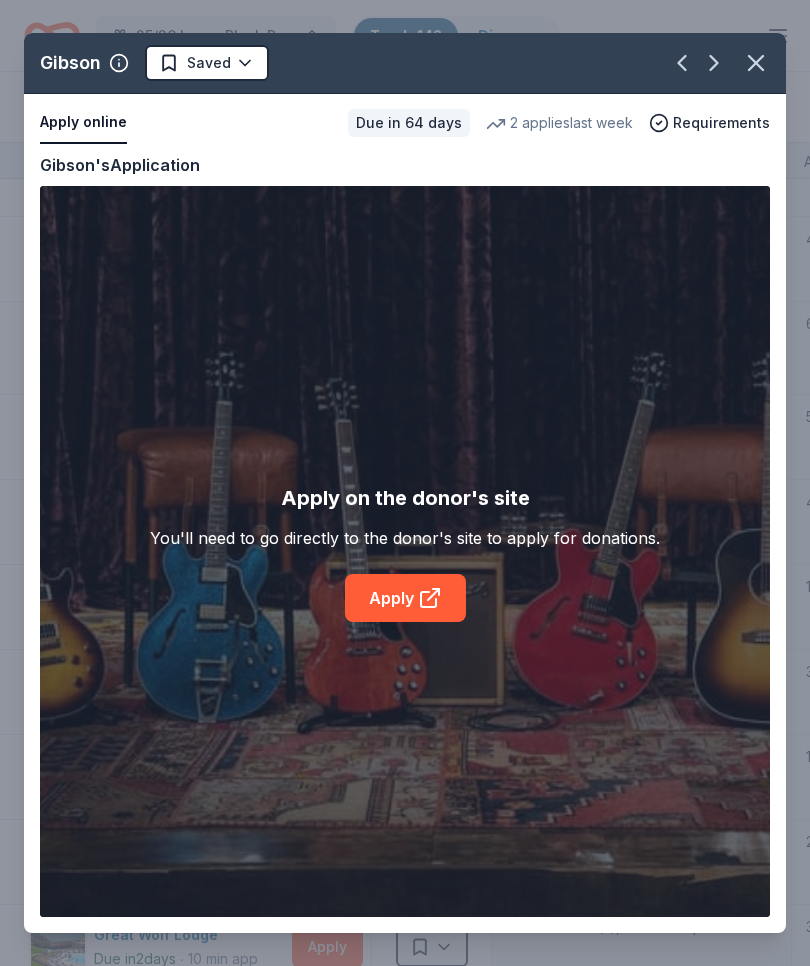 click 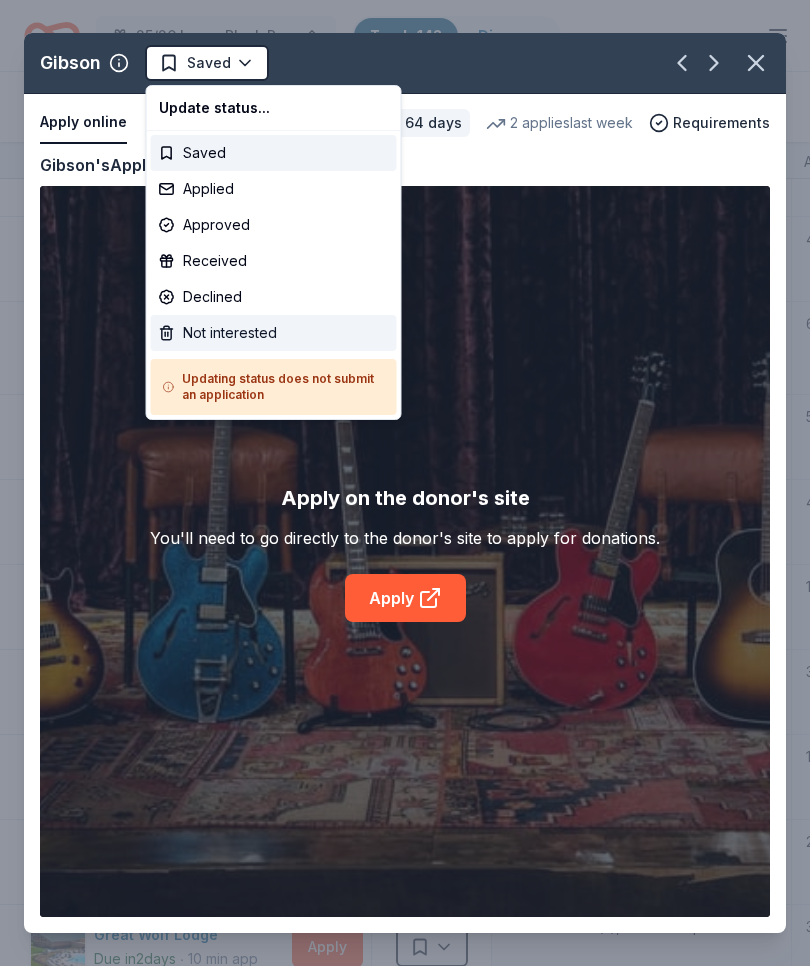 click on "Not interested" at bounding box center (274, 333) 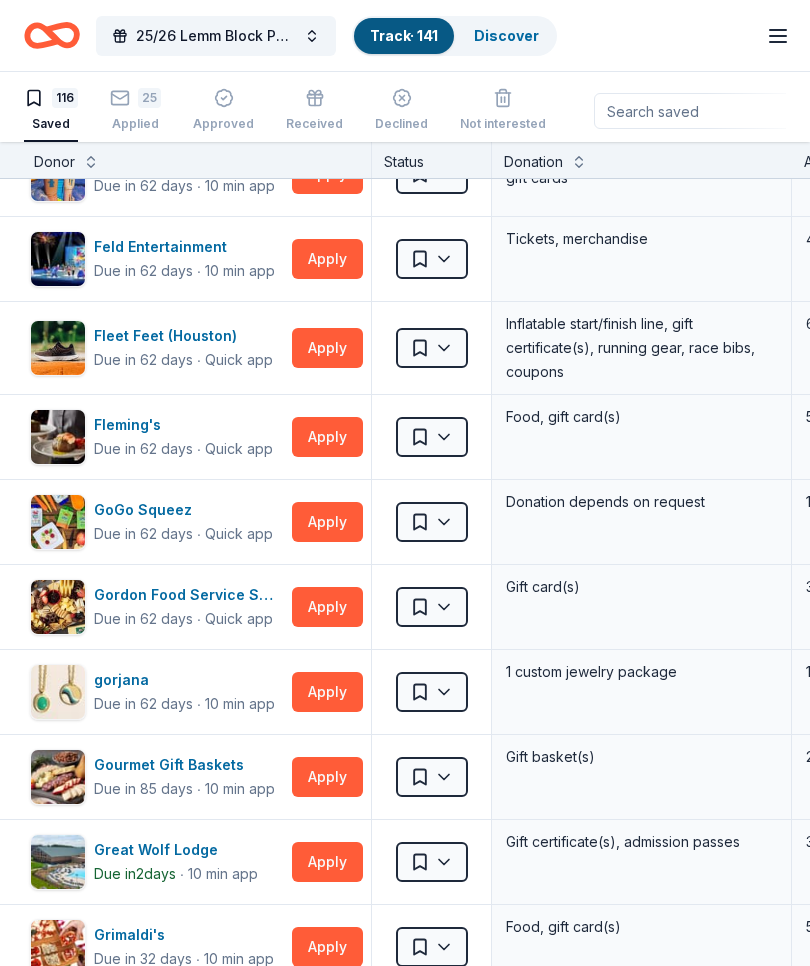 click on "Apply" at bounding box center [327, 522] 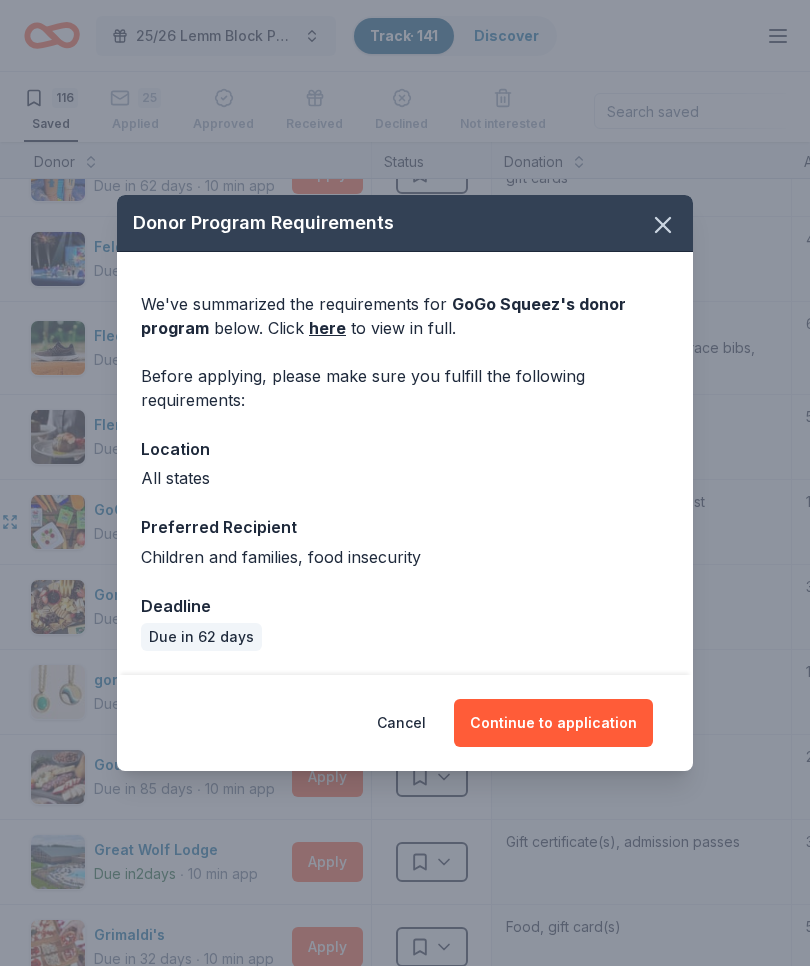 click on "Continue to application" at bounding box center [553, 723] 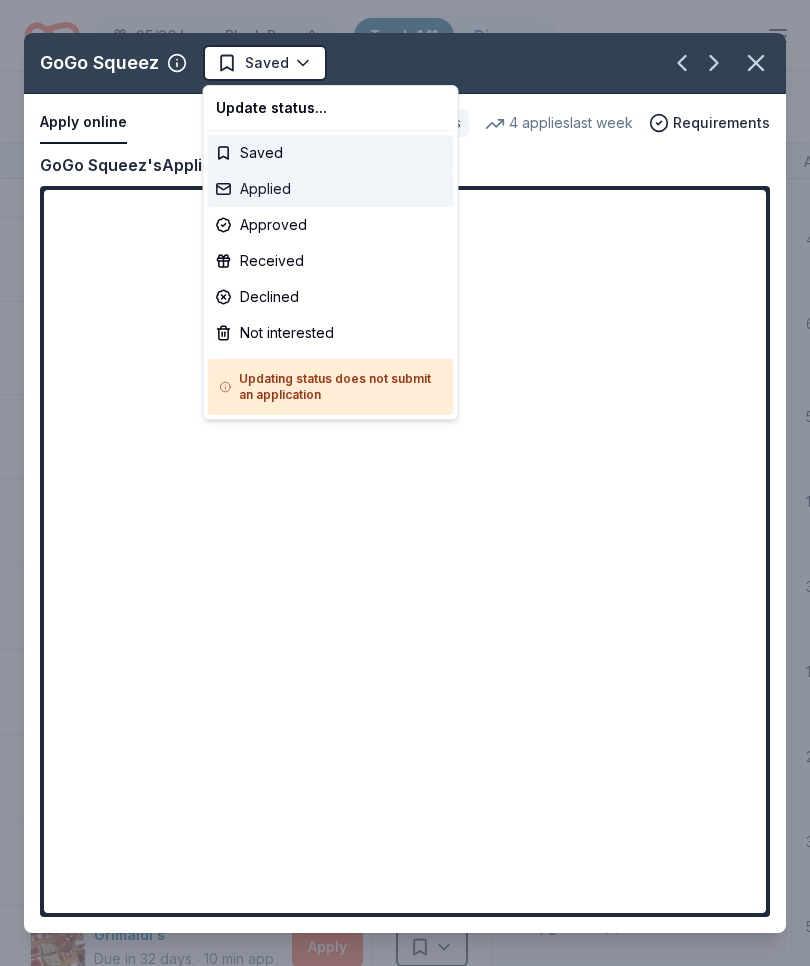 click on "Applied" at bounding box center [331, 189] 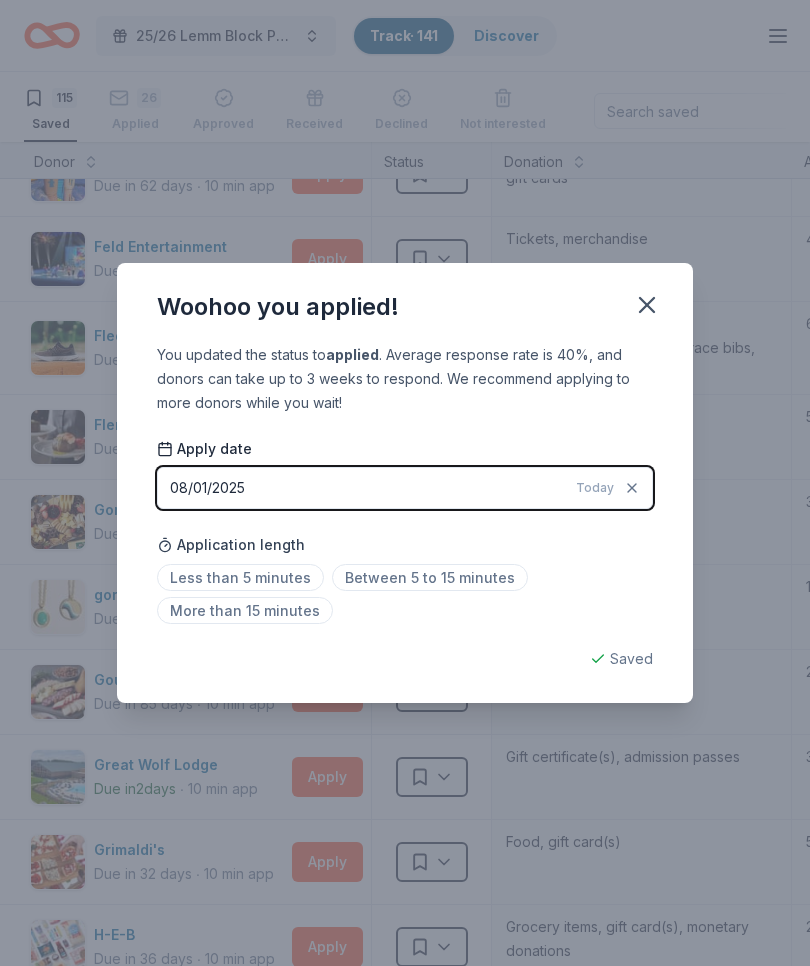 click 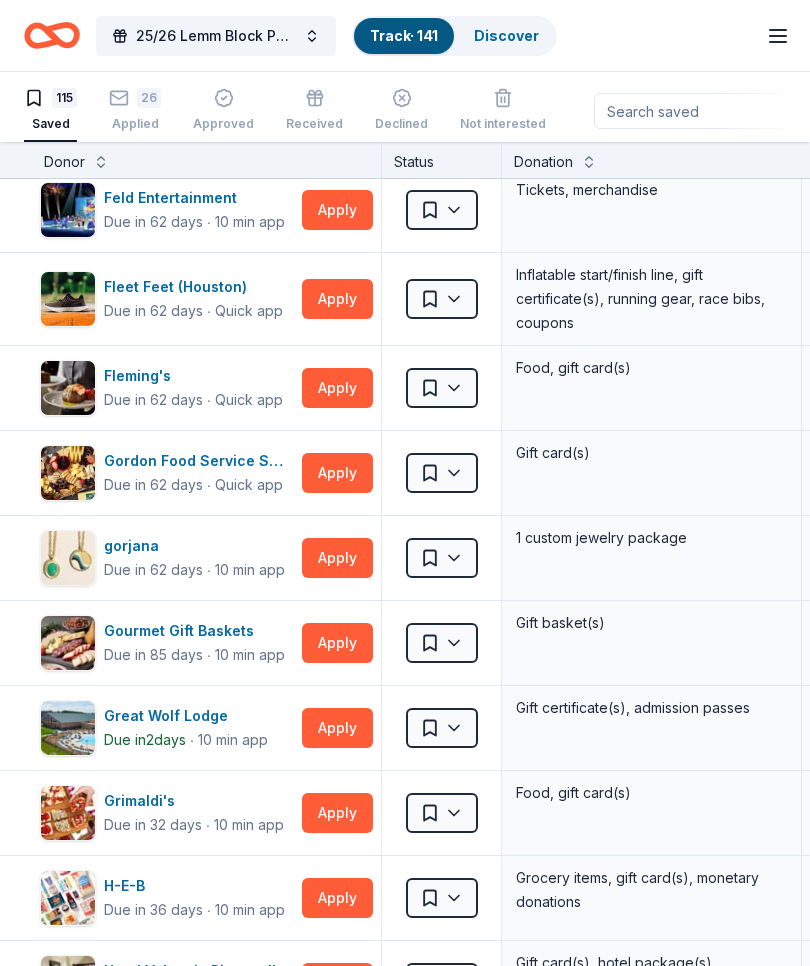 scroll, scrollTop: 1465, scrollLeft: 0, axis: vertical 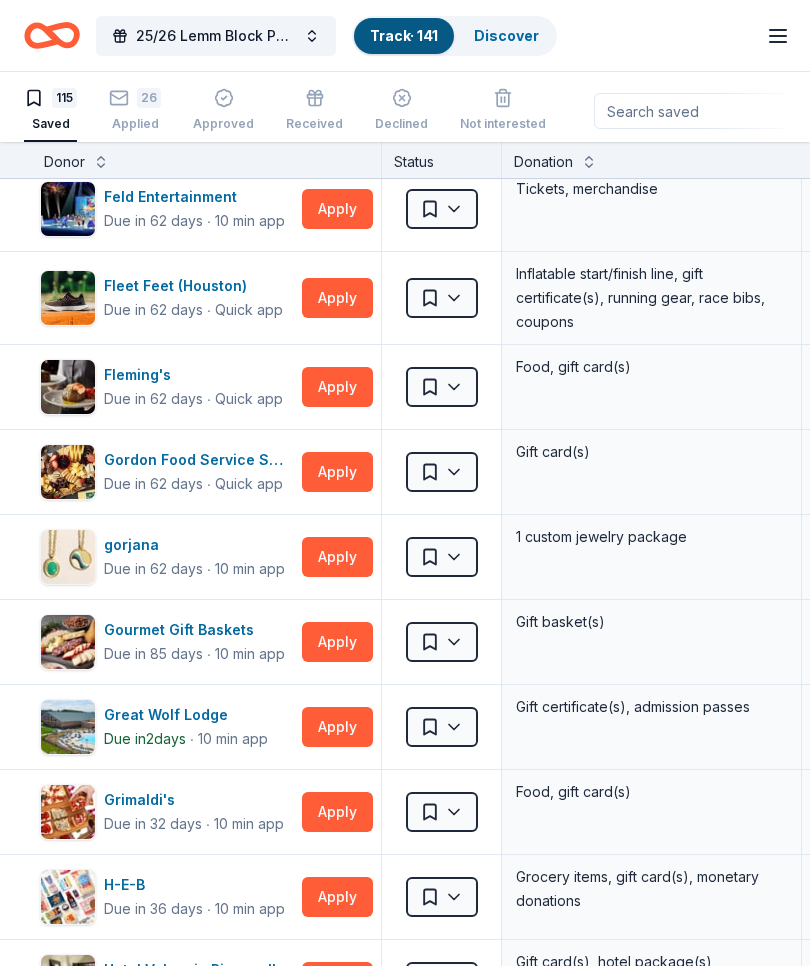 click on "Apply" at bounding box center [337, 472] 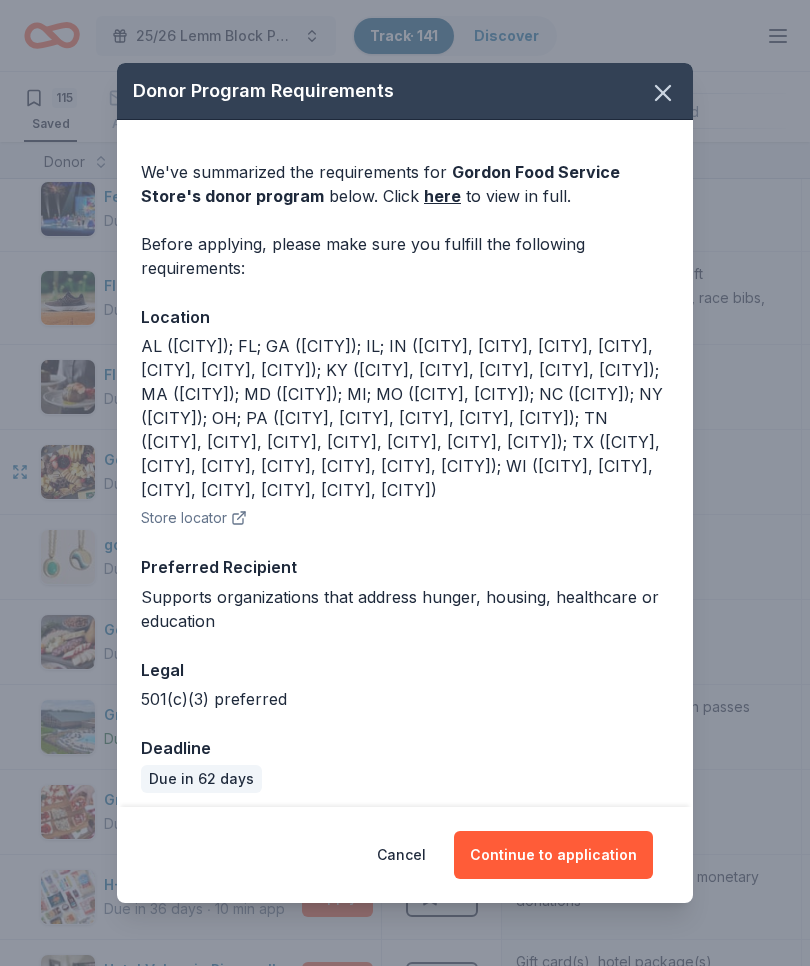 click on "Continue to application" at bounding box center (553, 855) 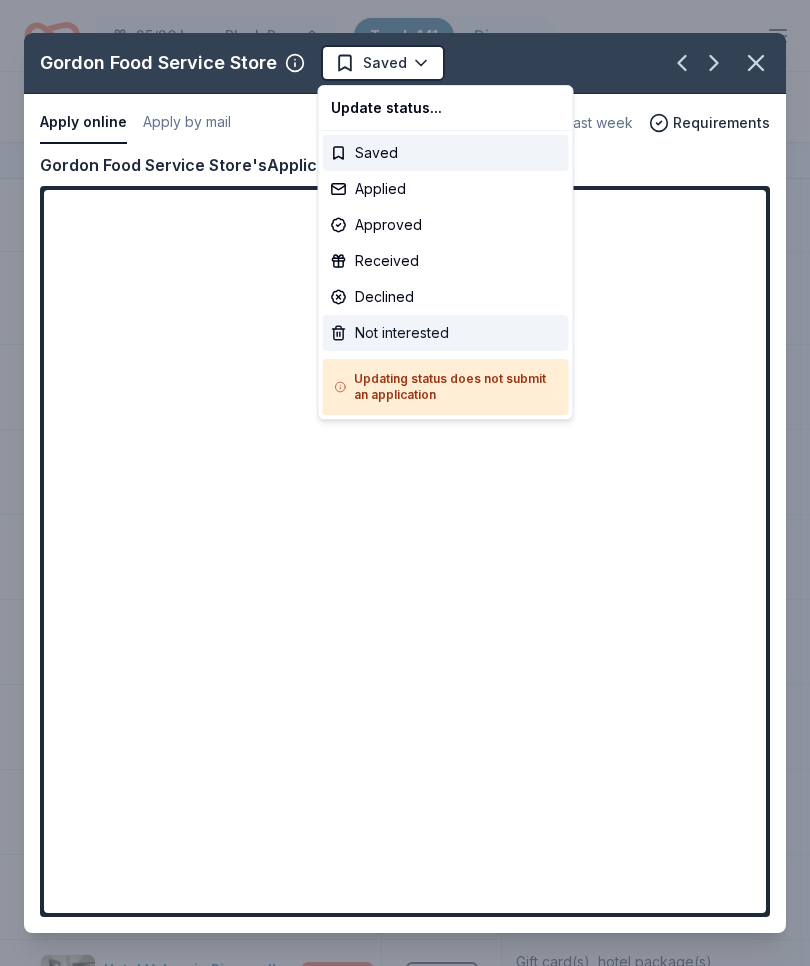 click on "Not interested" at bounding box center (446, 333) 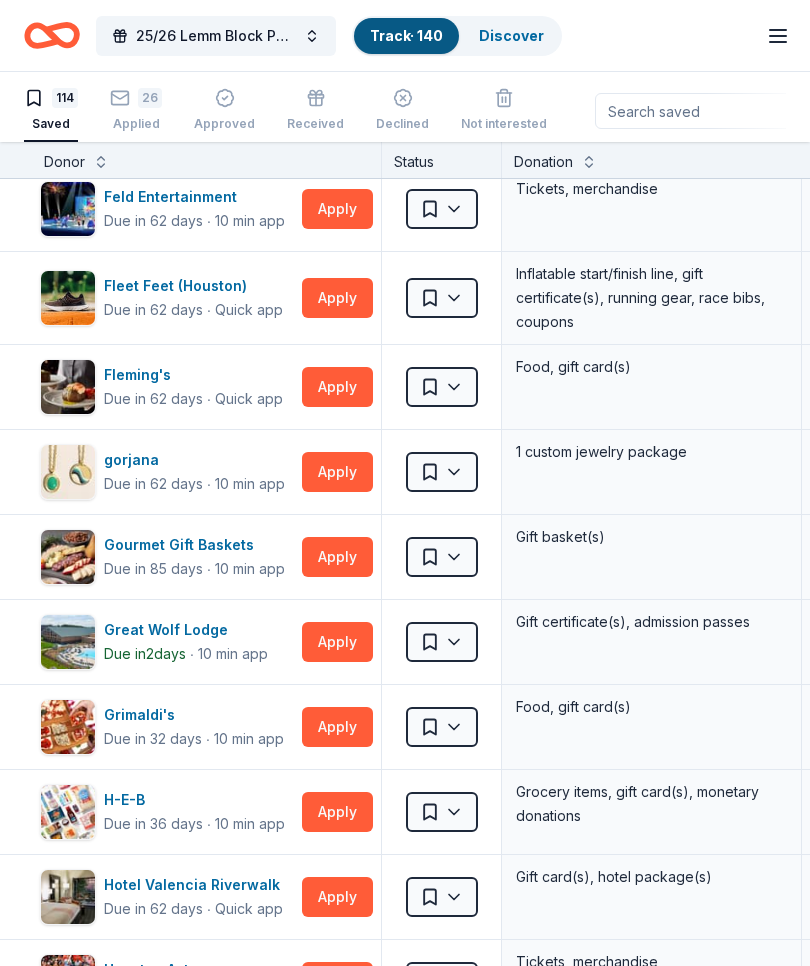 click on "Apply" at bounding box center (337, 472) 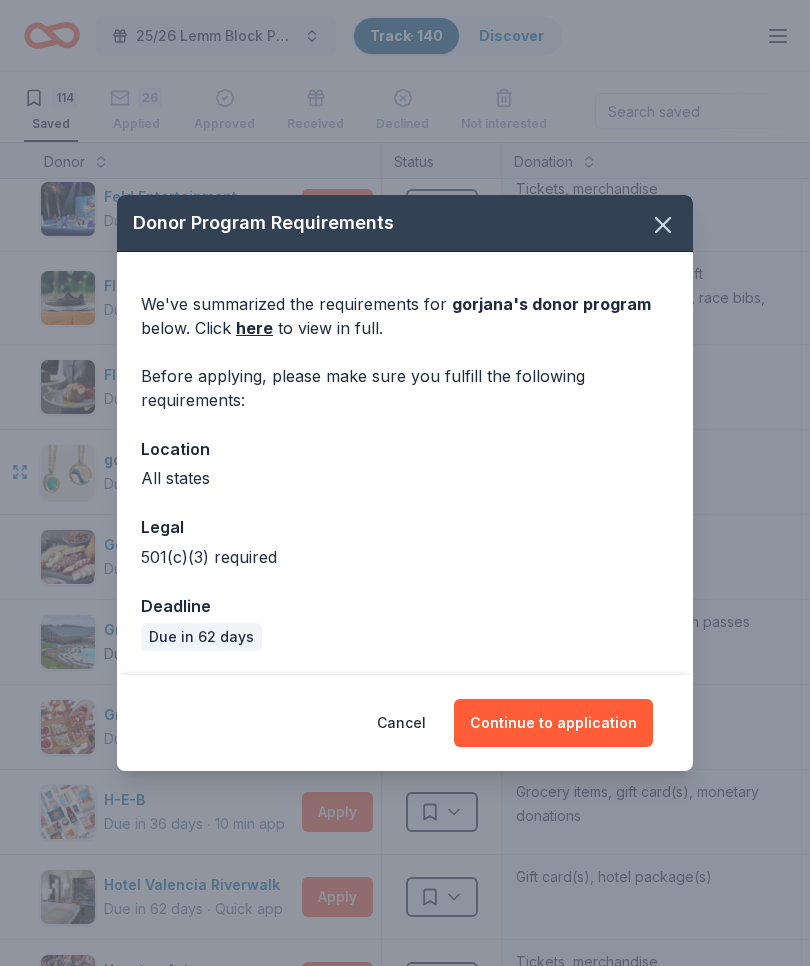 click on "Continue to application" at bounding box center [553, 723] 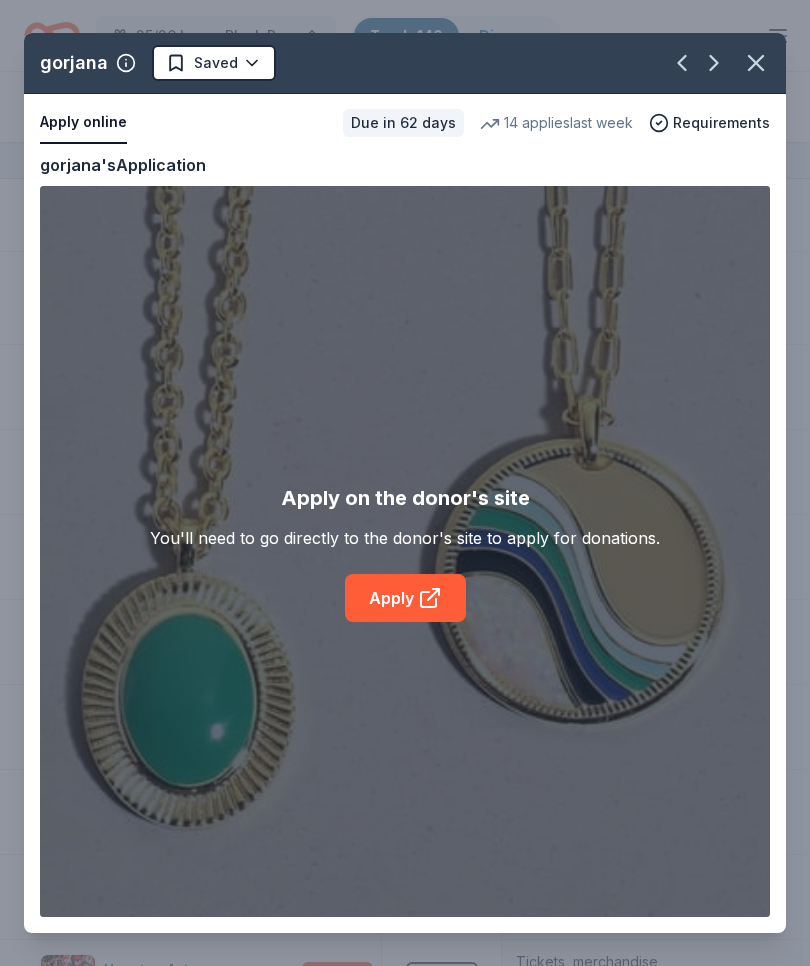 click on "Apply" at bounding box center (405, 598) 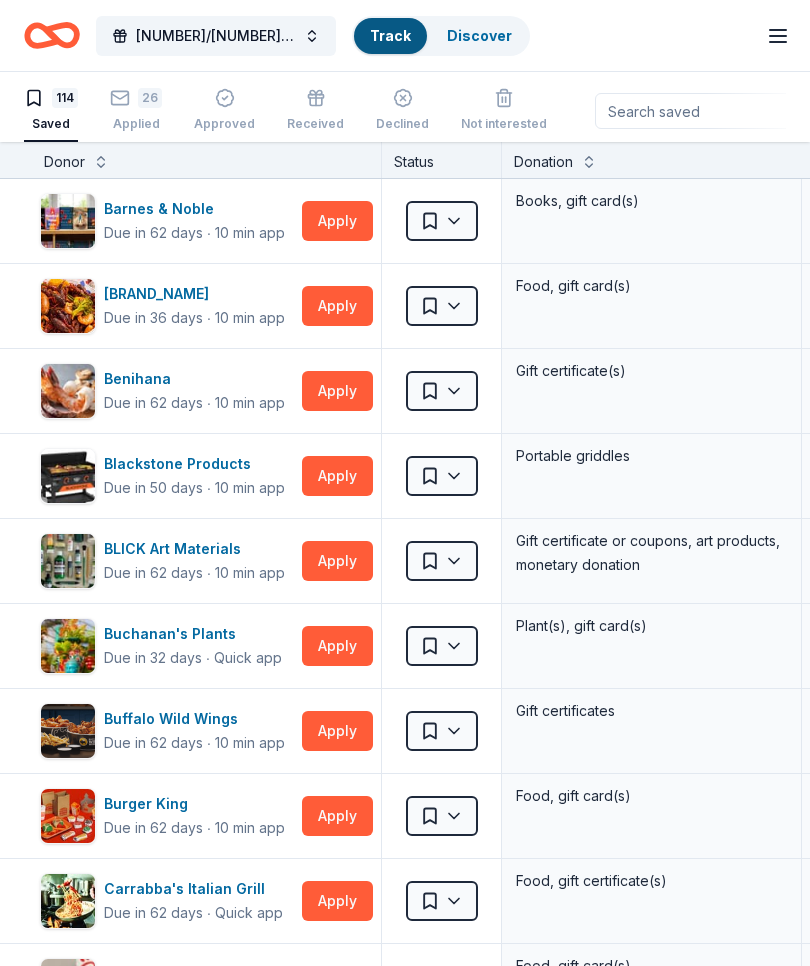 scroll, scrollTop: 0, scrollLeft: 0, axis: both 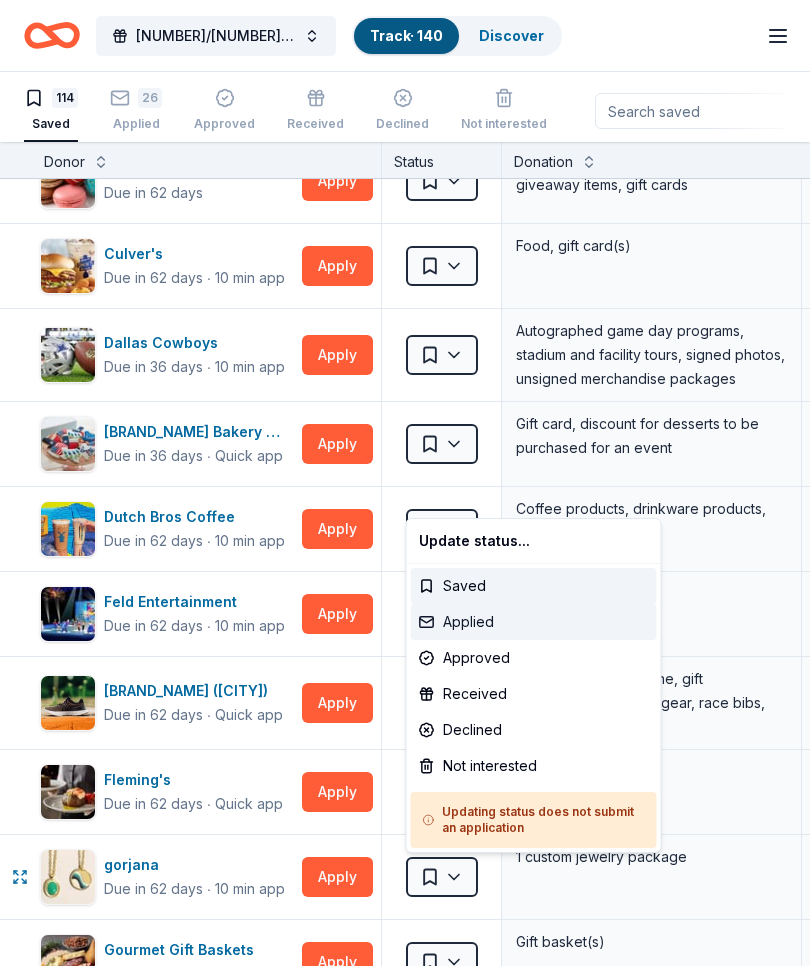 click on "Applied" at bounding box center (534, 622) 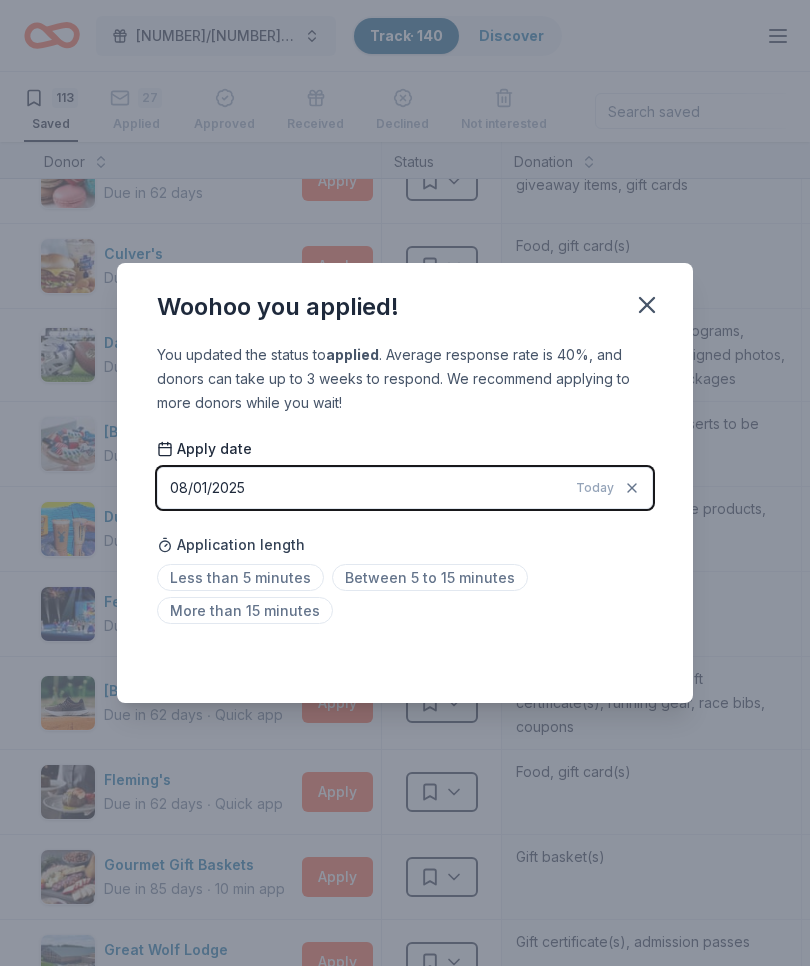 click 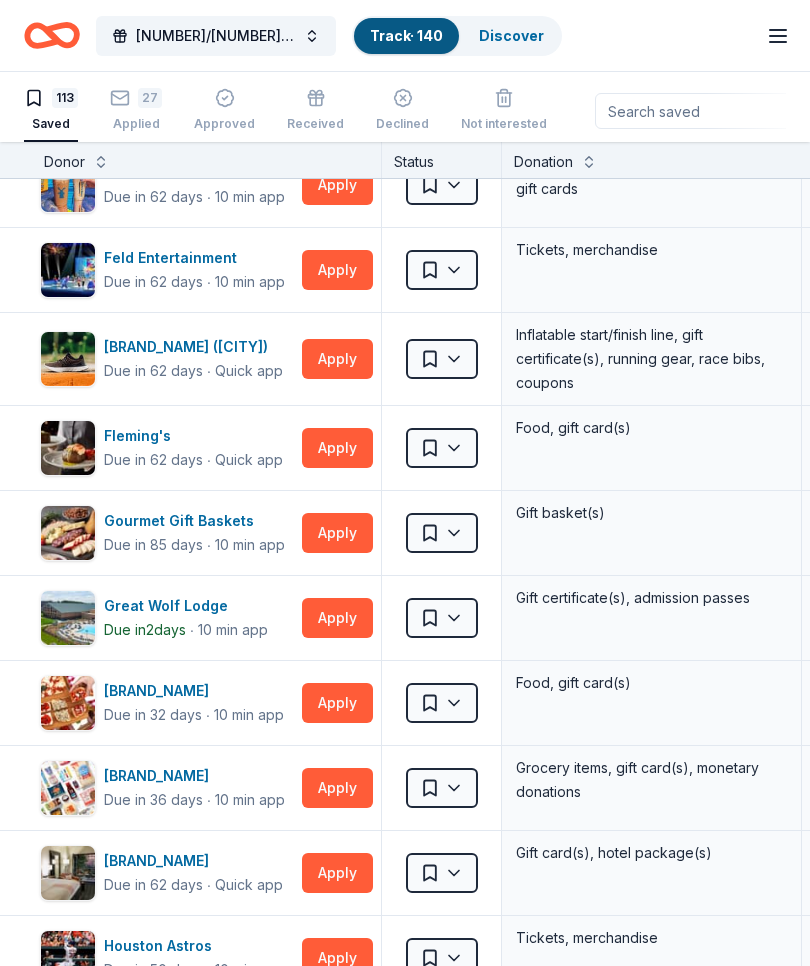scroll, scrollTop: 1406, scrollLeft: 0, axis: vertical 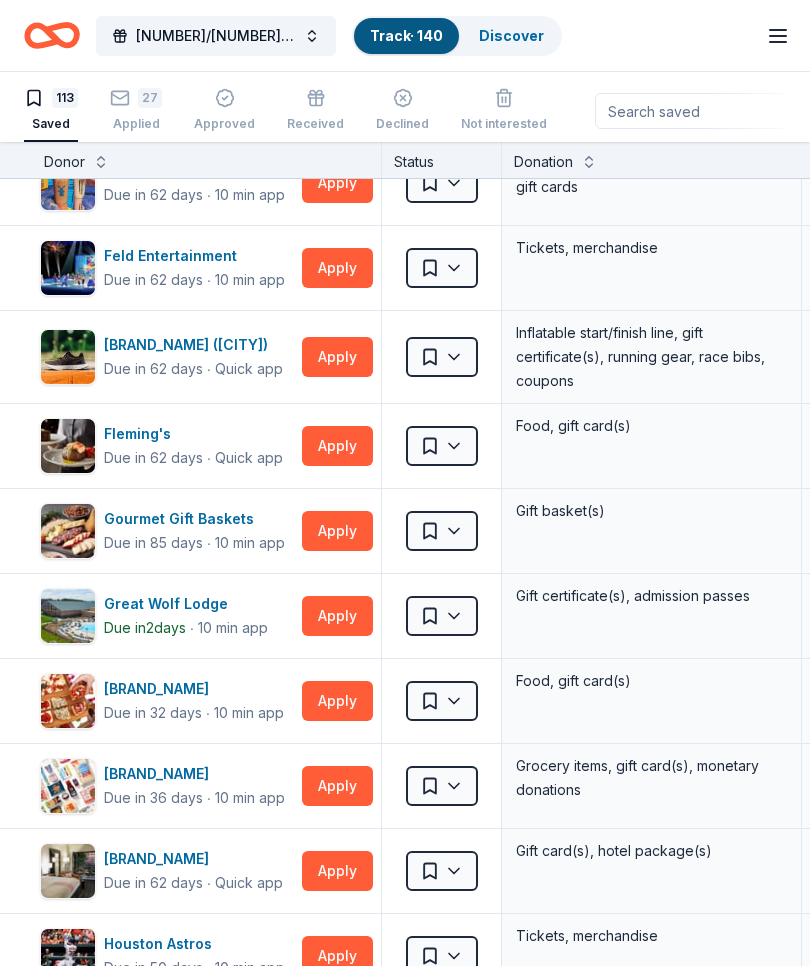 click on "Apply" at bounding box center [337, 531] 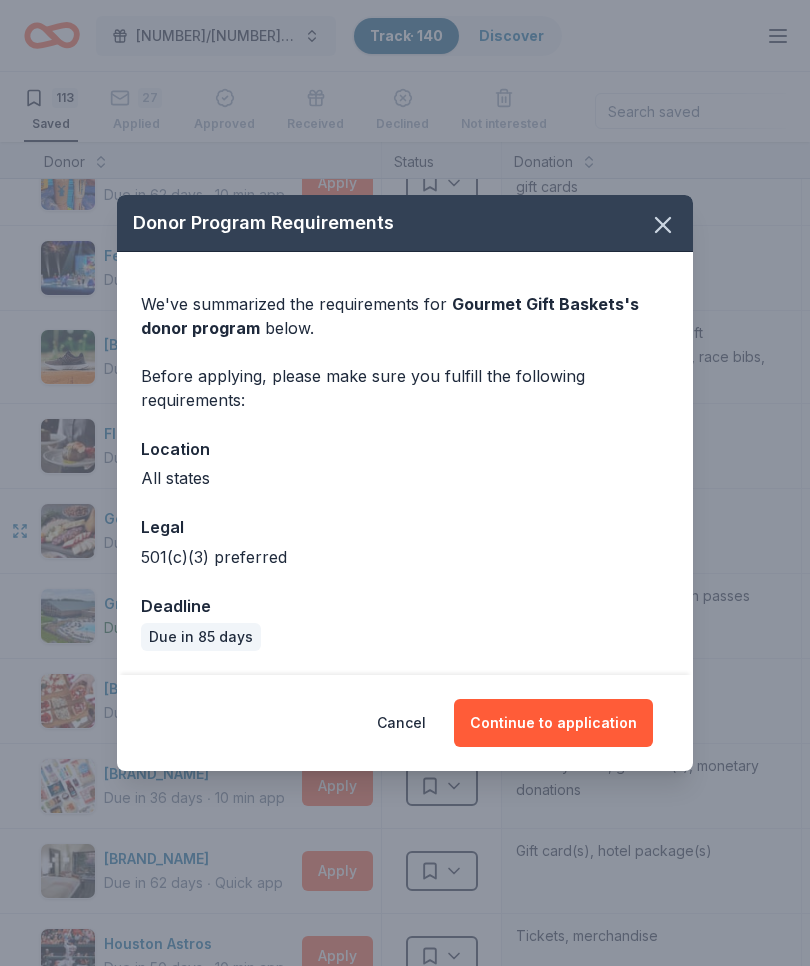 click on "Continue to application" at bounding box center (553, 723) 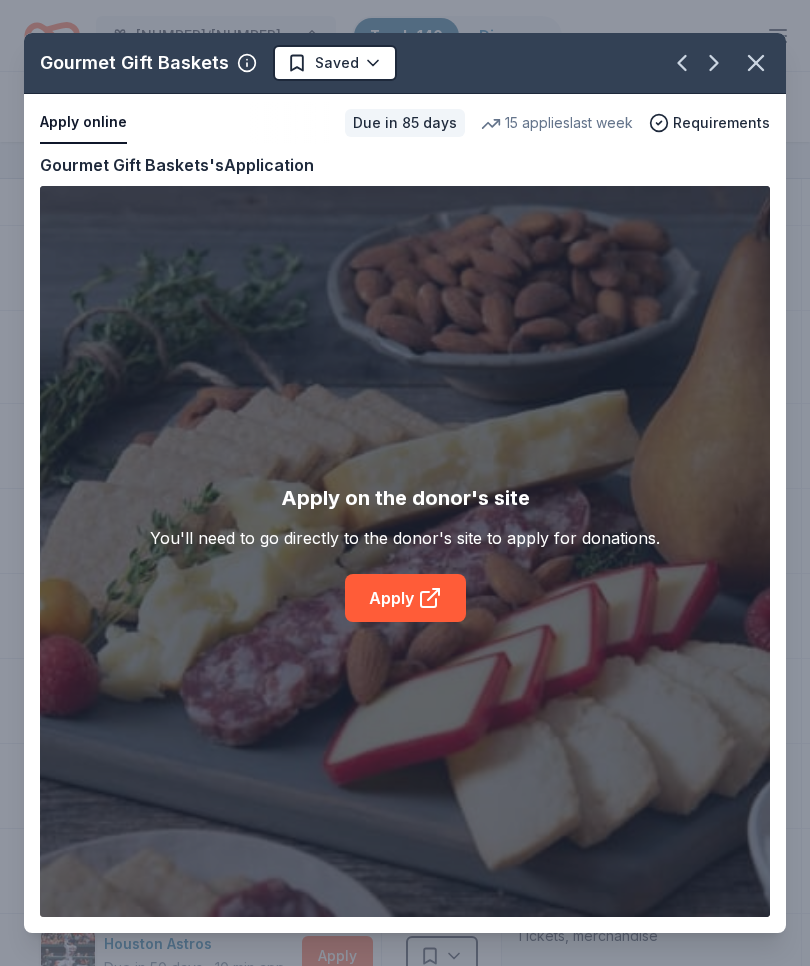 click 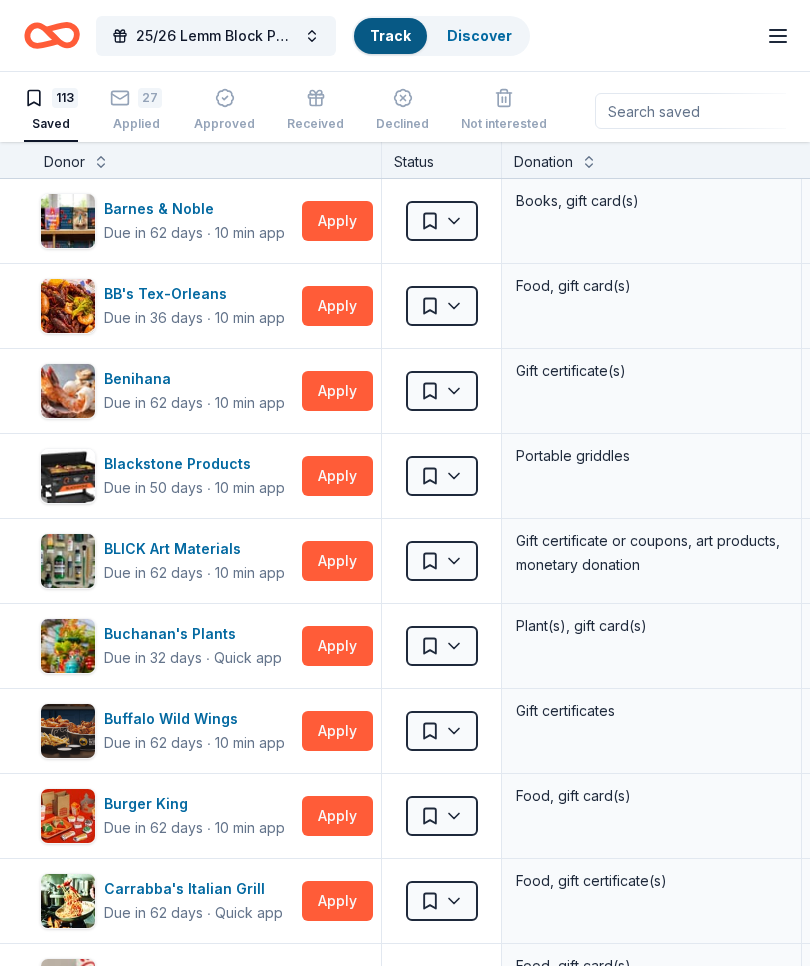 scroll, scrollTop: 0, scrollLeft: 0, axis: both 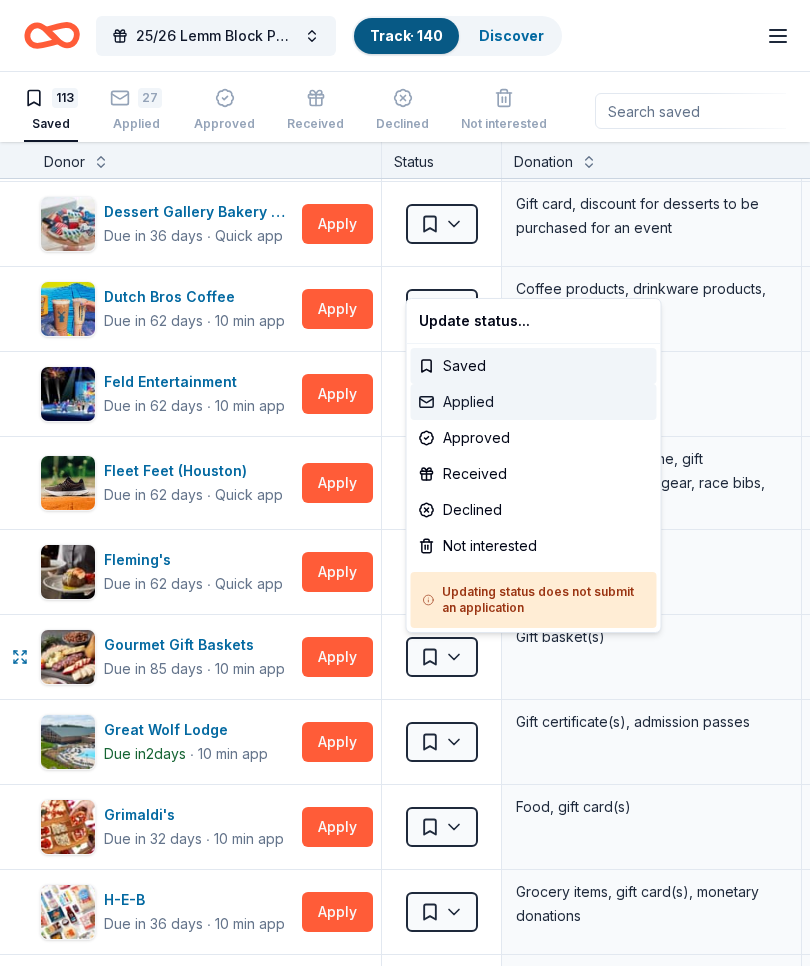 click on "Applied" at bounding box center [534, 402] 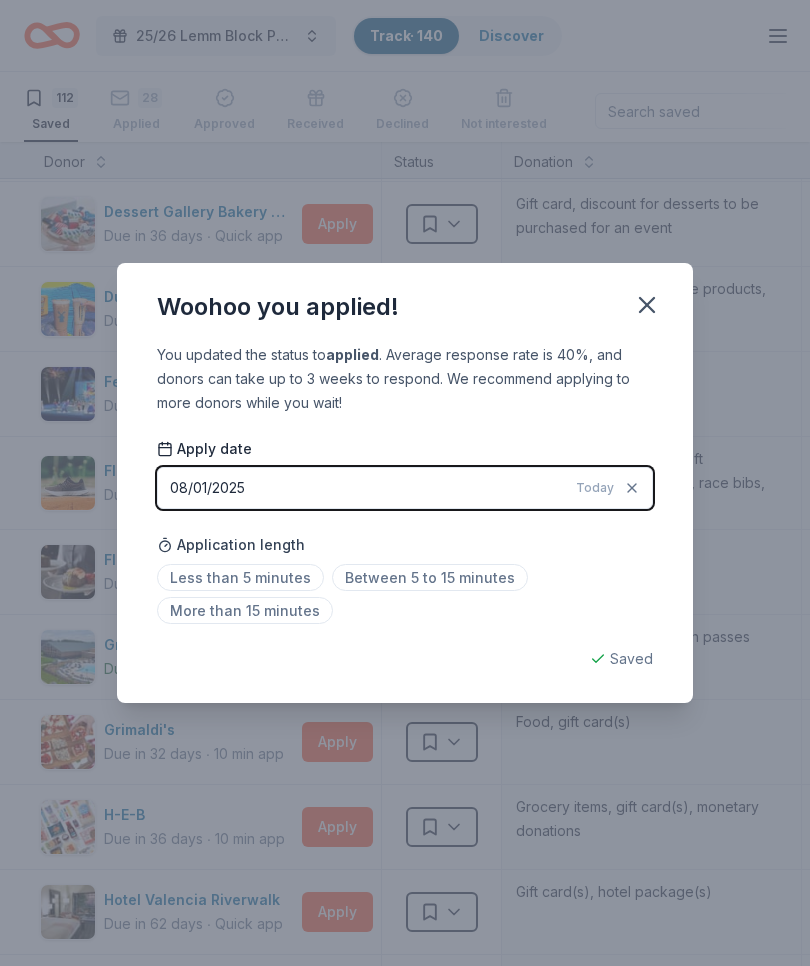 click 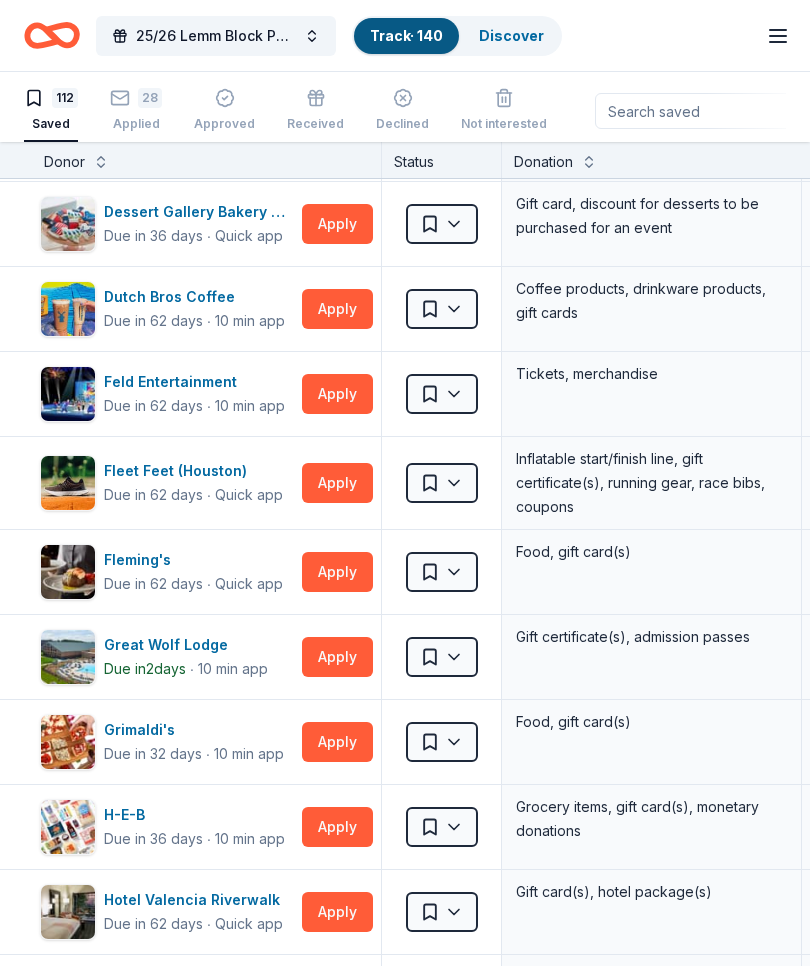 click on "Apply" at bounding box center [337, 657] 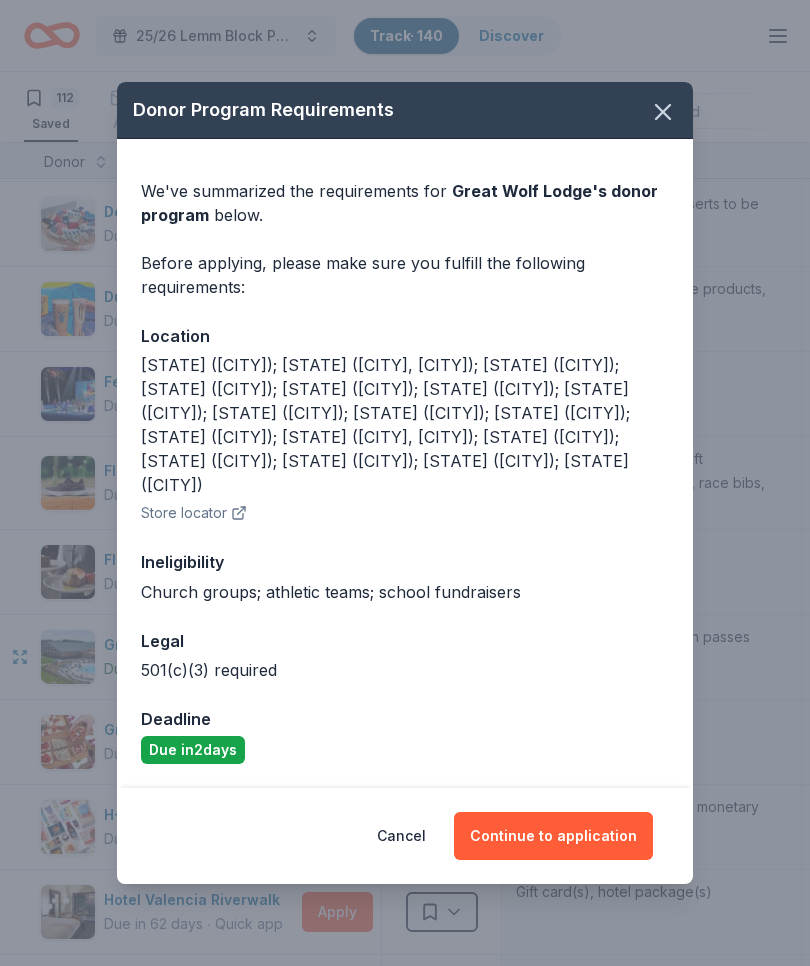 click on "Continue to application" at bounding box center [553, 836] 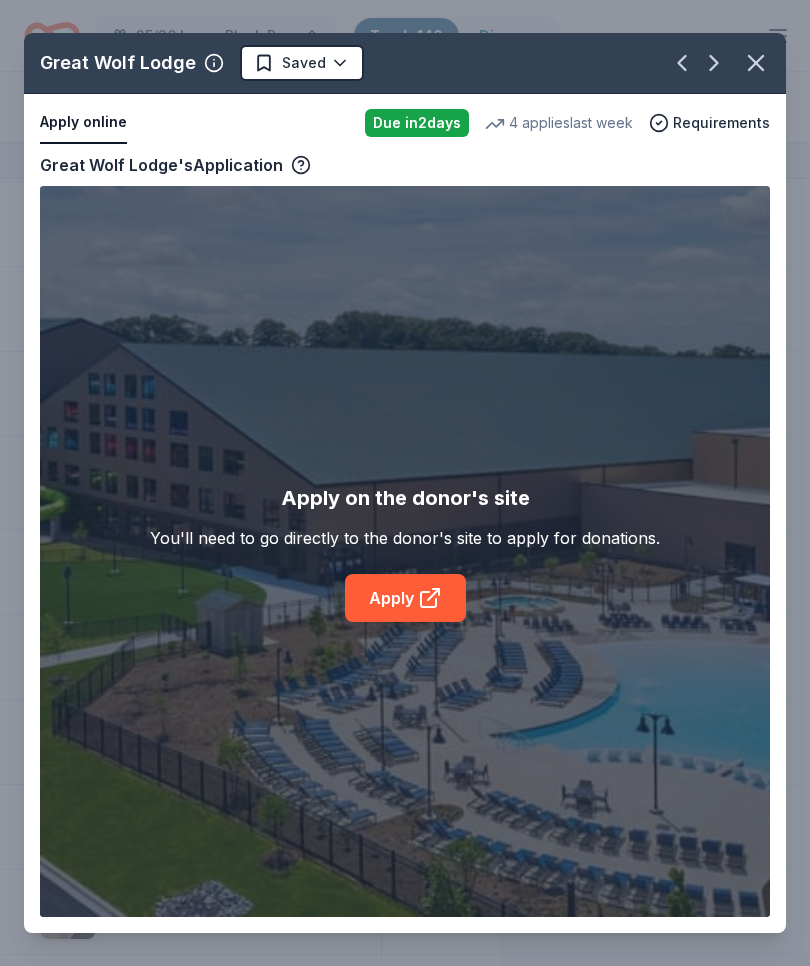 click on "Apply" at bounding box center (405, 598) 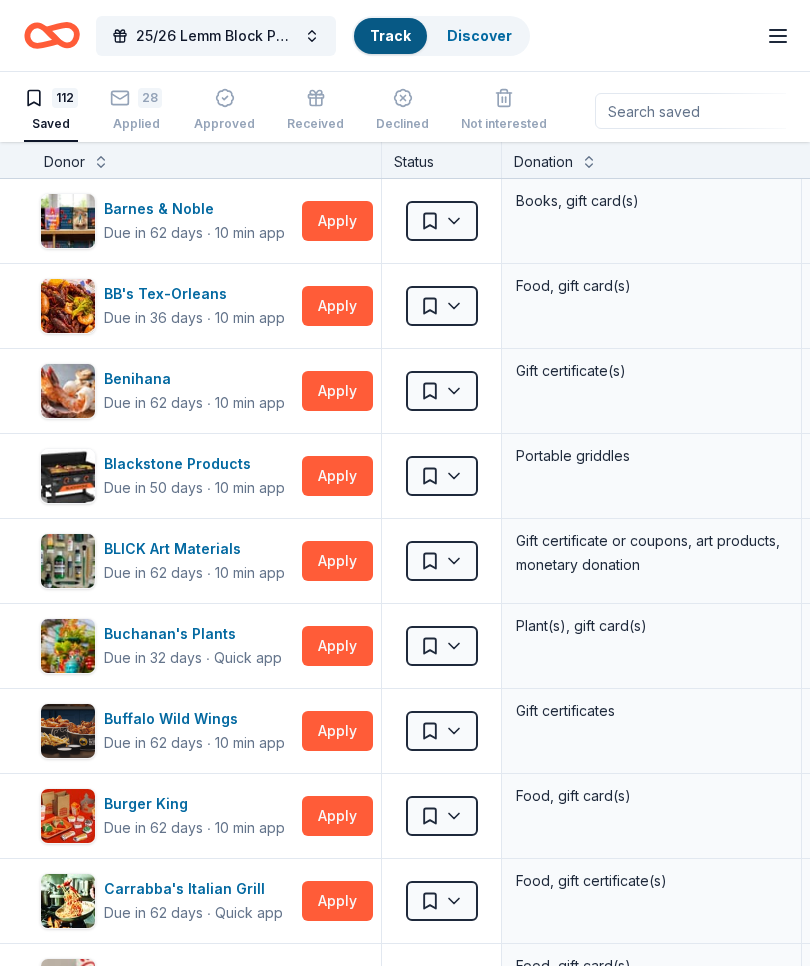 scroll, scrollTop: 0, scrollLeft: 0, axis: both 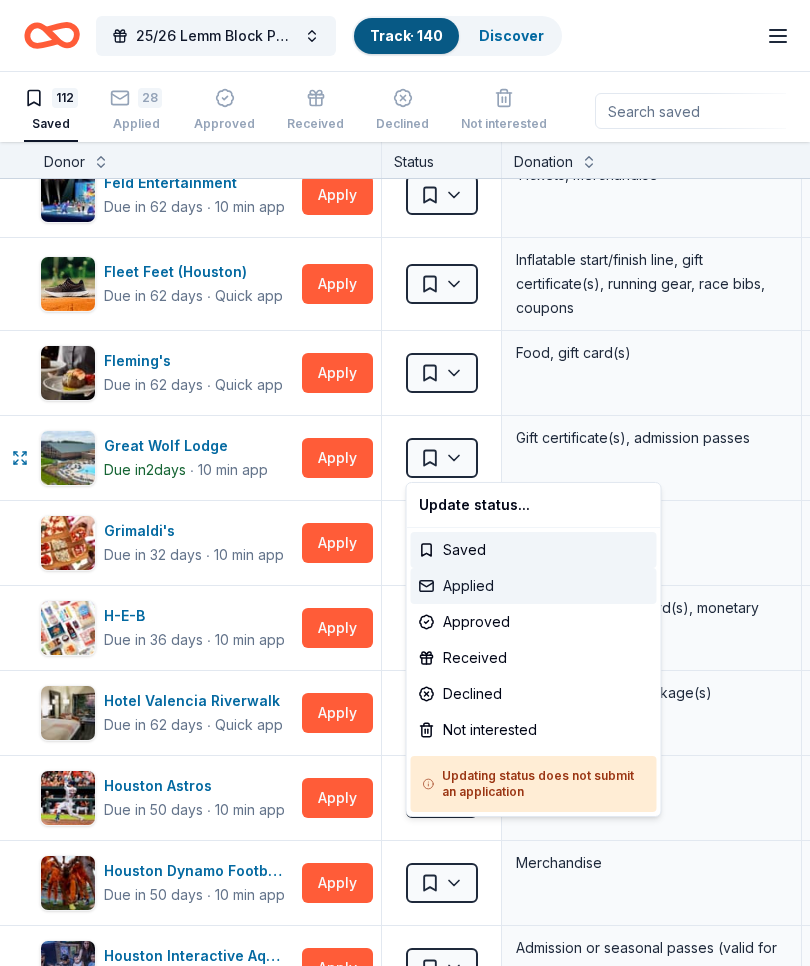 click on "Applied" at bounding box center (534, 586) 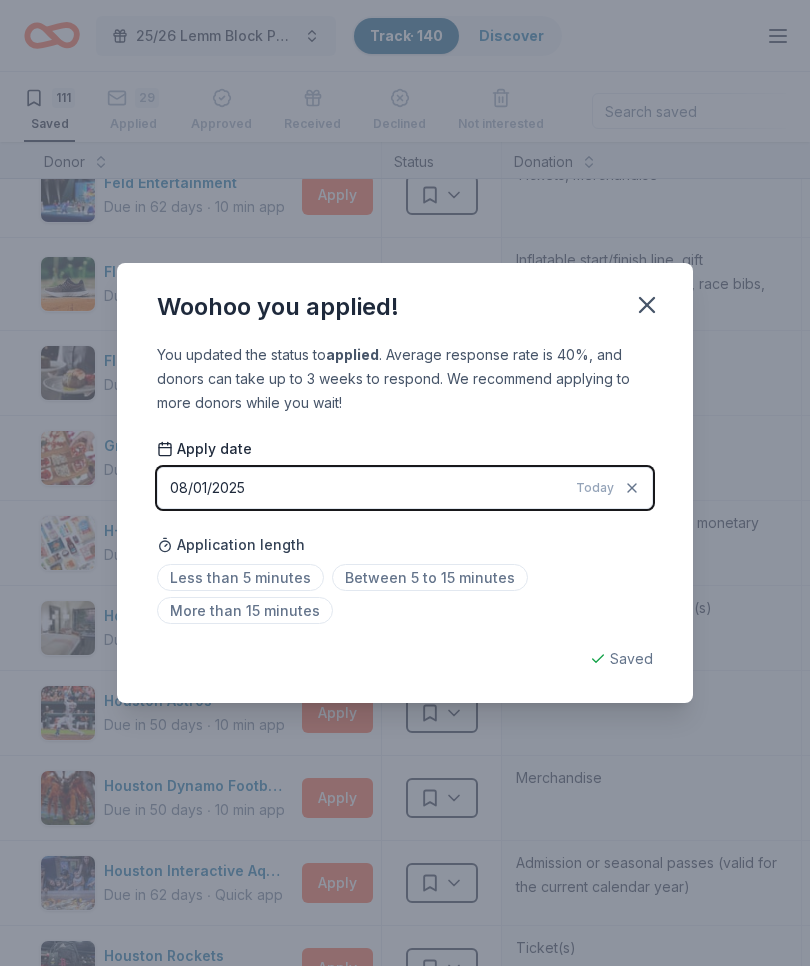 click 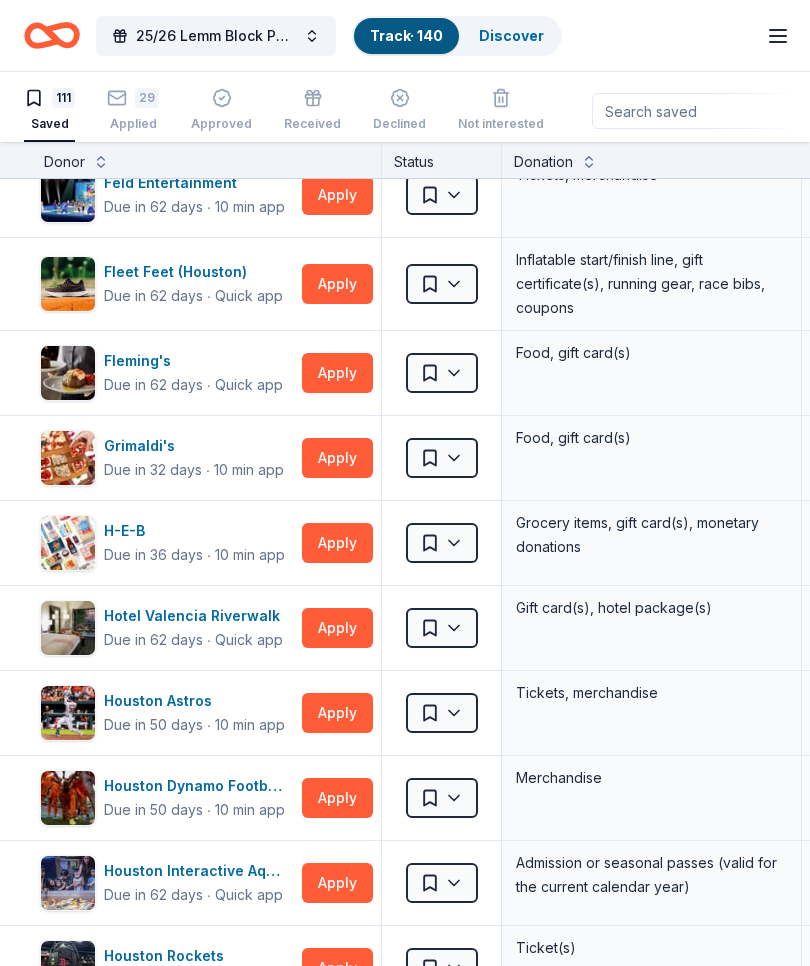 click on "Apply" at bounding box center [337, 458] 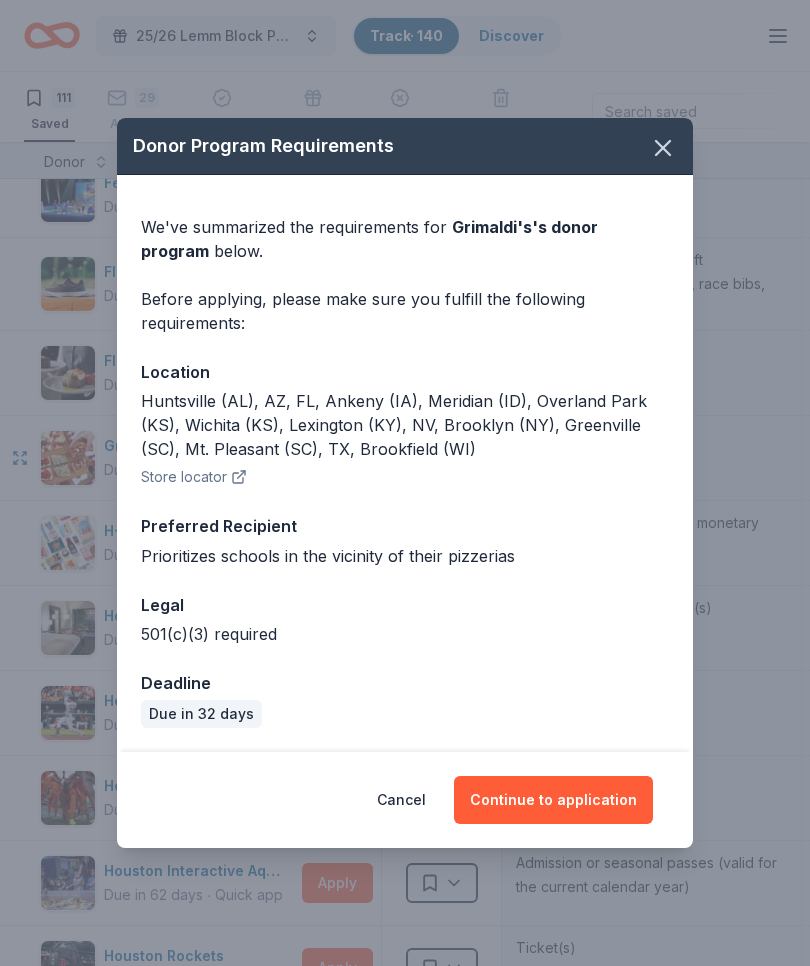 click on "Continue to application" at bounding box center (553, 800) 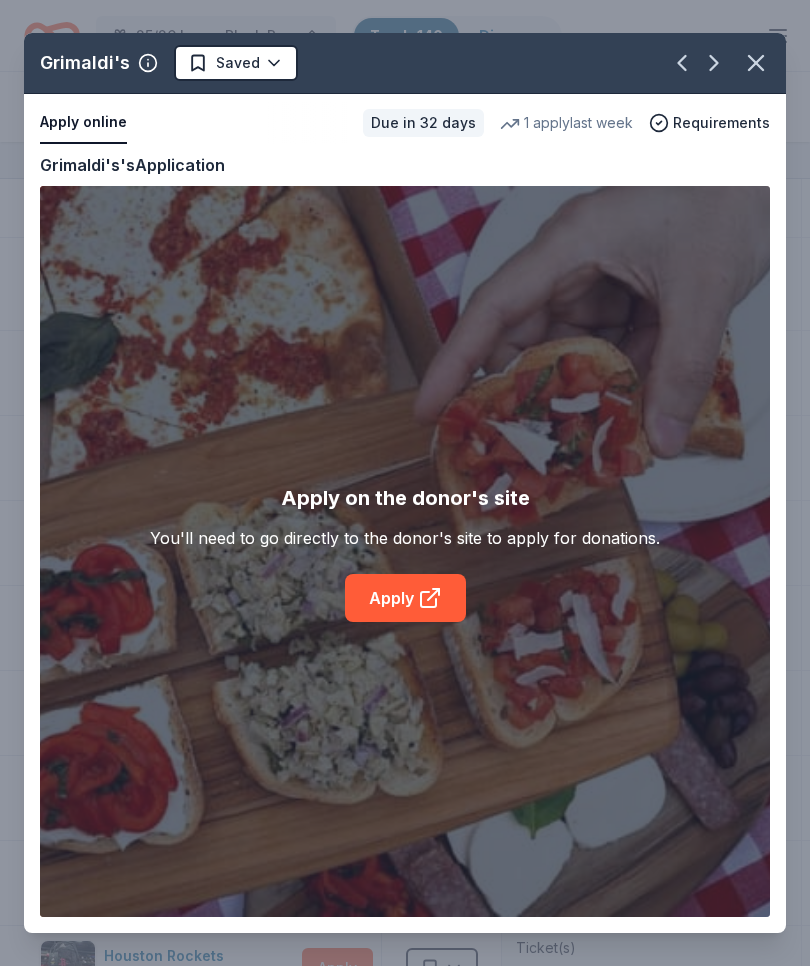 click 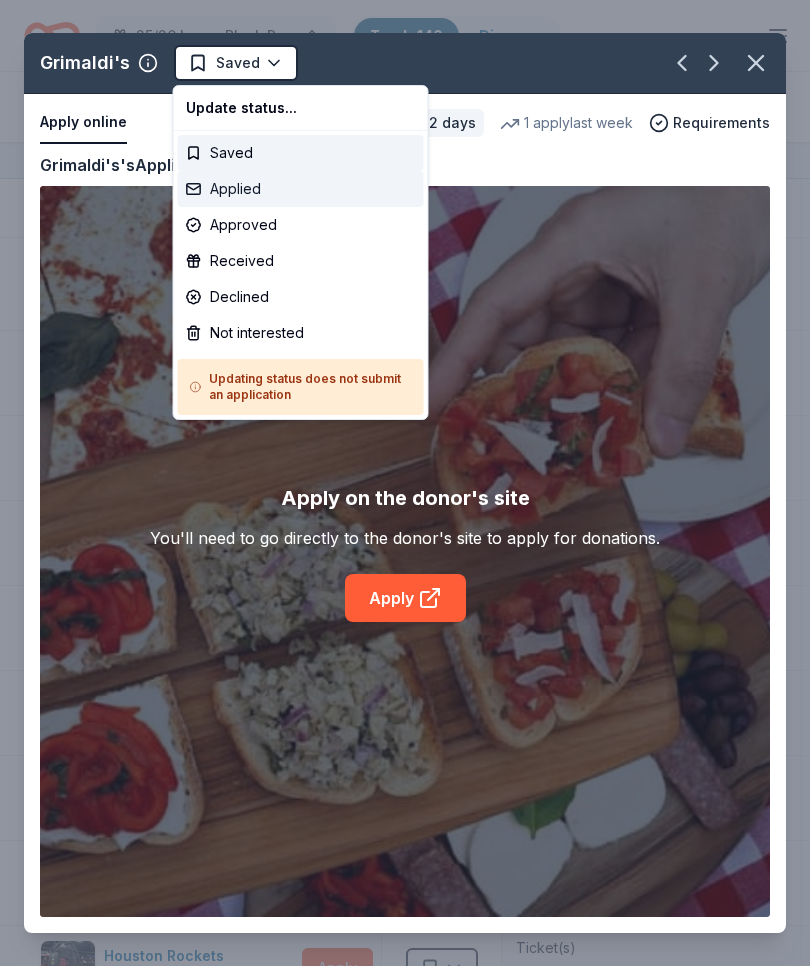 click on "Applied" at bounding box center (301, 189) 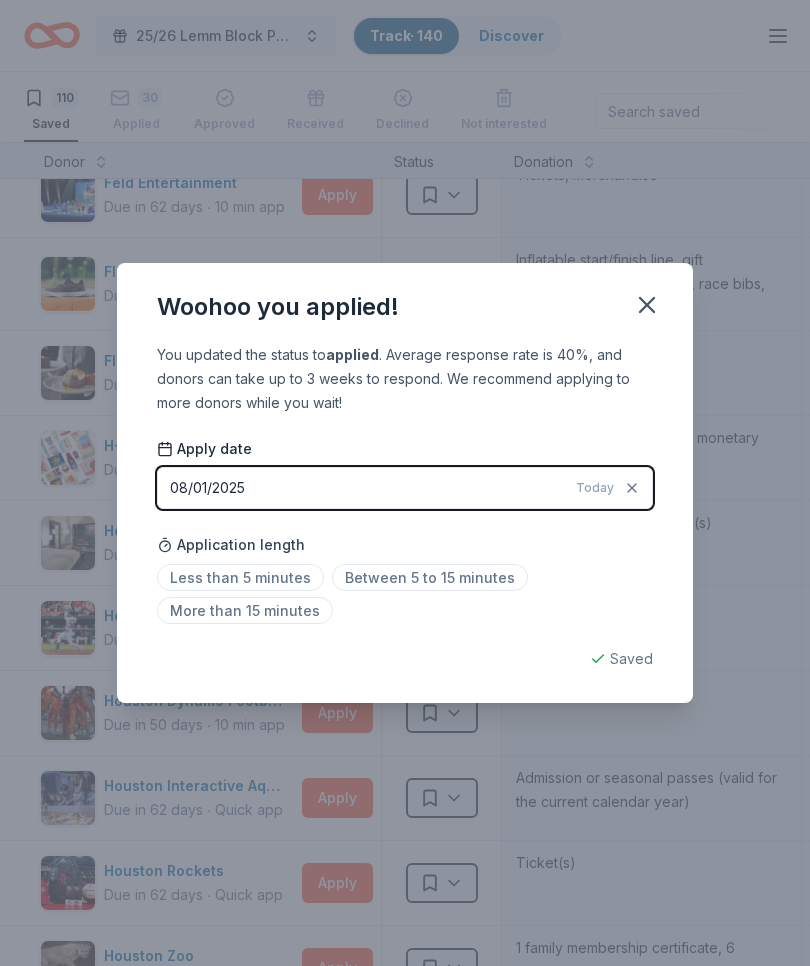 click 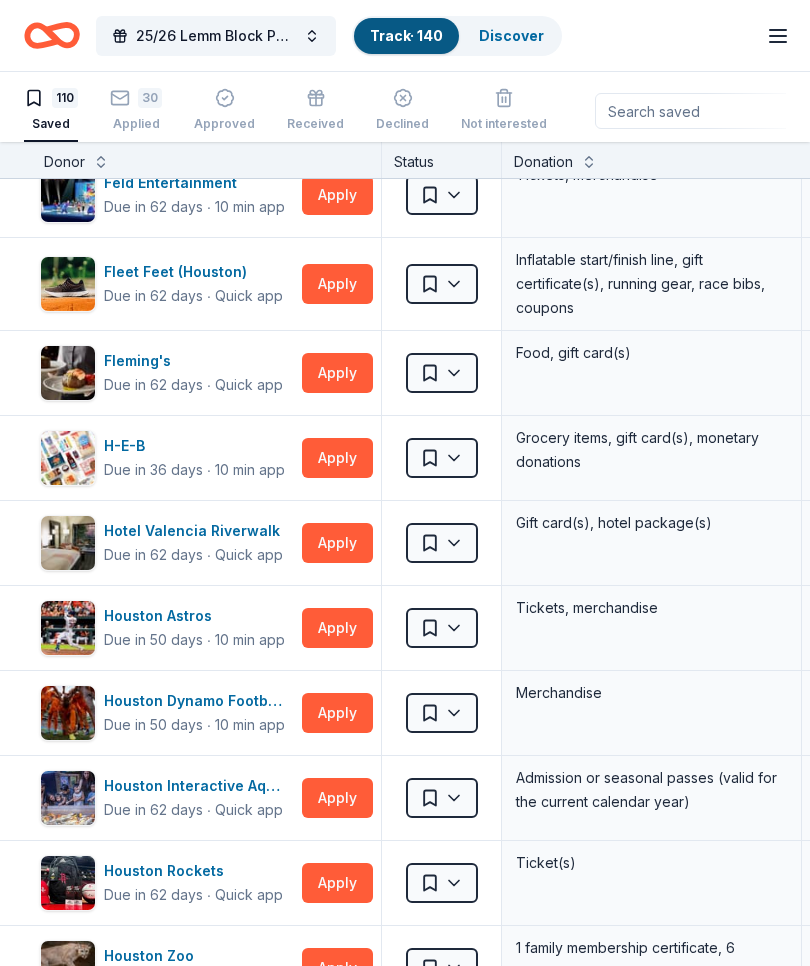 click on "Apply" at bounding box center [337, 543] 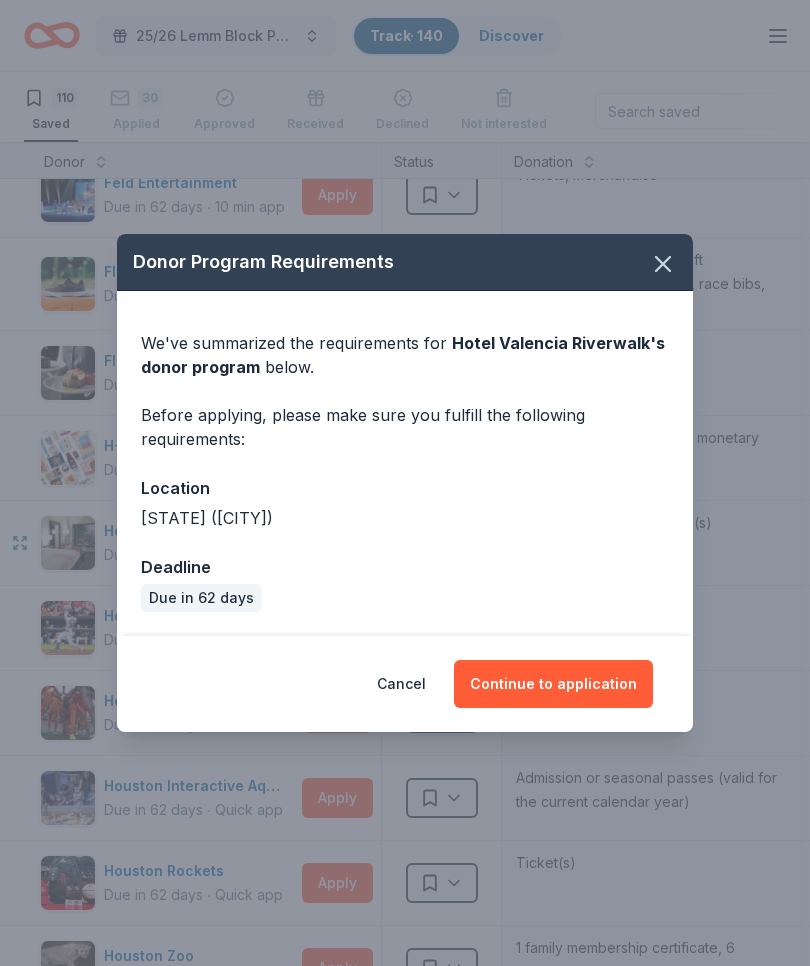 click on "Continue to application" at bounding box center (553, 684) 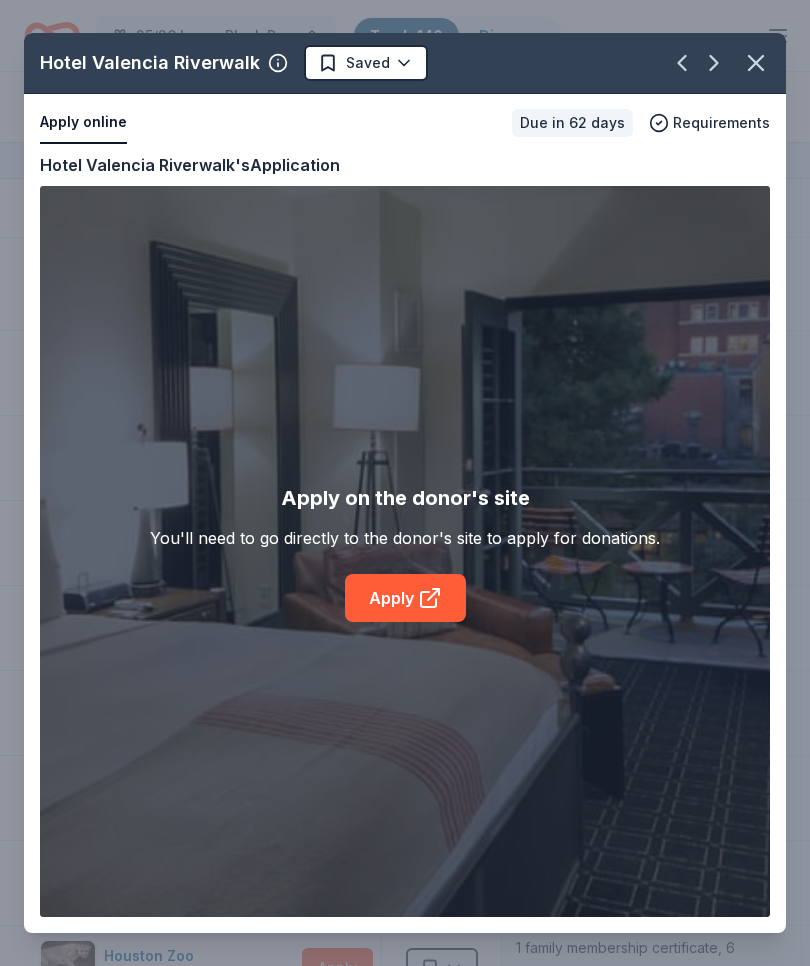 click on "Apply" at bounding box center (405, 598) 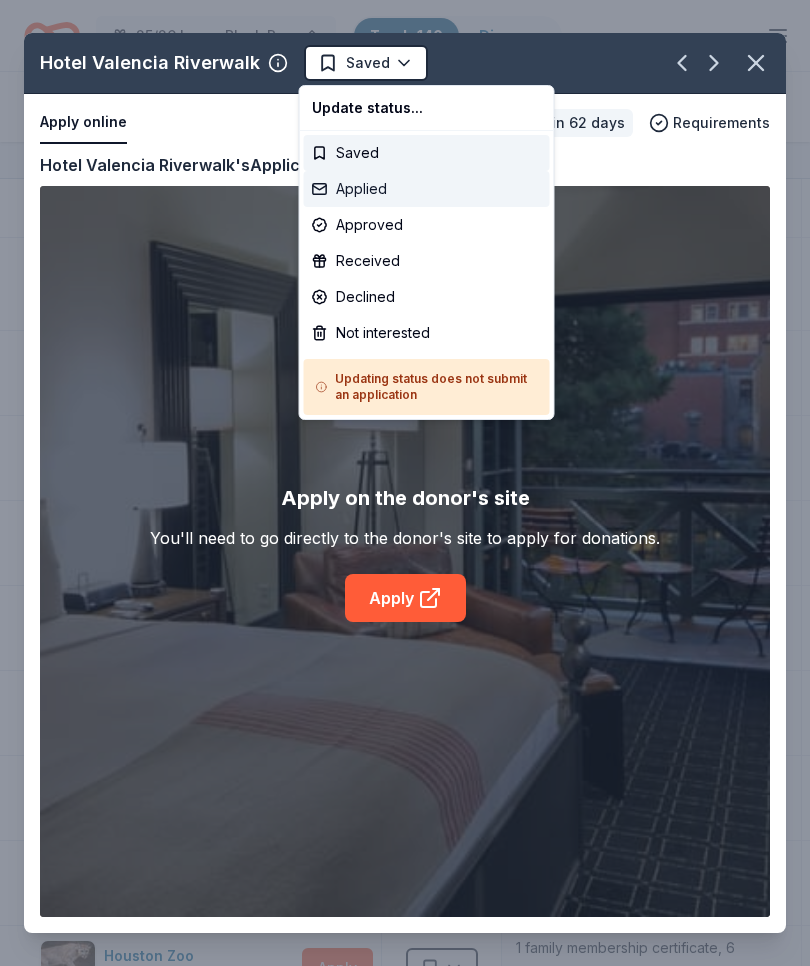 click on "Applied" at bounding box center (427, 189) 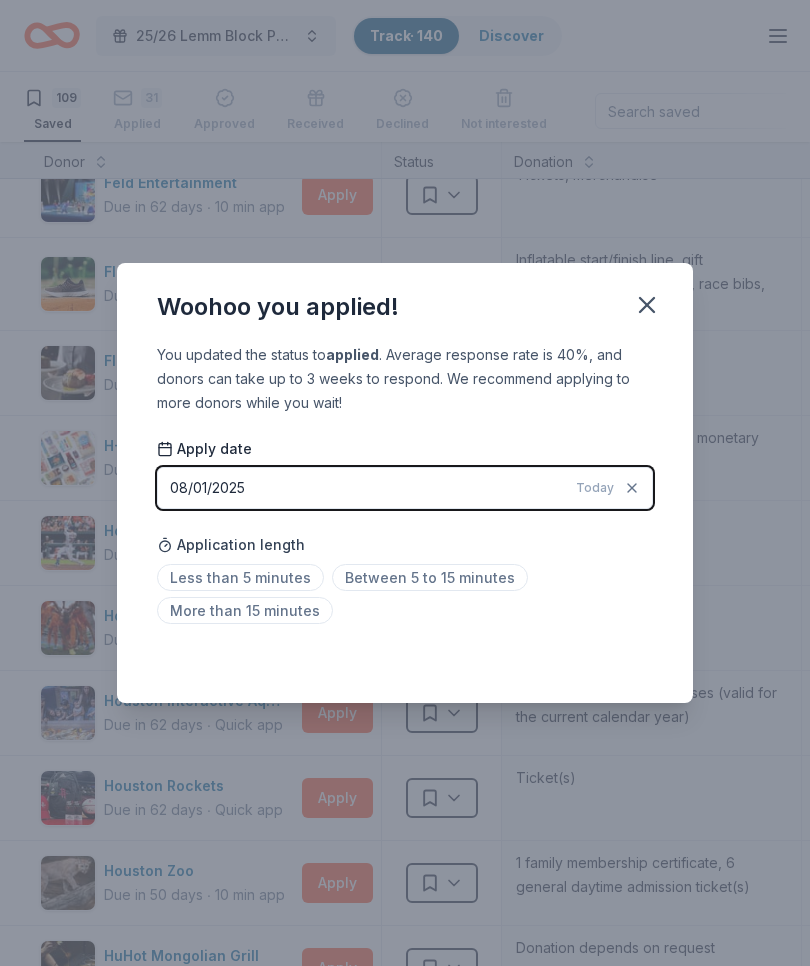 click 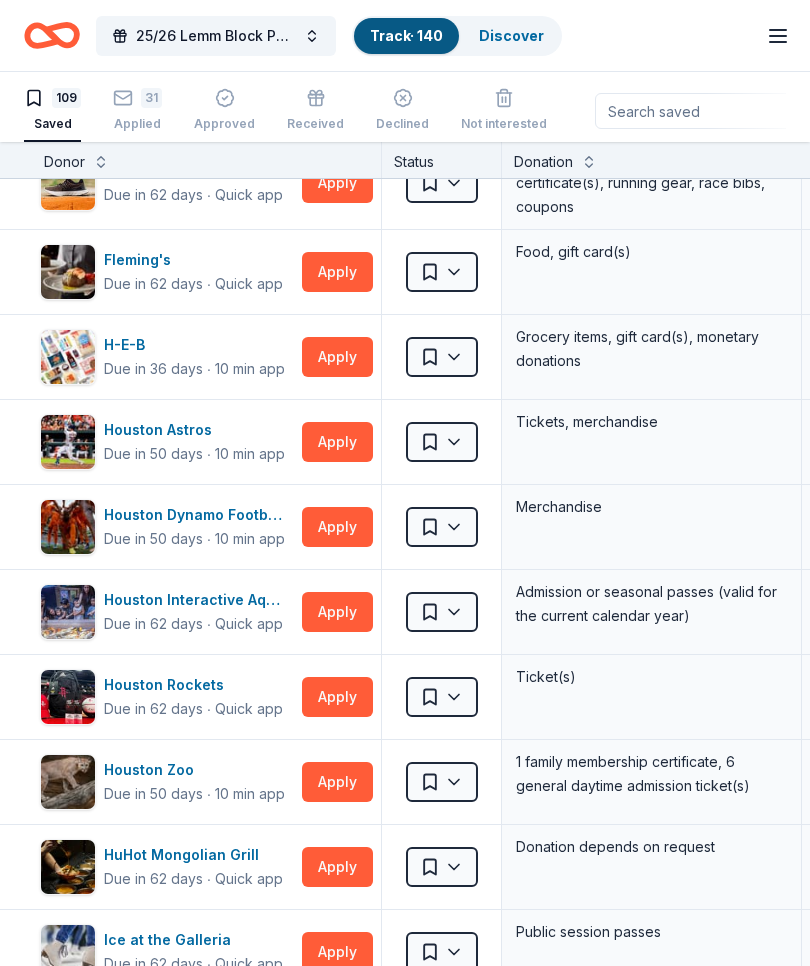scroll, scrollTop: 1580, scrollLeft: 0, axis: vertical 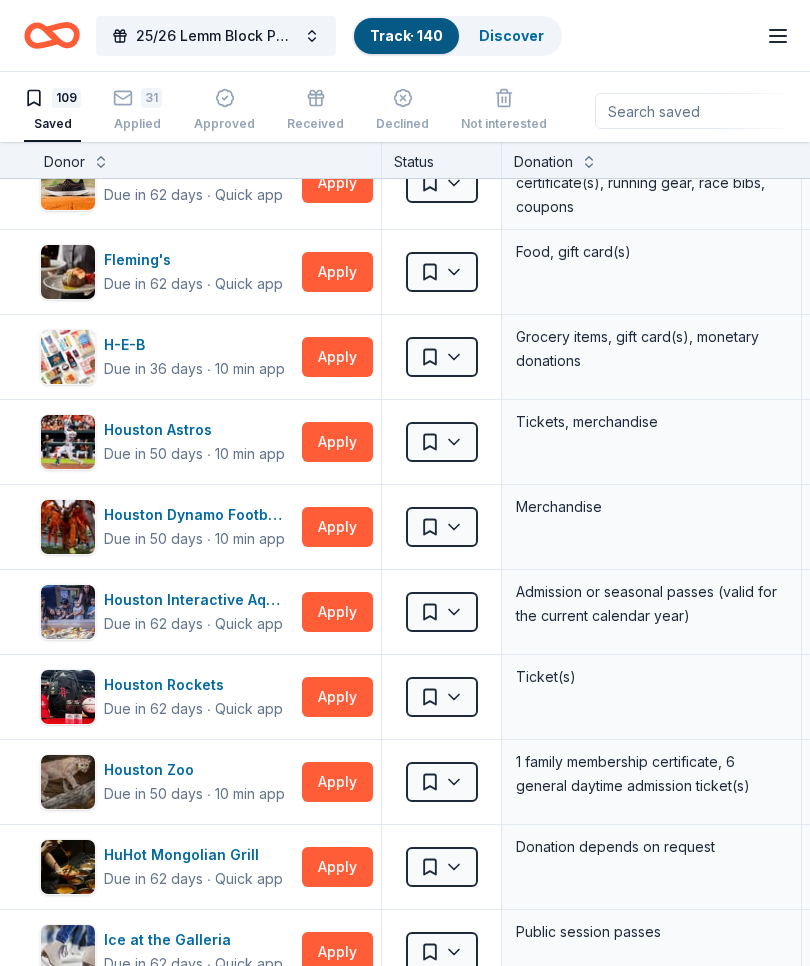 click on "Apply" at bounding box center [337, 442] 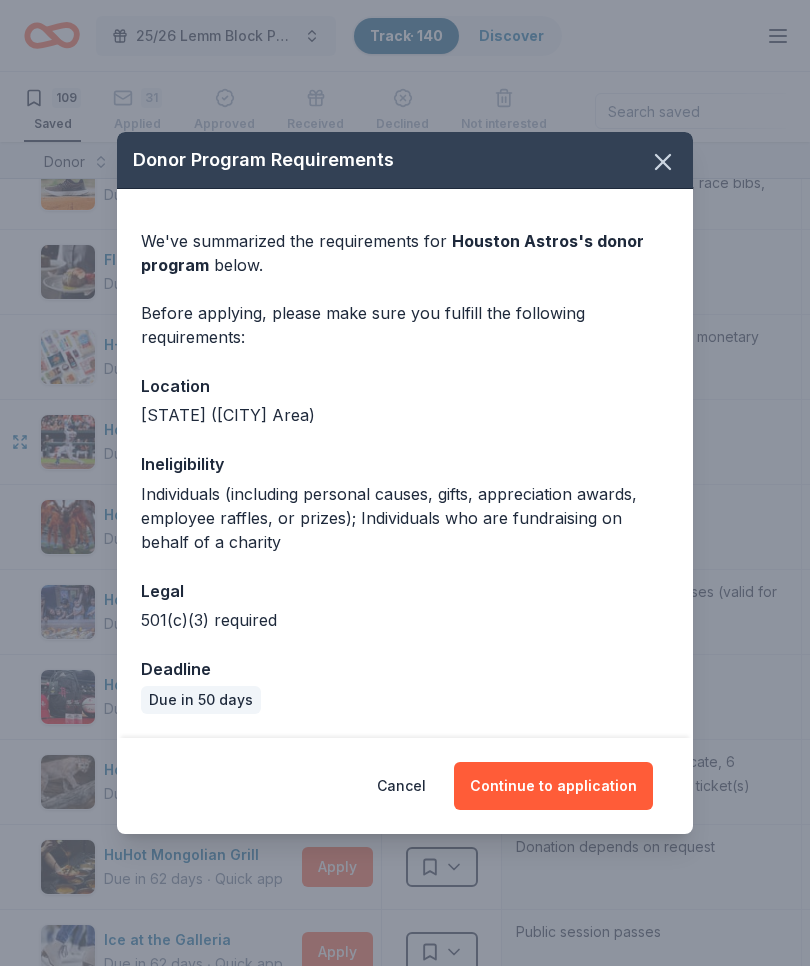click on "Continue to application" at bounding box center (553, 786) 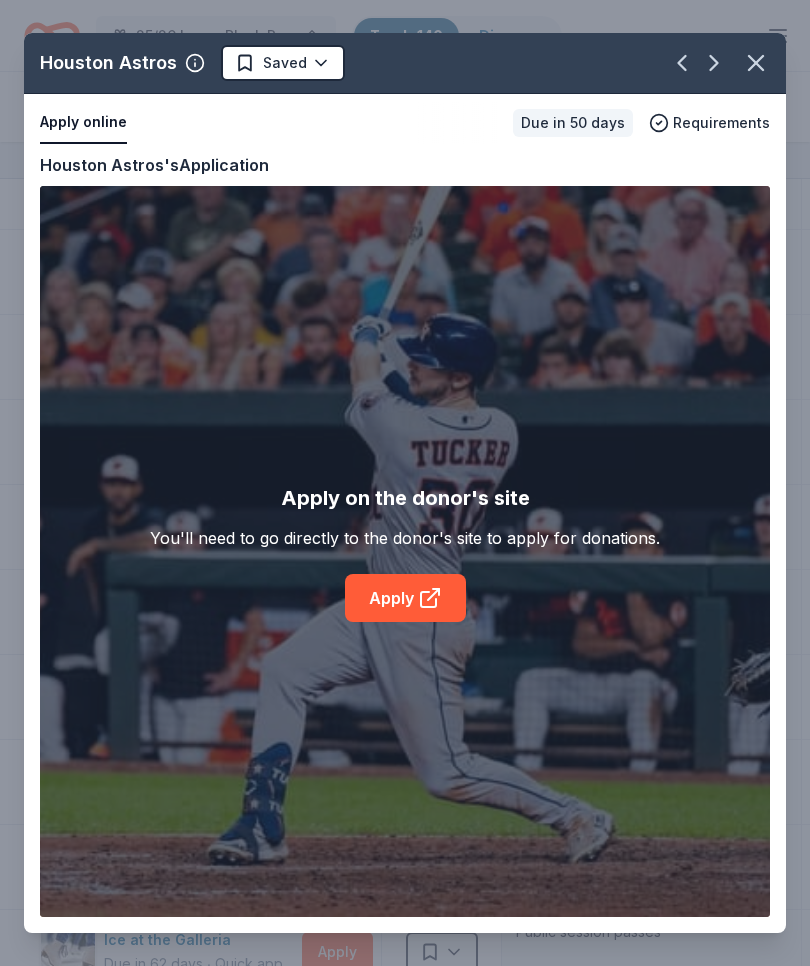 click 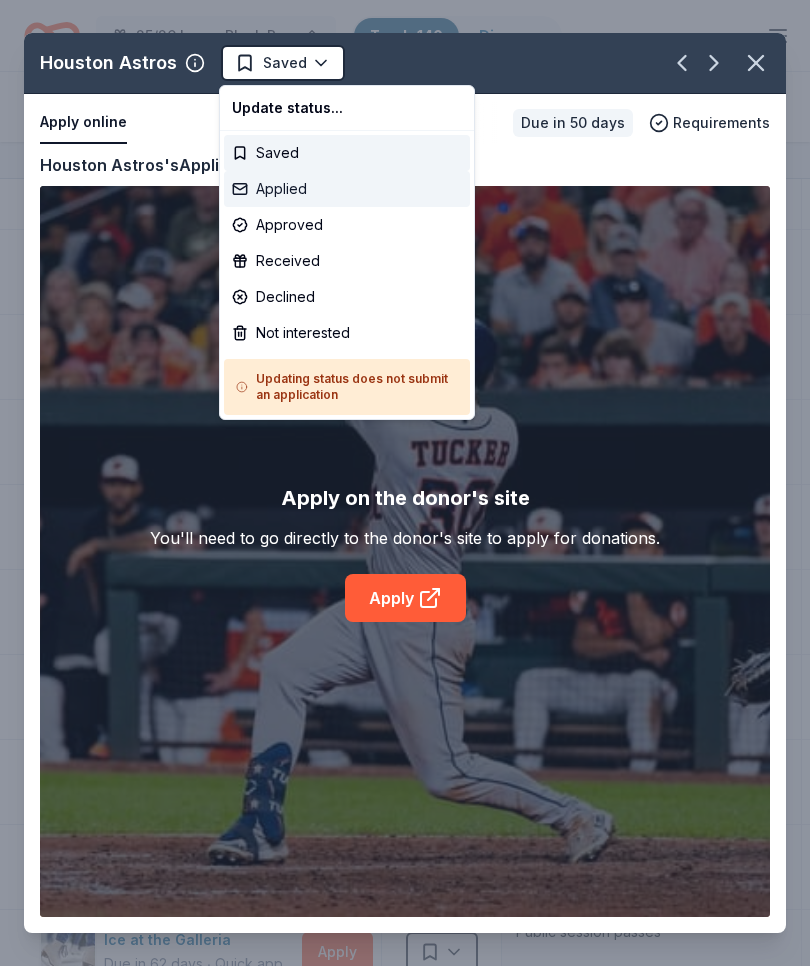 click on "Applied" at bounding box center (347, 189) 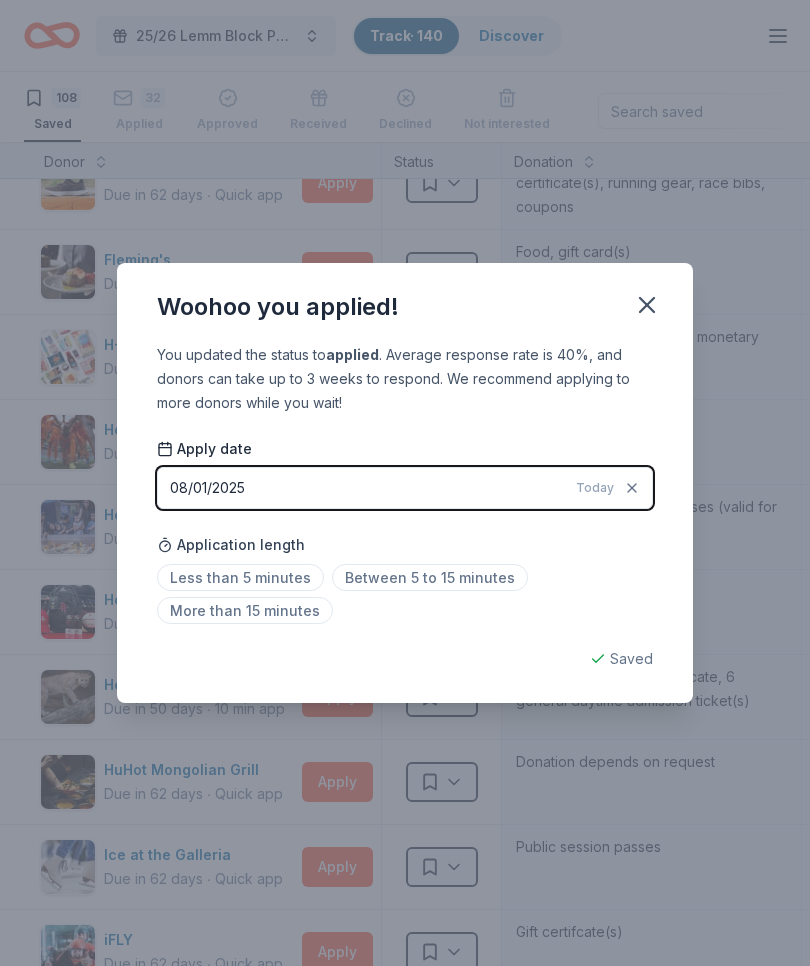 click 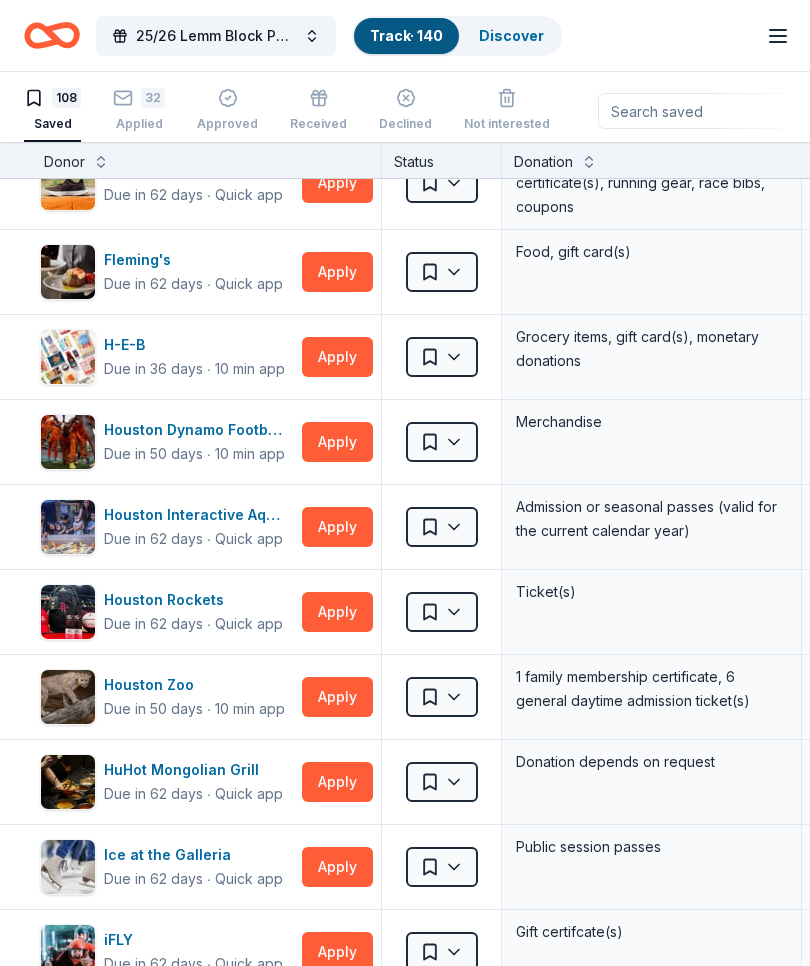 click on "Apply" at bounding box center (337, 442) 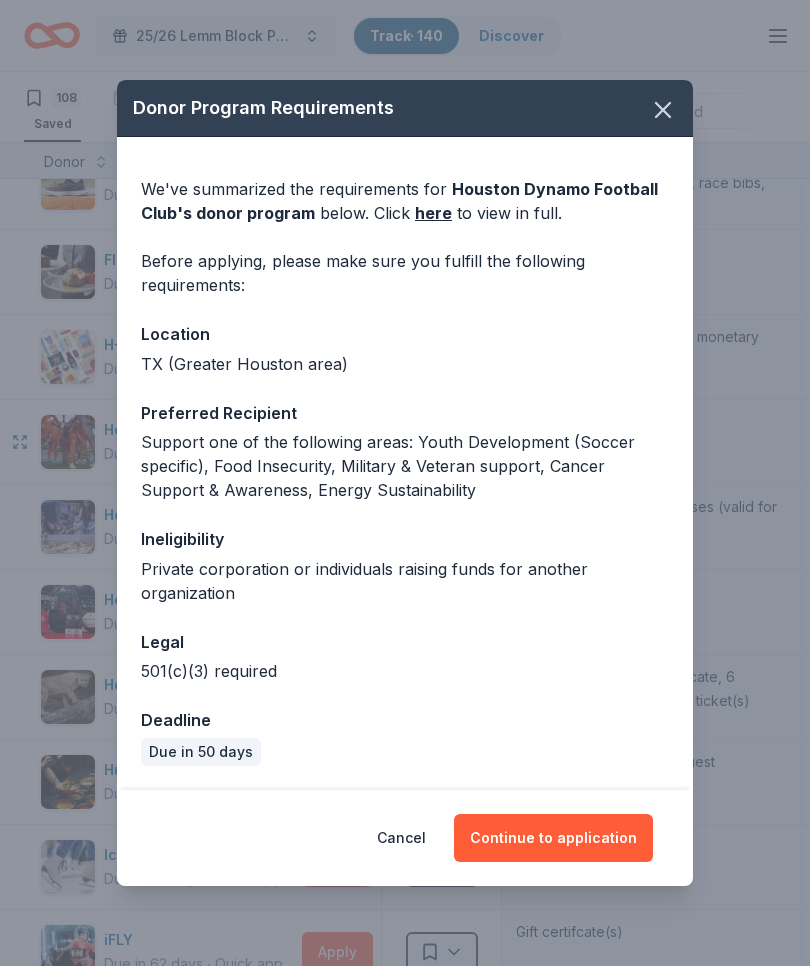 click on "Continue to application" at bounding box center [553, 838] 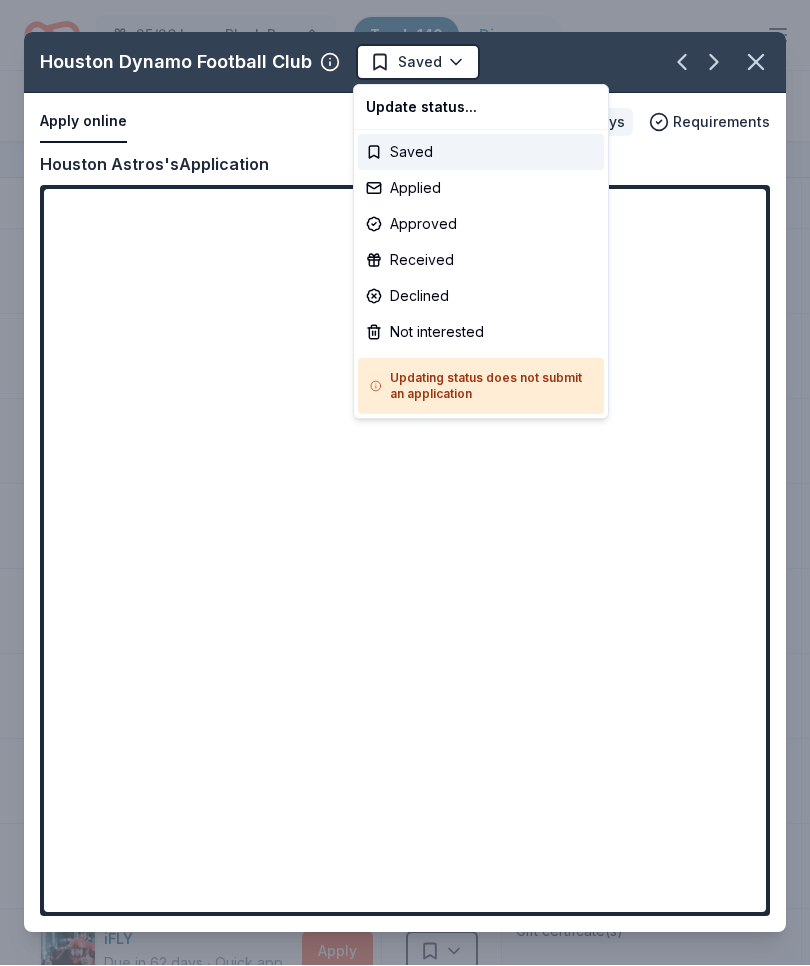 scroll, scrollTop: 0, scrollLeft: 0, axis: both 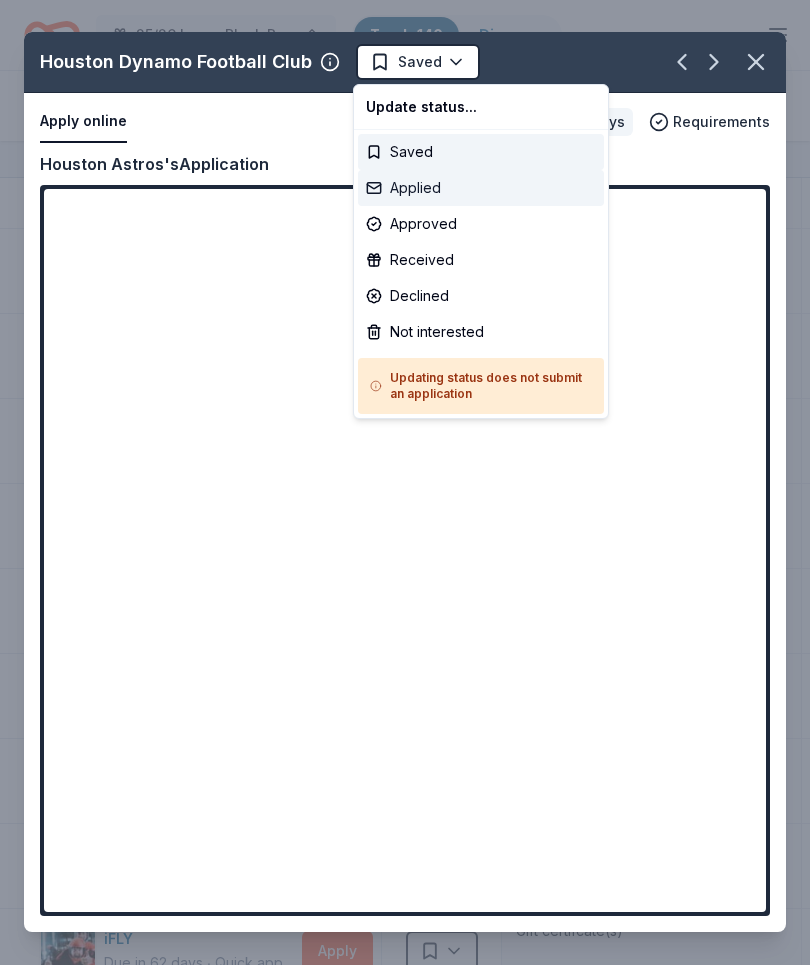 click on "Applied" at bounding box center [481, 189] 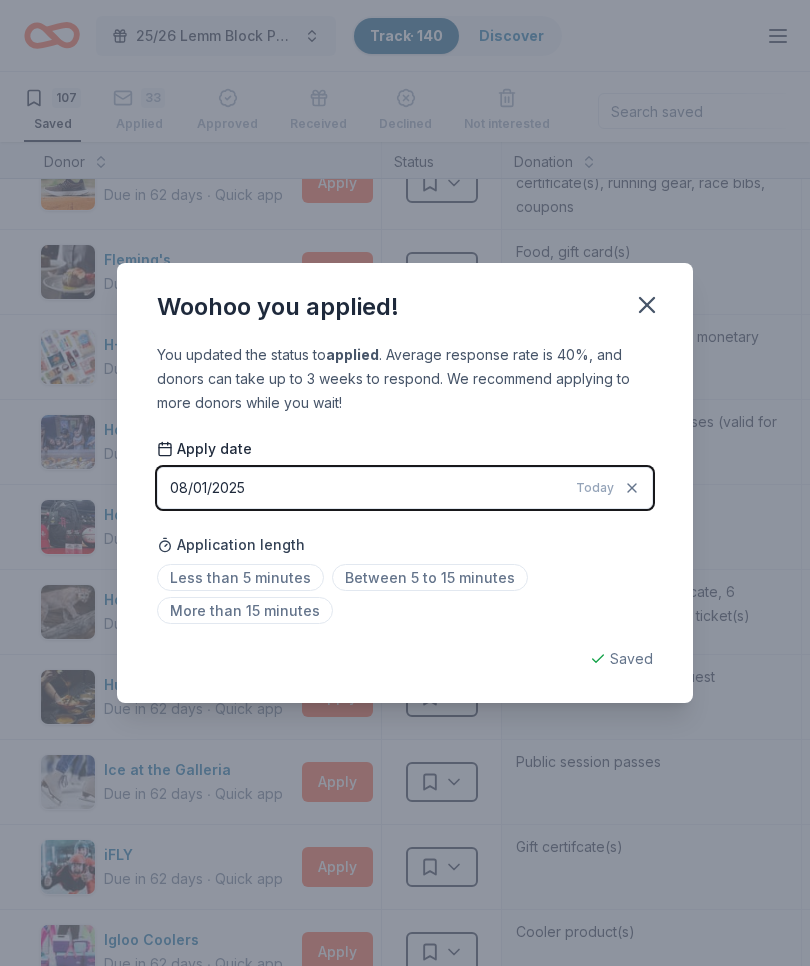 click 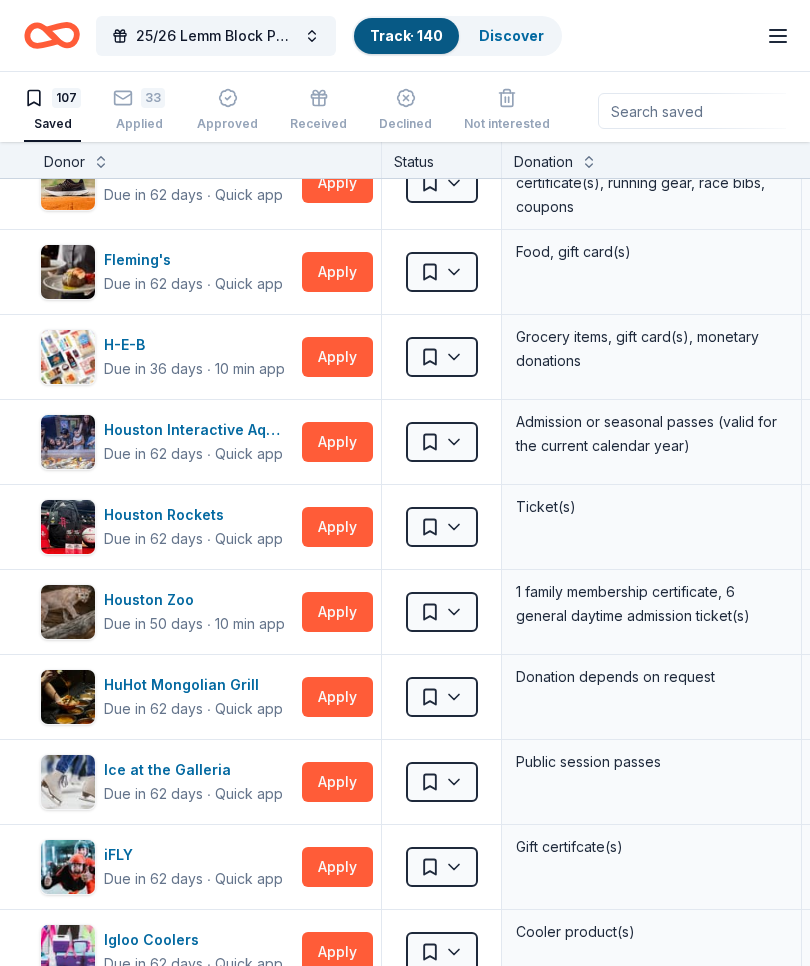 click on "Apply" at bounding box center [337, 442] 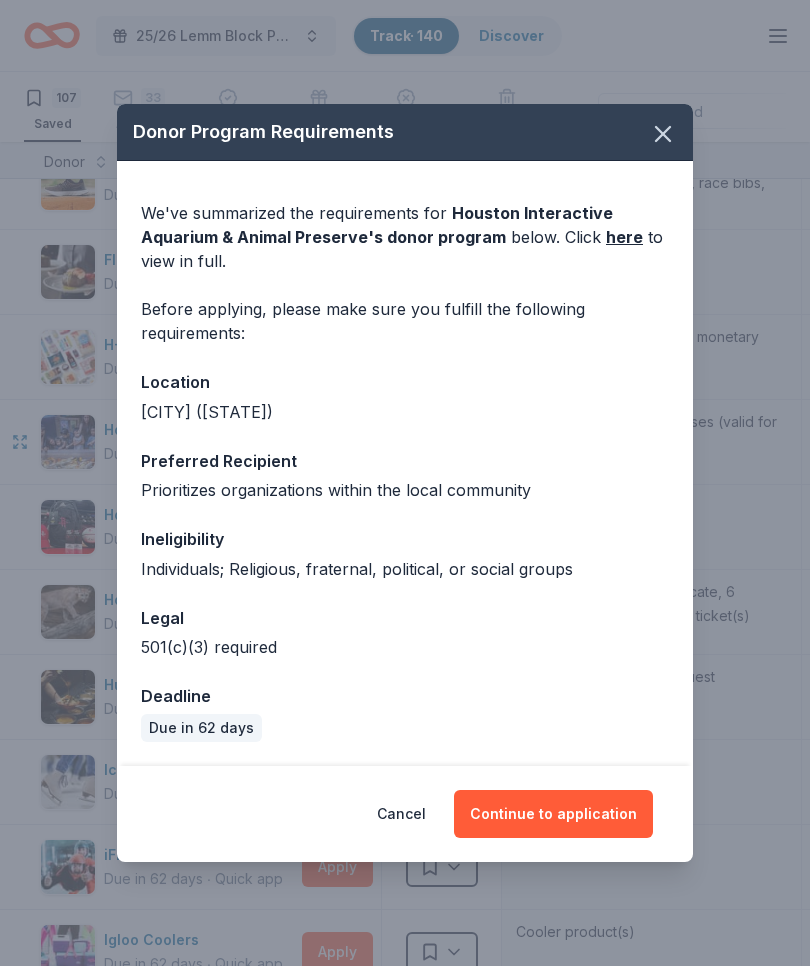 click on "Continue to application" at bounding box center (553, 814) 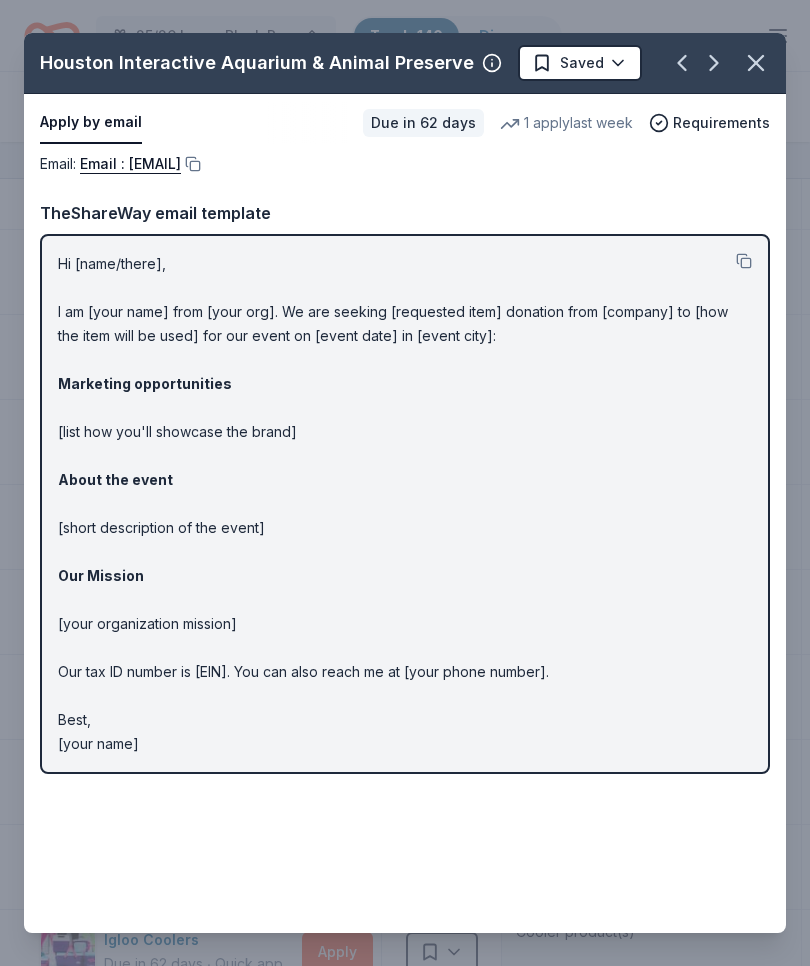 click on "Email : [EMAIL]" at bounding box center (405, 164) 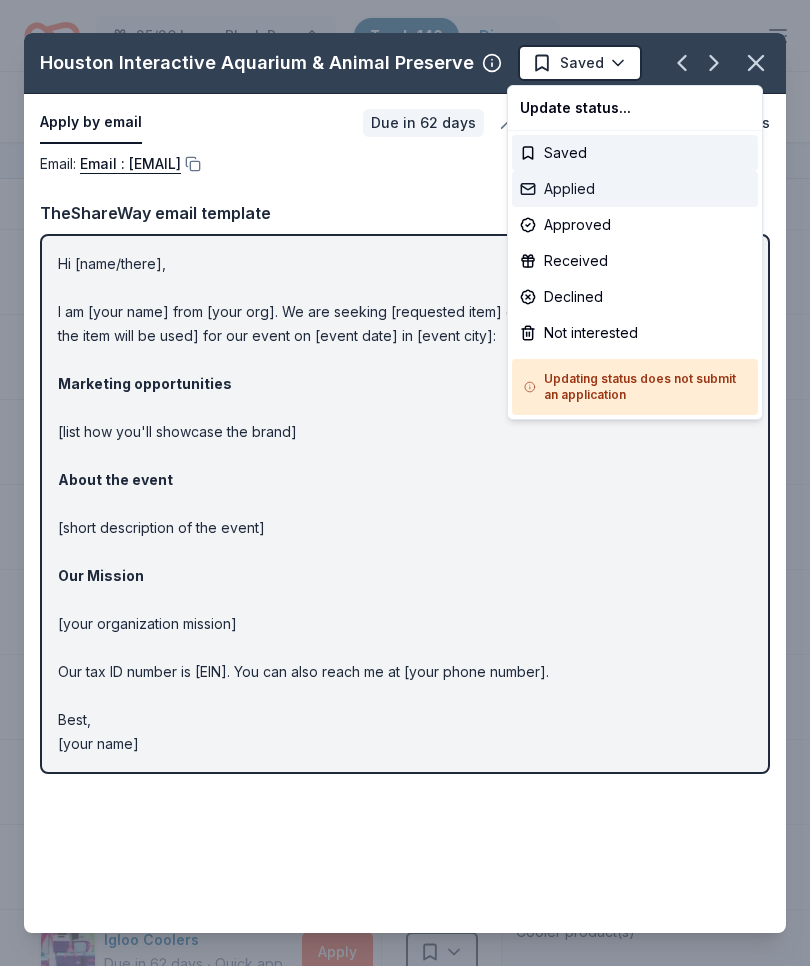 click on "Applied" at bounding box center (635, 189) 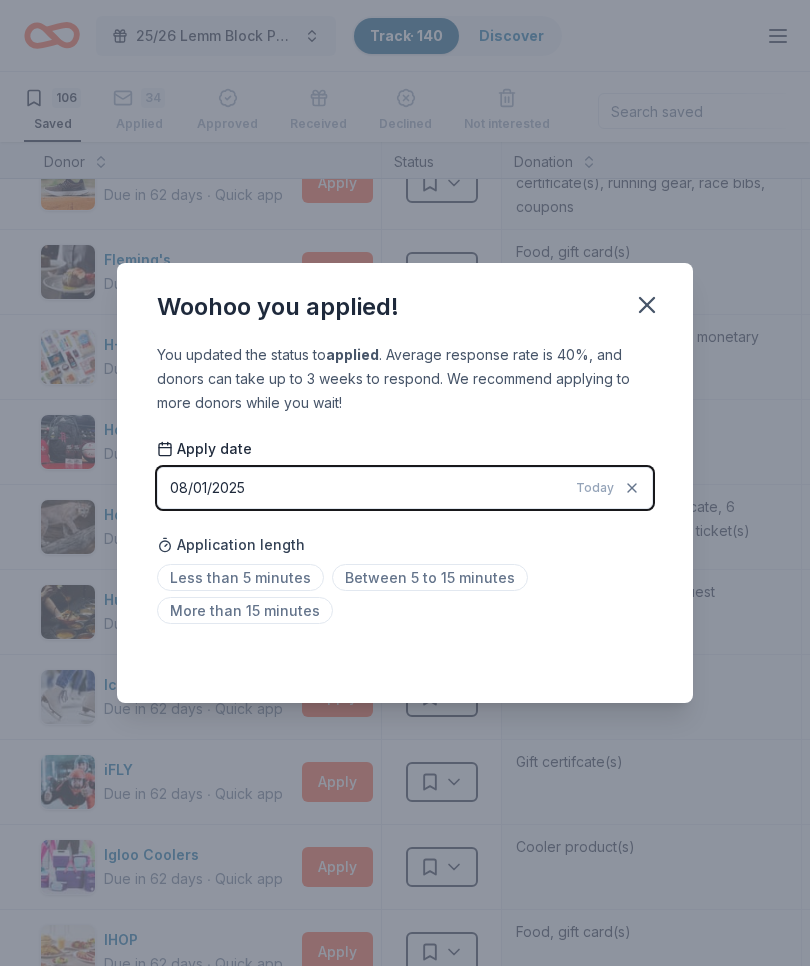 click 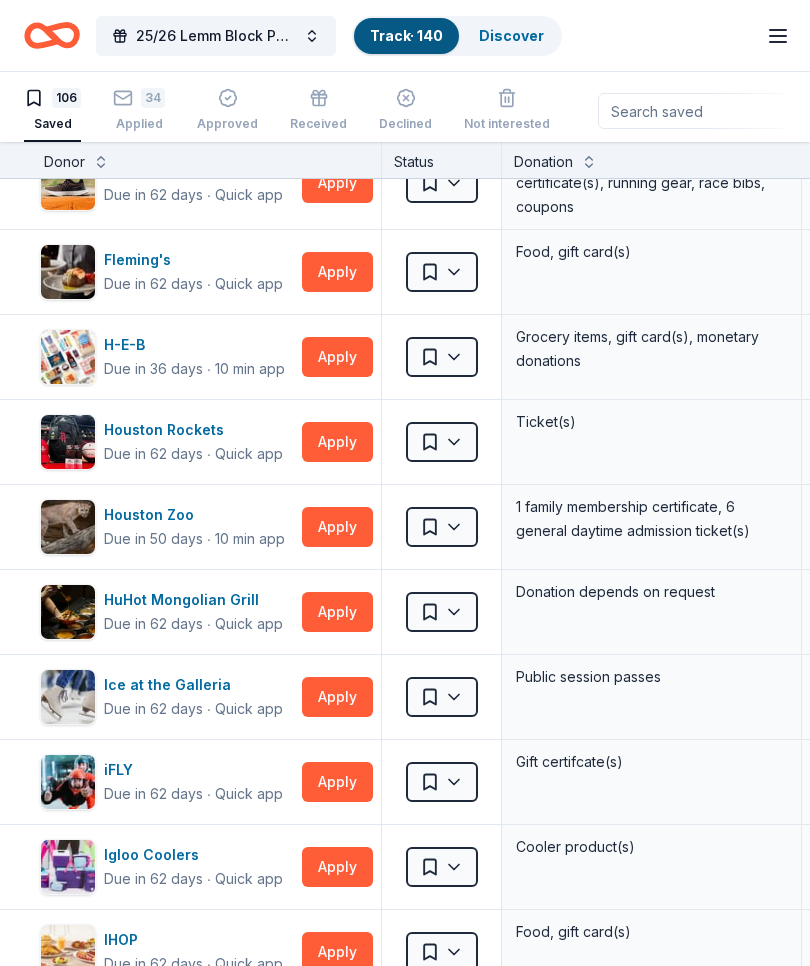click on "Apply" at bounding box center [337, 442] 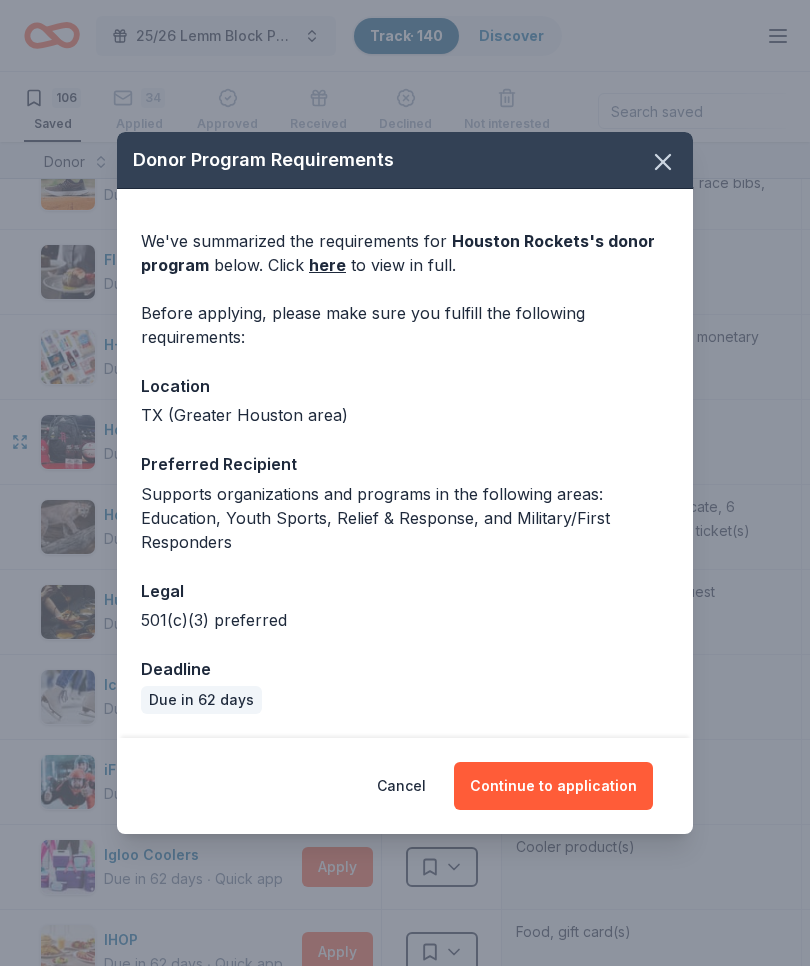 click on "Continue to application" at bounding box center [553, 786] 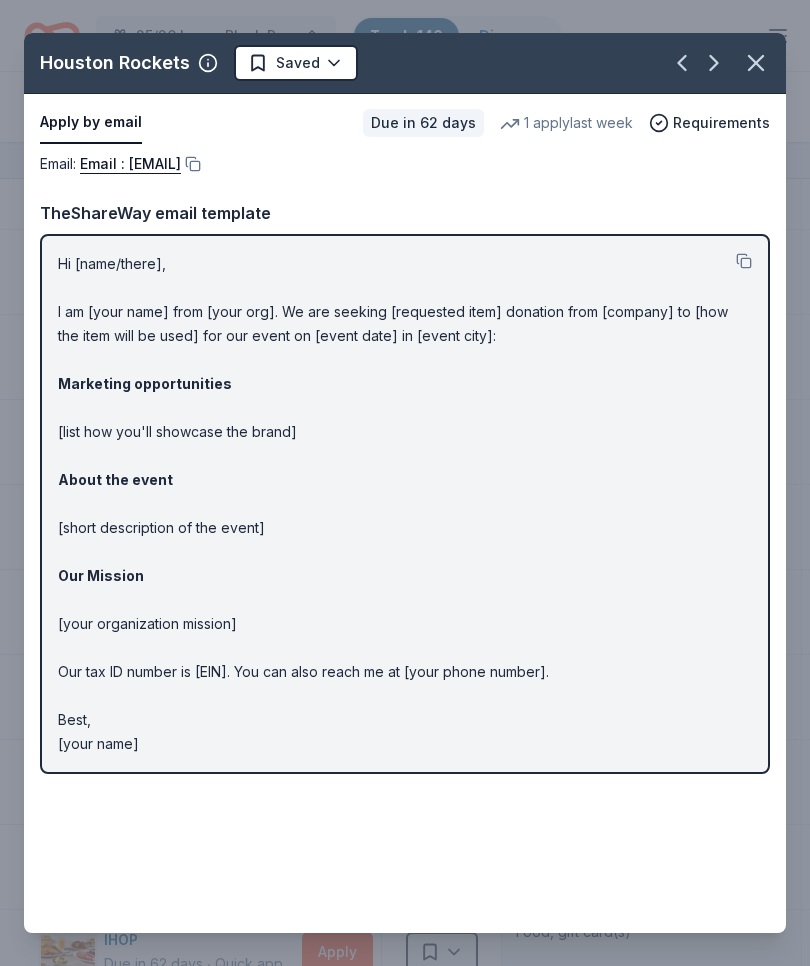 click at bounding box center (191, 164) 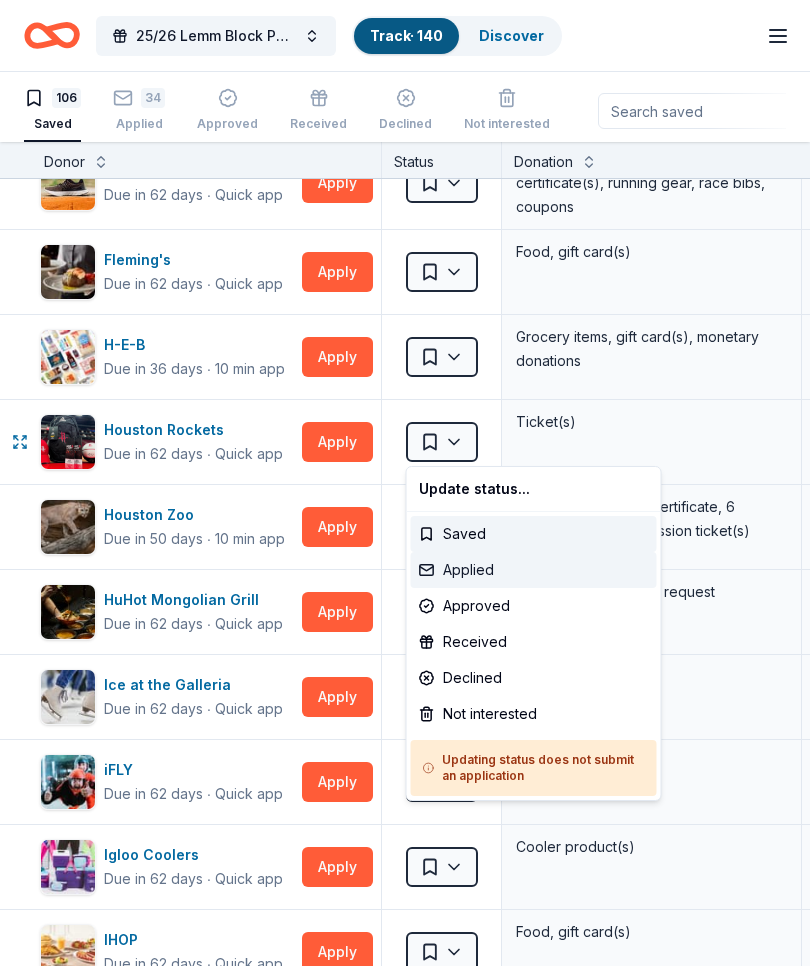 click on "Applied" at bounding box center [534, 570] 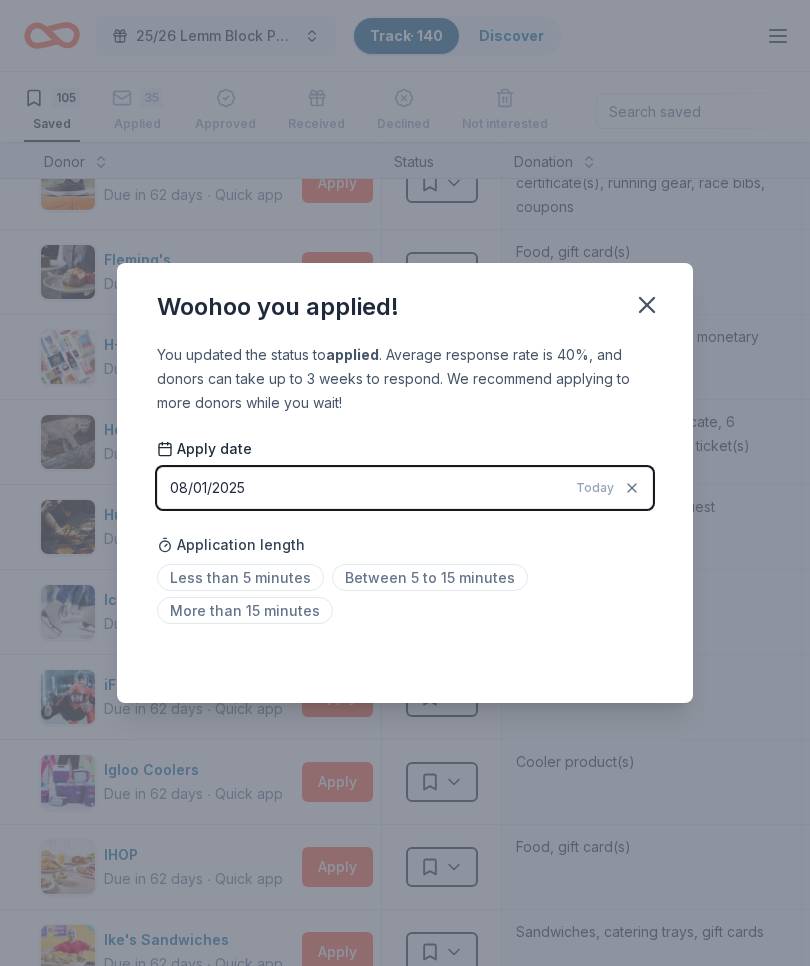 click 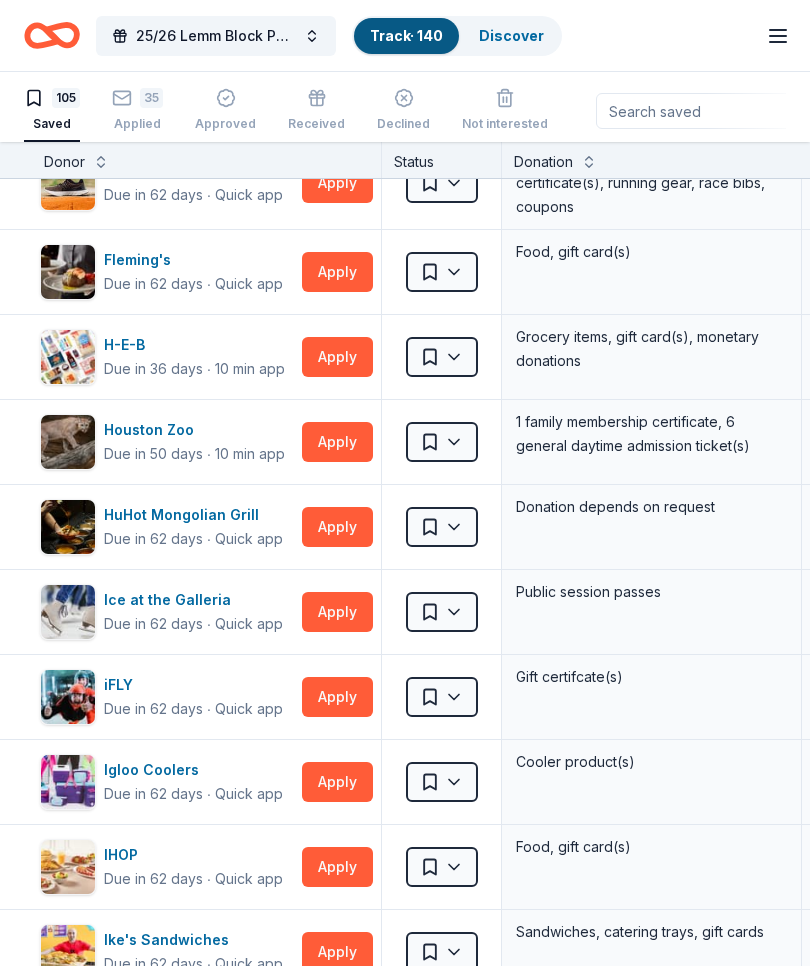 click on "Apply" at bounding box center [337, 442] 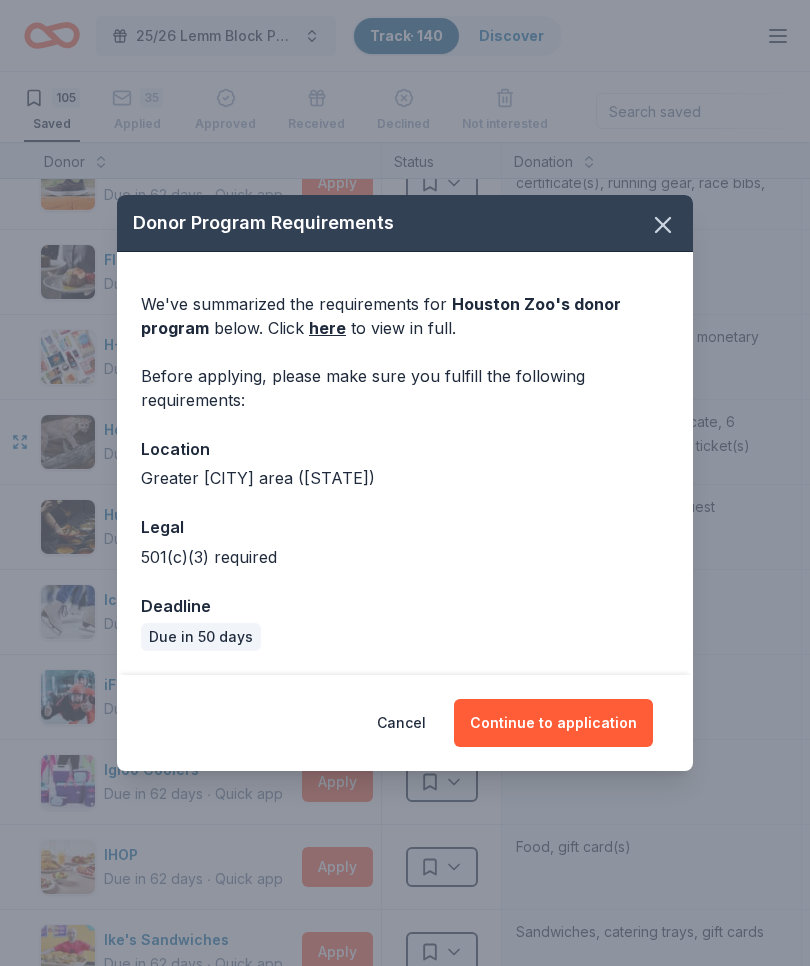 click on "Continue to application" at bounding box center [553, 723] 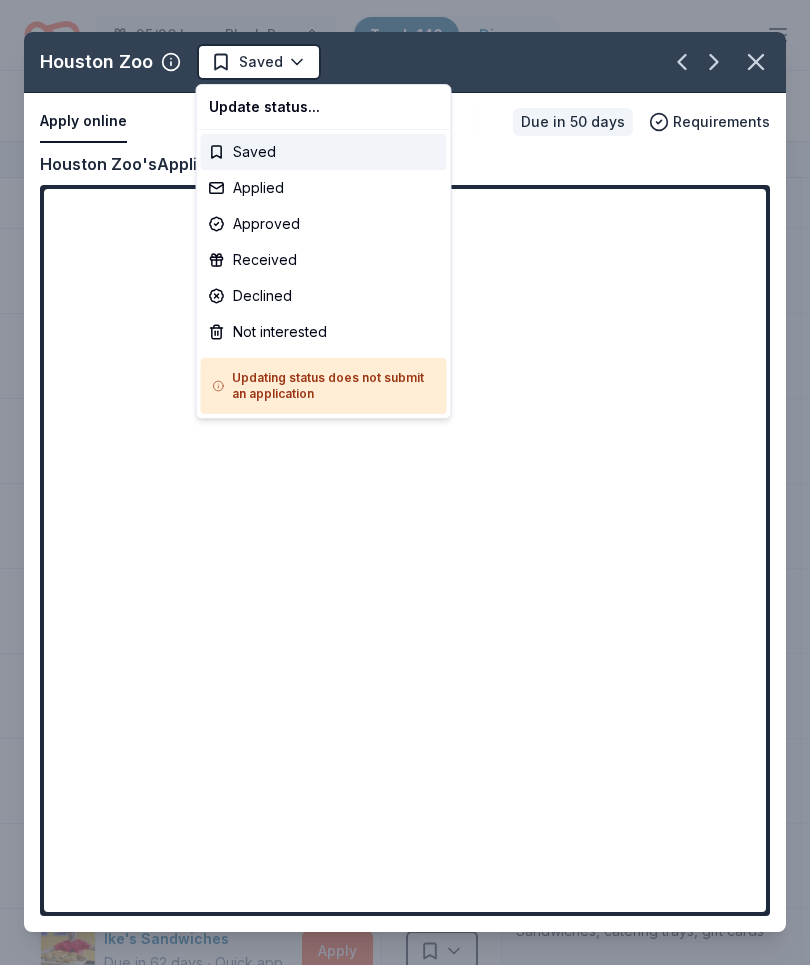 scroll, scrollTop: 0, scrollLeft: 0, axis: both 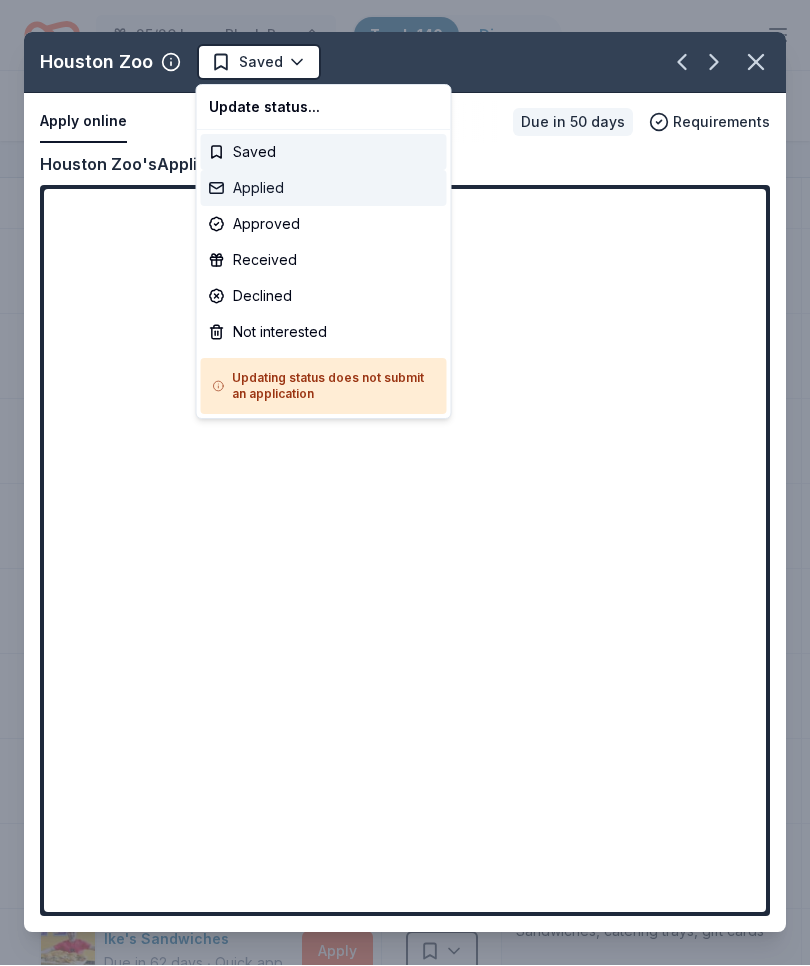 click on "Applied" at bounding box center [324, 189] 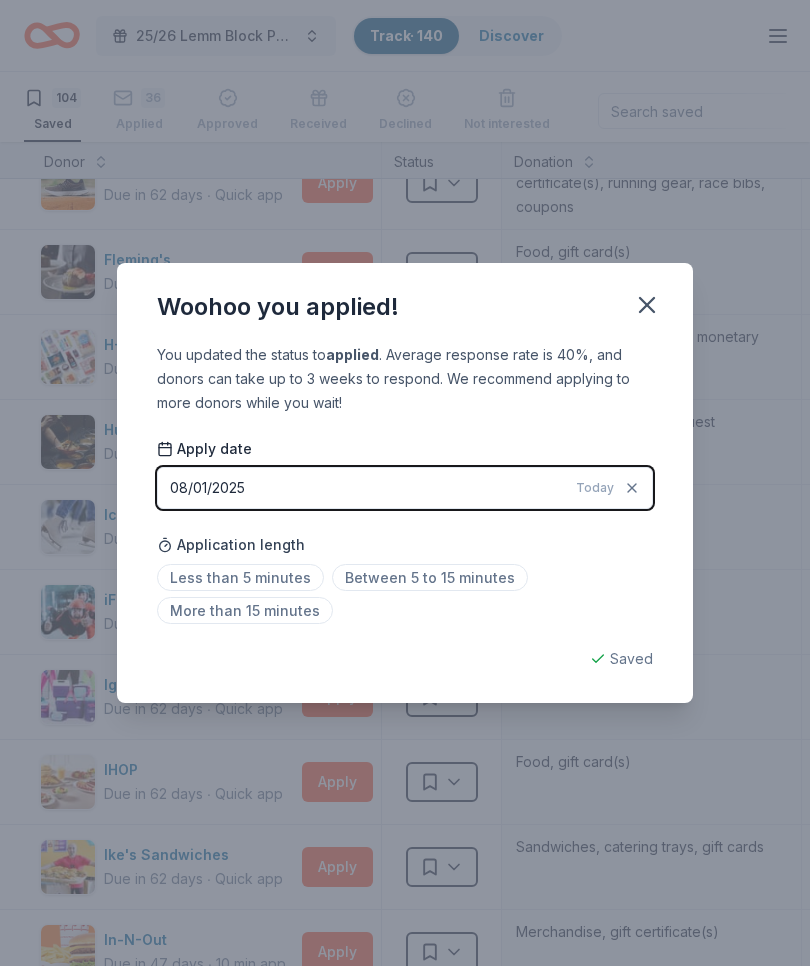 click 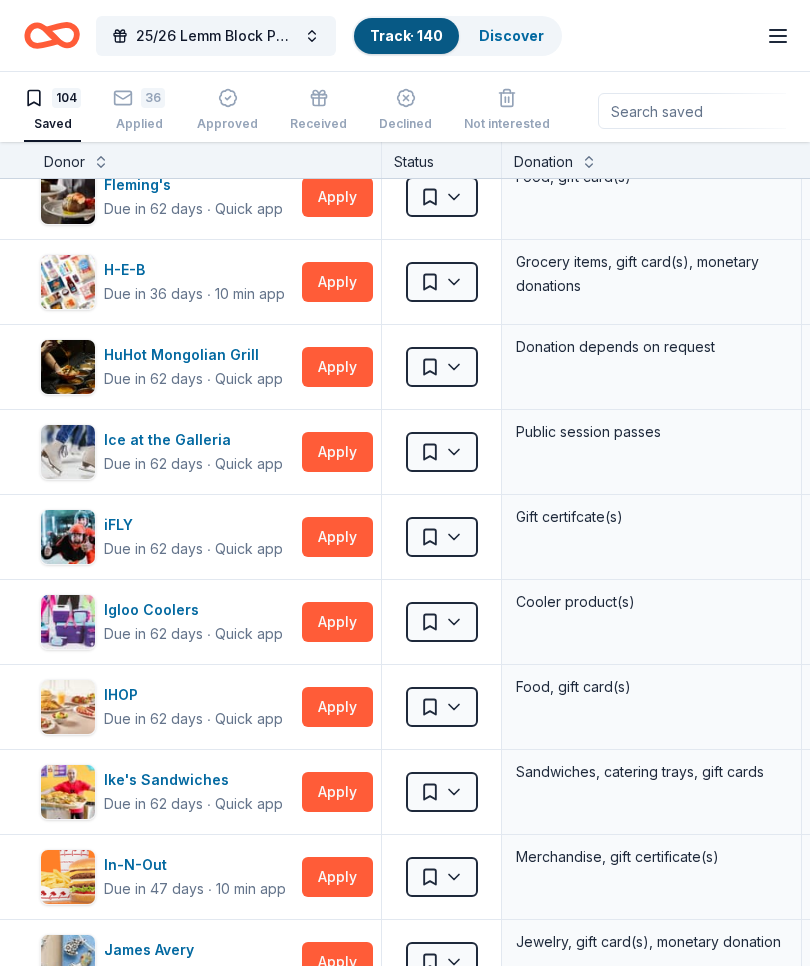 scroll, scrollTop: 1655, scrollLeft: 0, axis: vertical 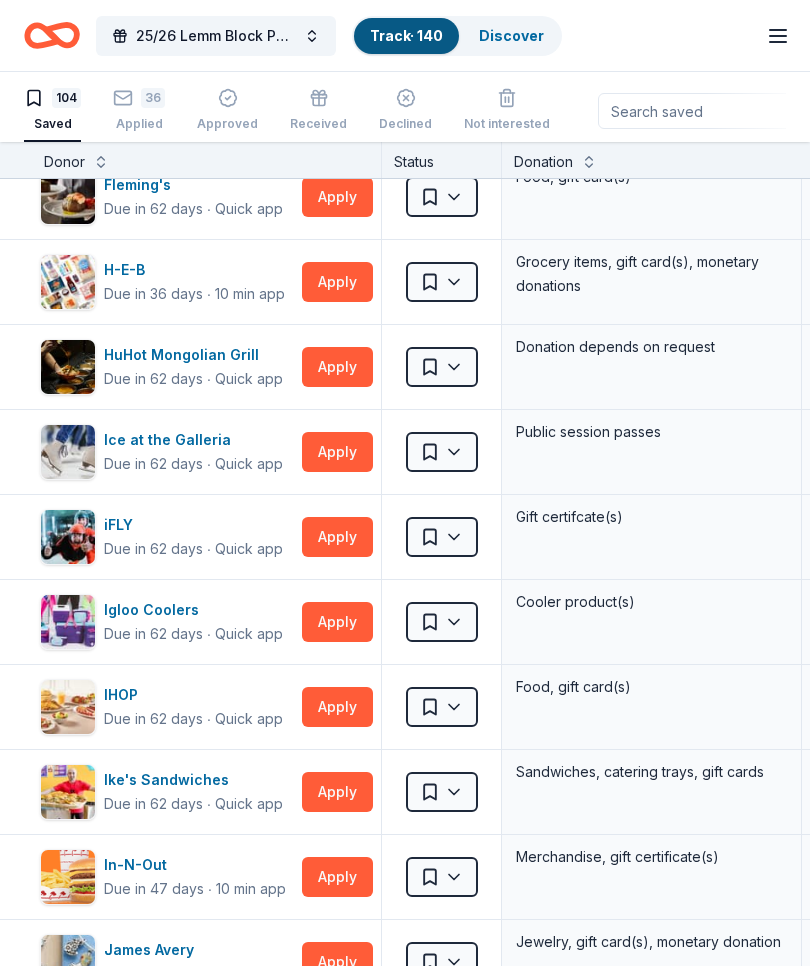 click on "Apply" at bounding box center [337, 452] 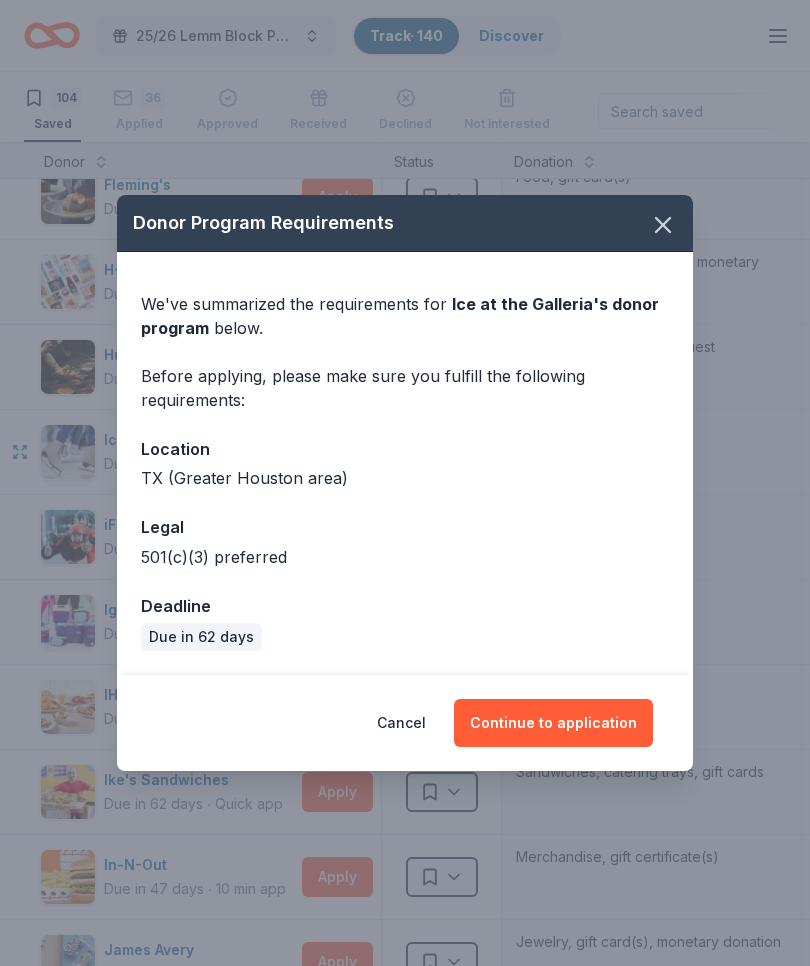 click on "Continue to application" at bounding box center [553, 723] 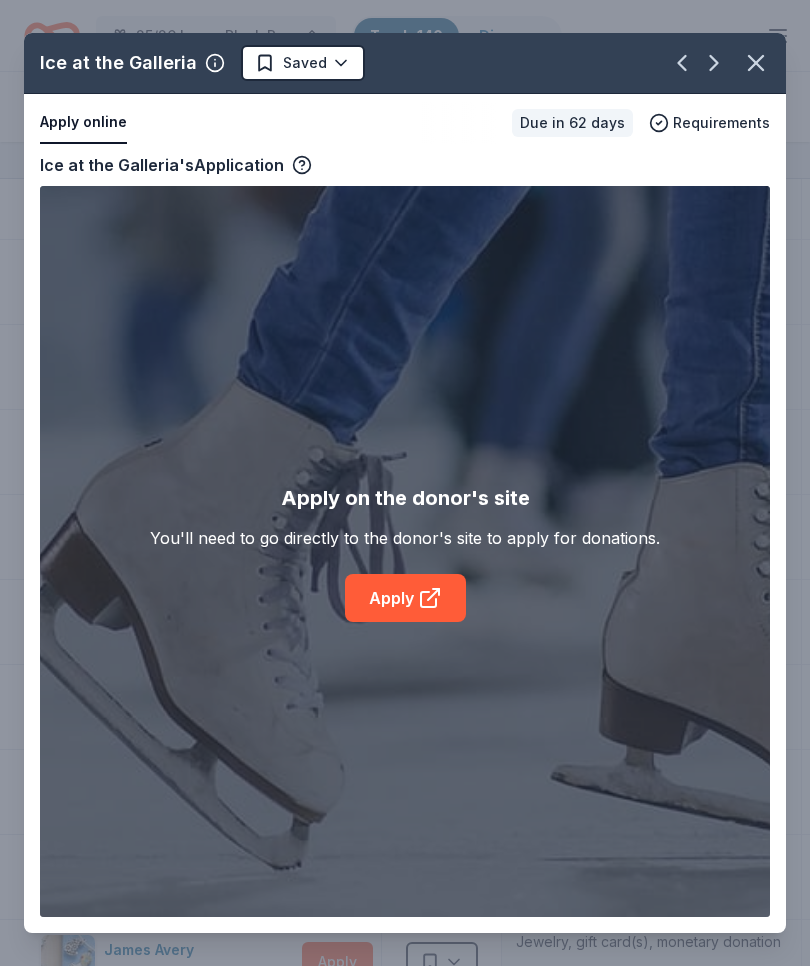 click on "Apply" at bounding box center [405, 598] 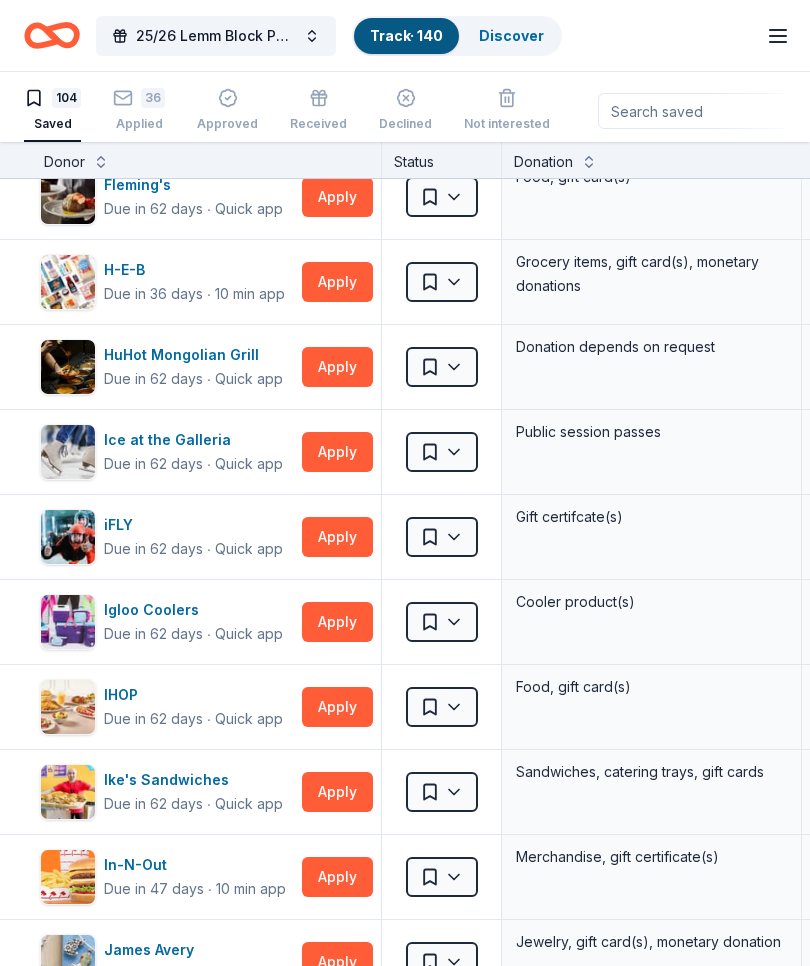 click on "Apply" at bounding box center [337, 537] 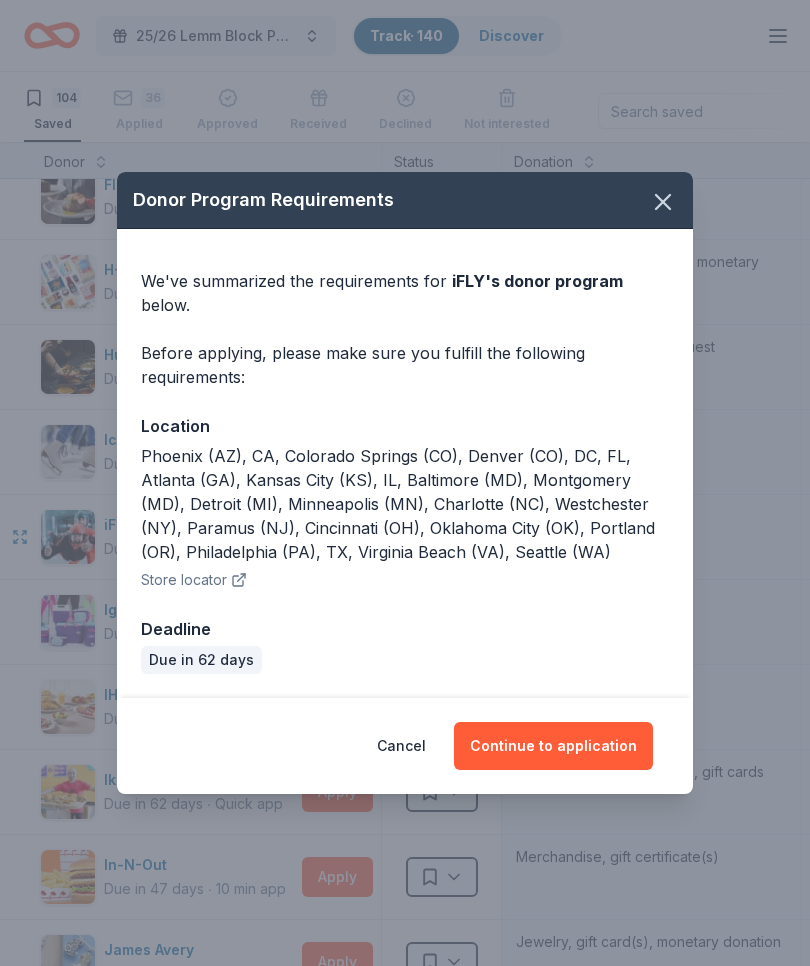 click on "Continue to application" at bounding box center (553, 746) 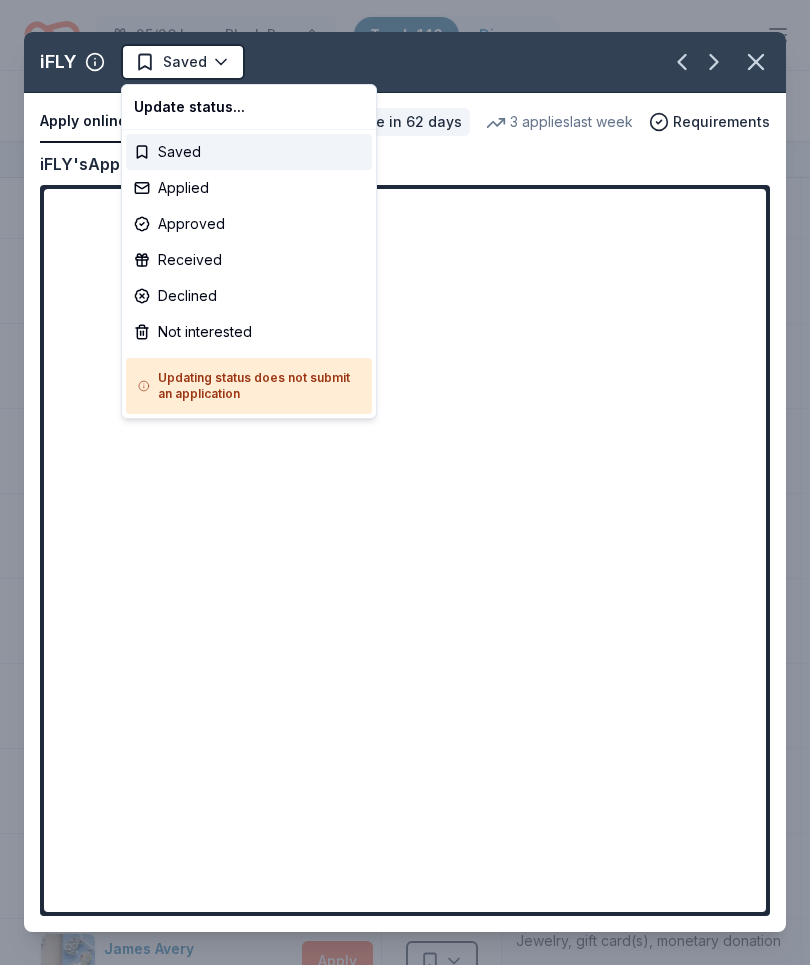 scroll, scrollTop: 0, scrollLeft: 0, axis: both 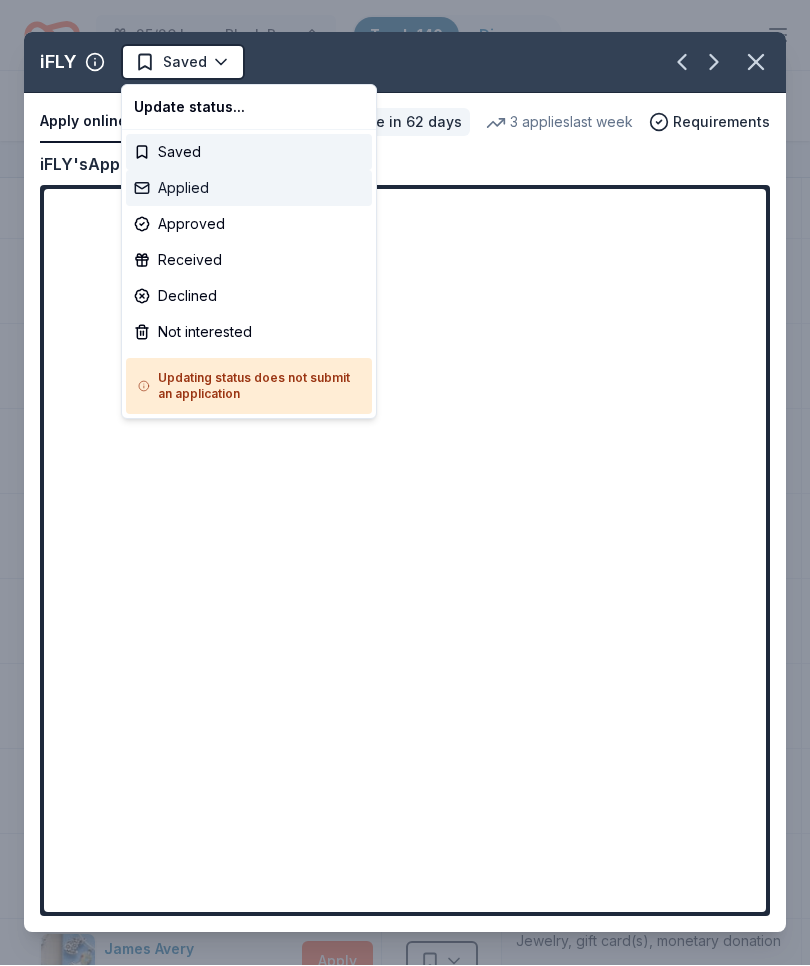 click on "Applied" at bounding box center (249, 189) 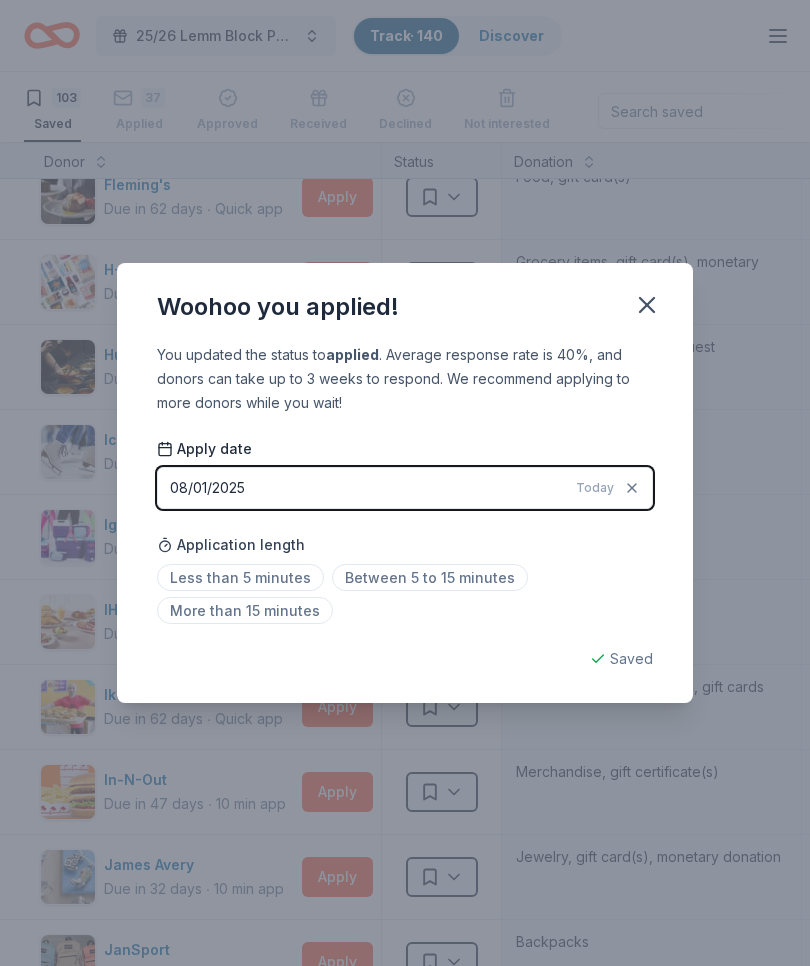 click 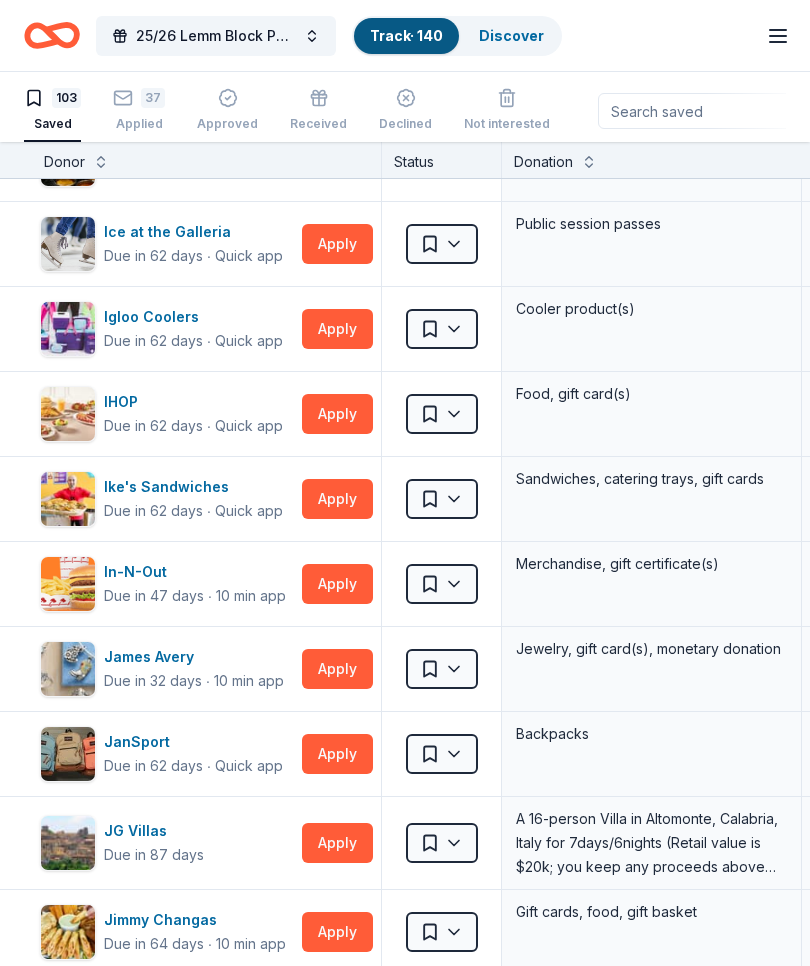 scroll, scrollTop: 1867, scrollLeft: 0, axis: vertical 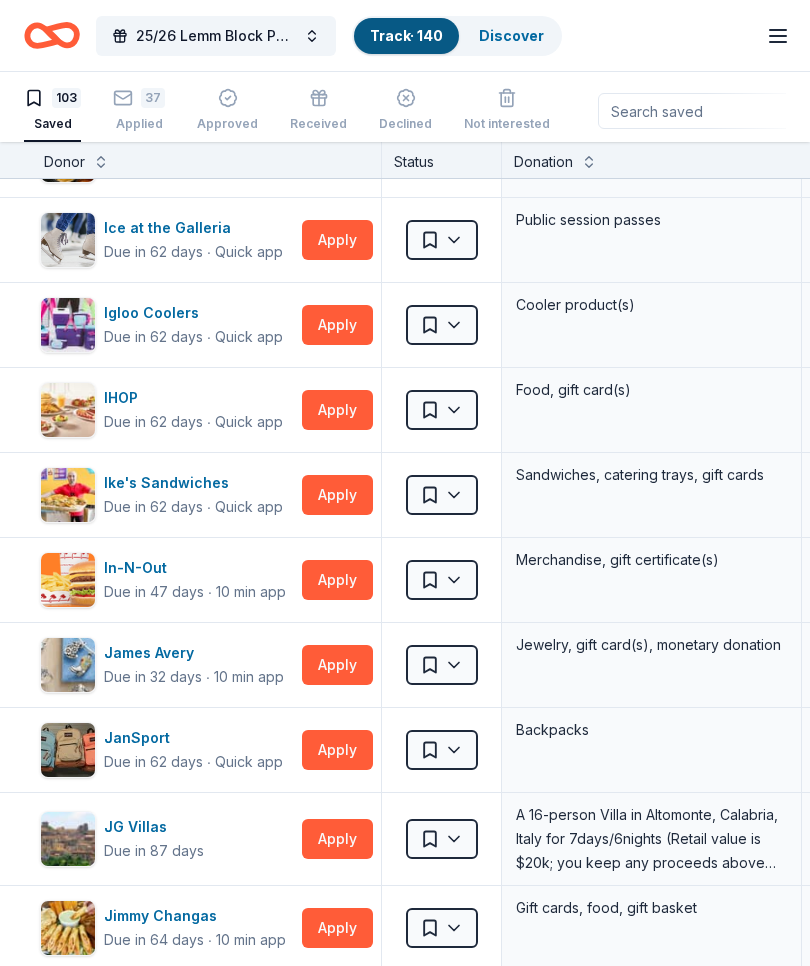 click on "Apply" at bounding box center (337, 325) 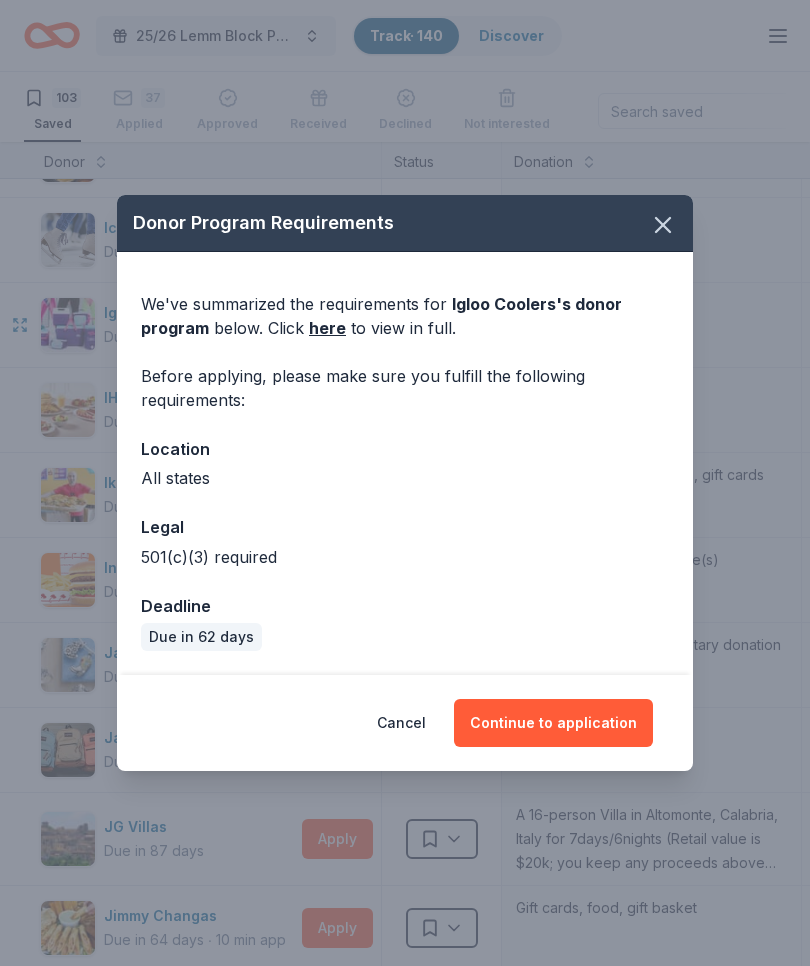click on "Continue to application" at bounding box center [553, 723] 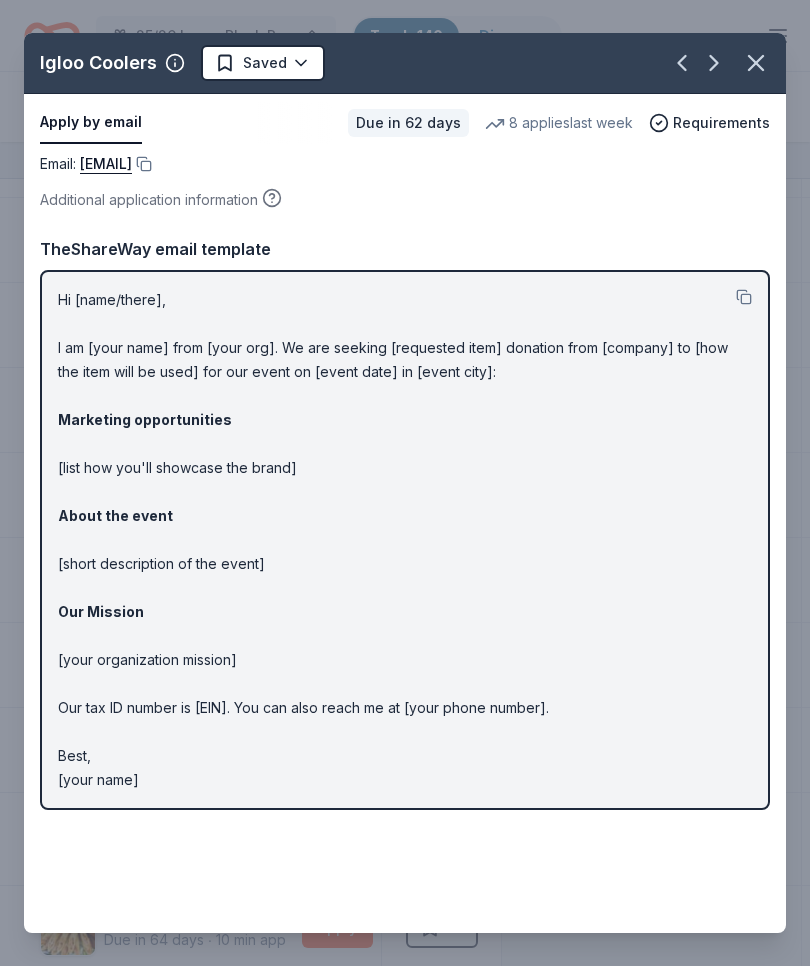 click at bounding box center [142, 164] 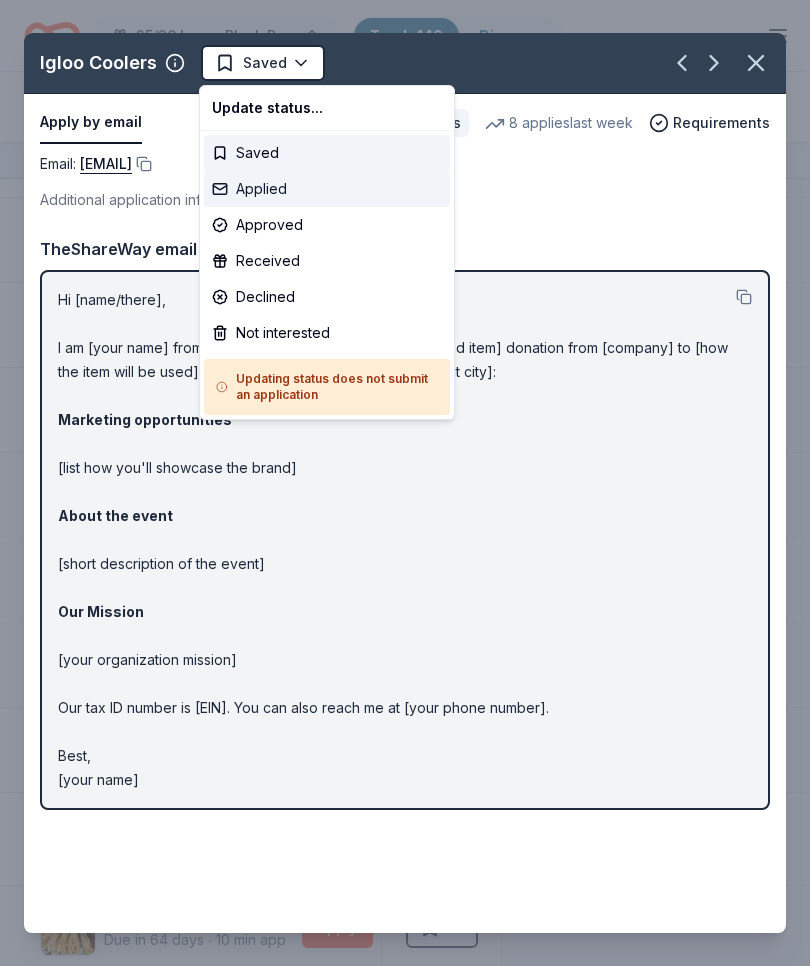 click on "Applied" at bounding box center [327, 189] 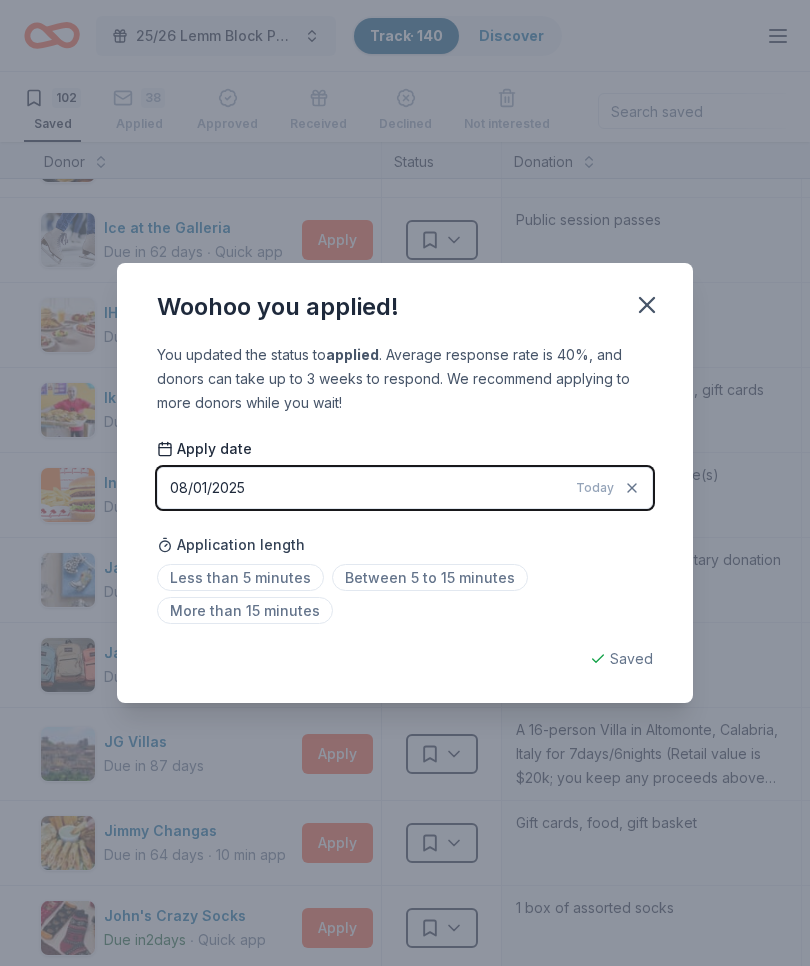 click 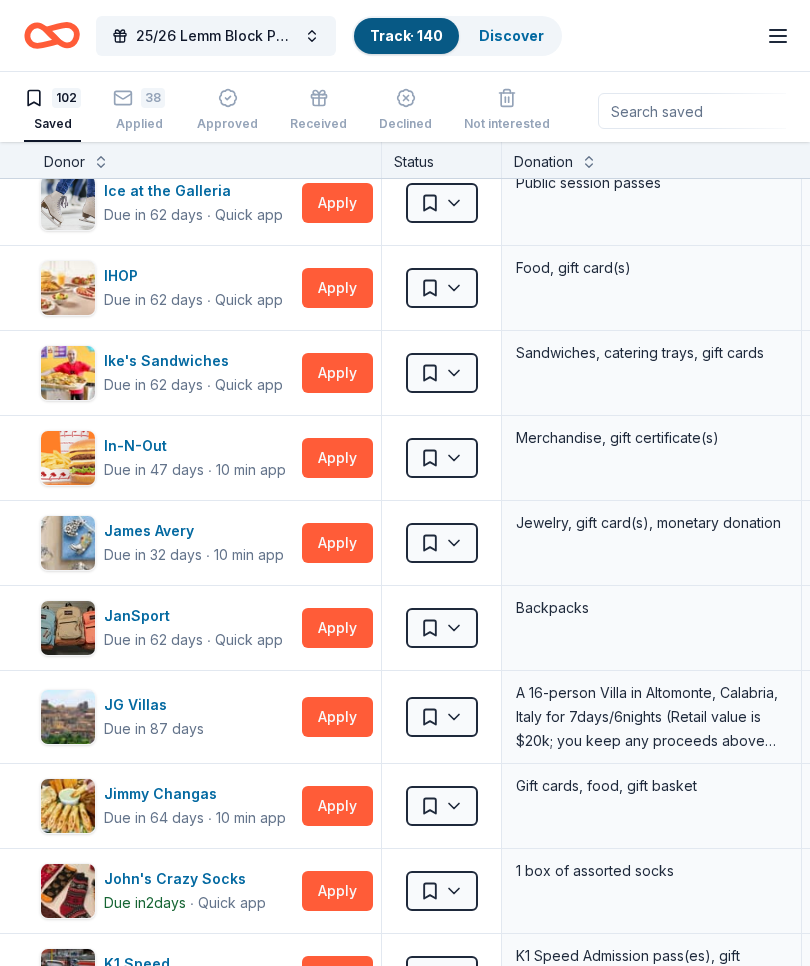 scroll, scrollTop: 1904, scrollLeft: 0, axis: vertical 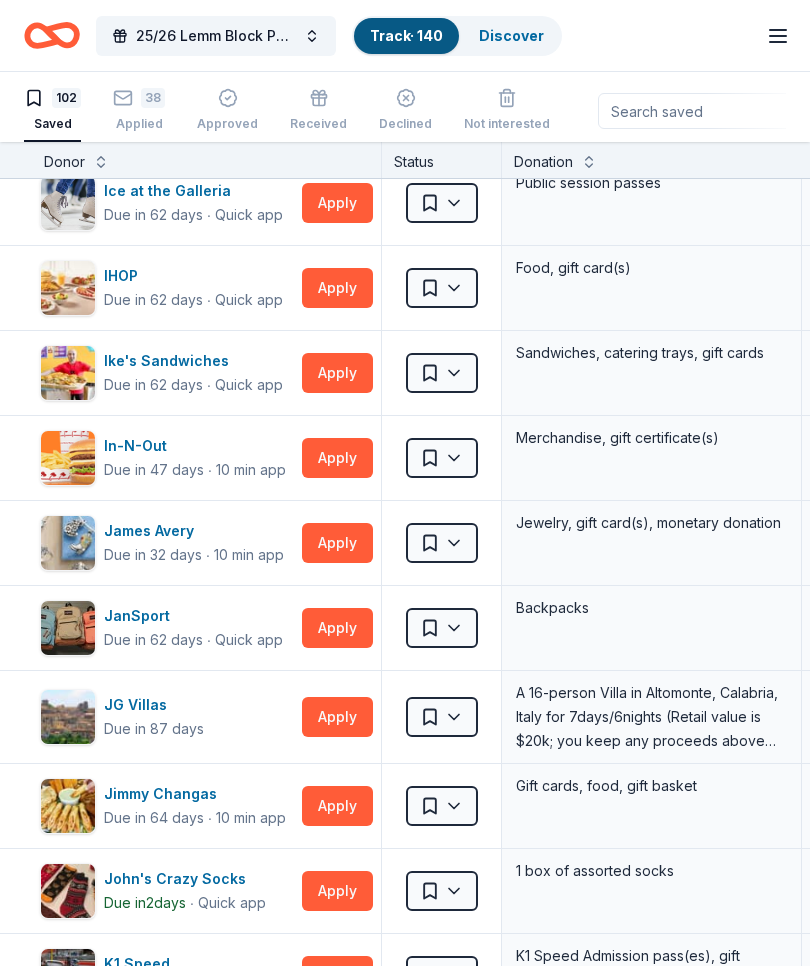 click on "Apply" at bounding box center [337, 288] 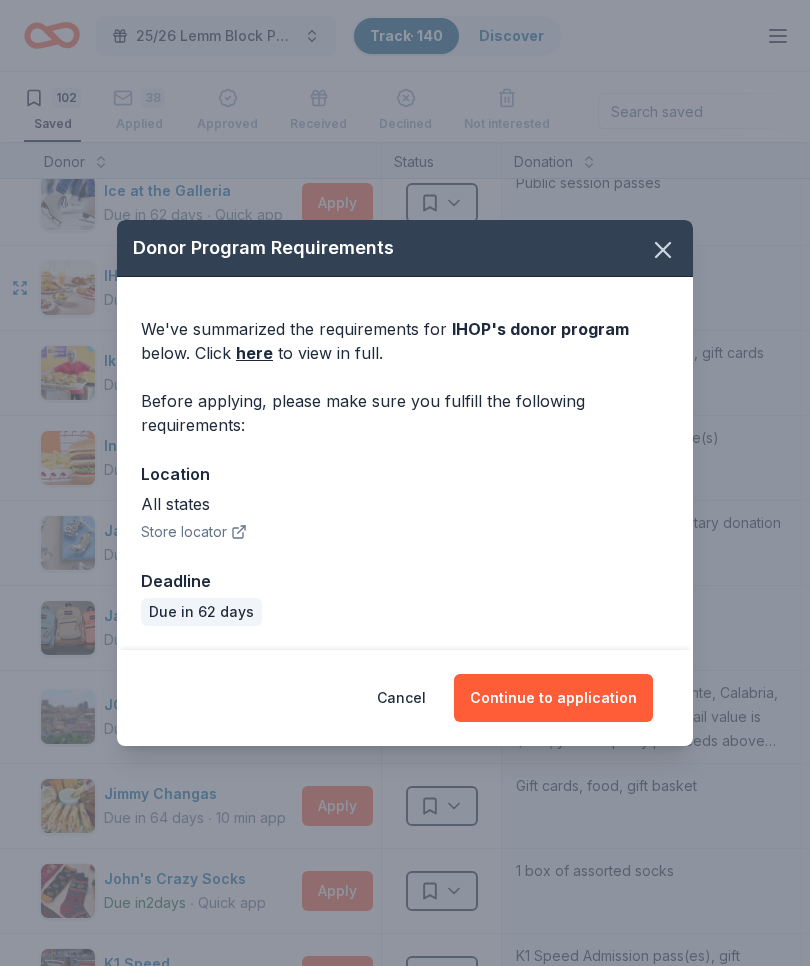 click on "Continue to application" at bounding box center (553, 698) 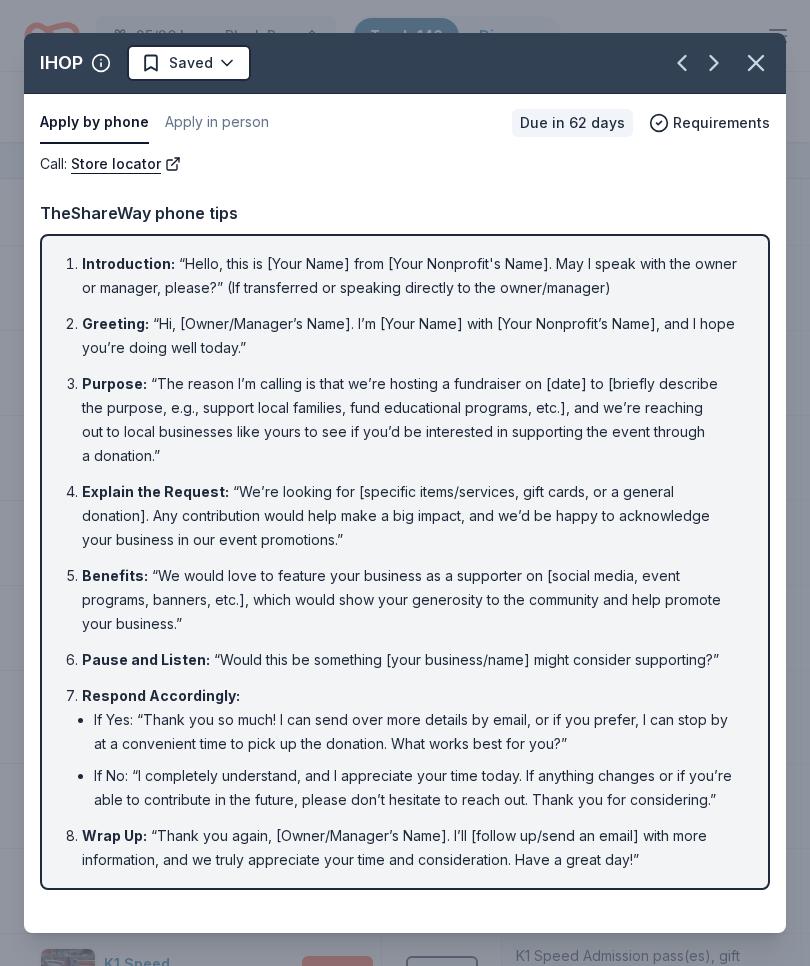 click 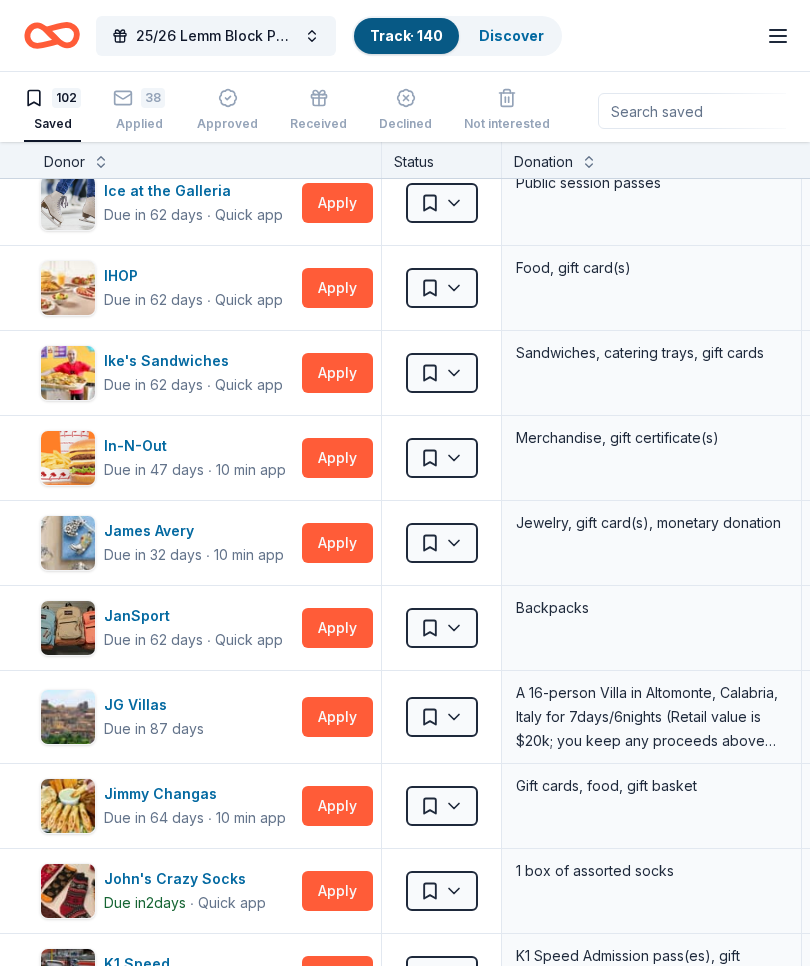 click on "Apply" at bounding box center [337, 373] 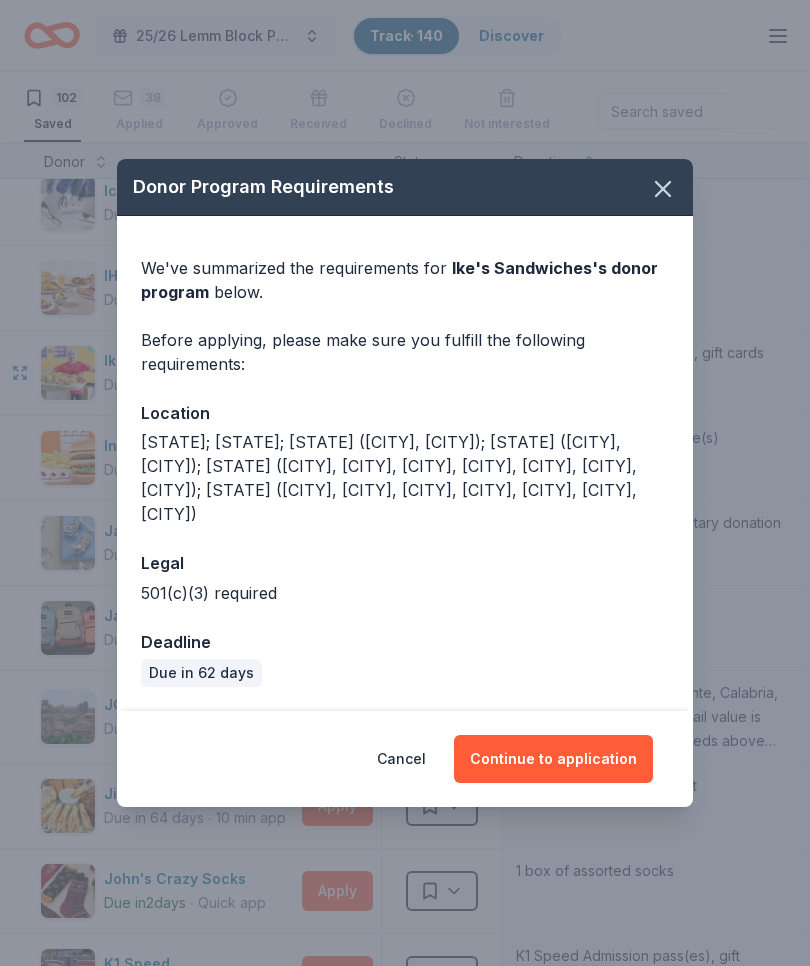 click on "Continue to application" at bounding box center [553, 759] 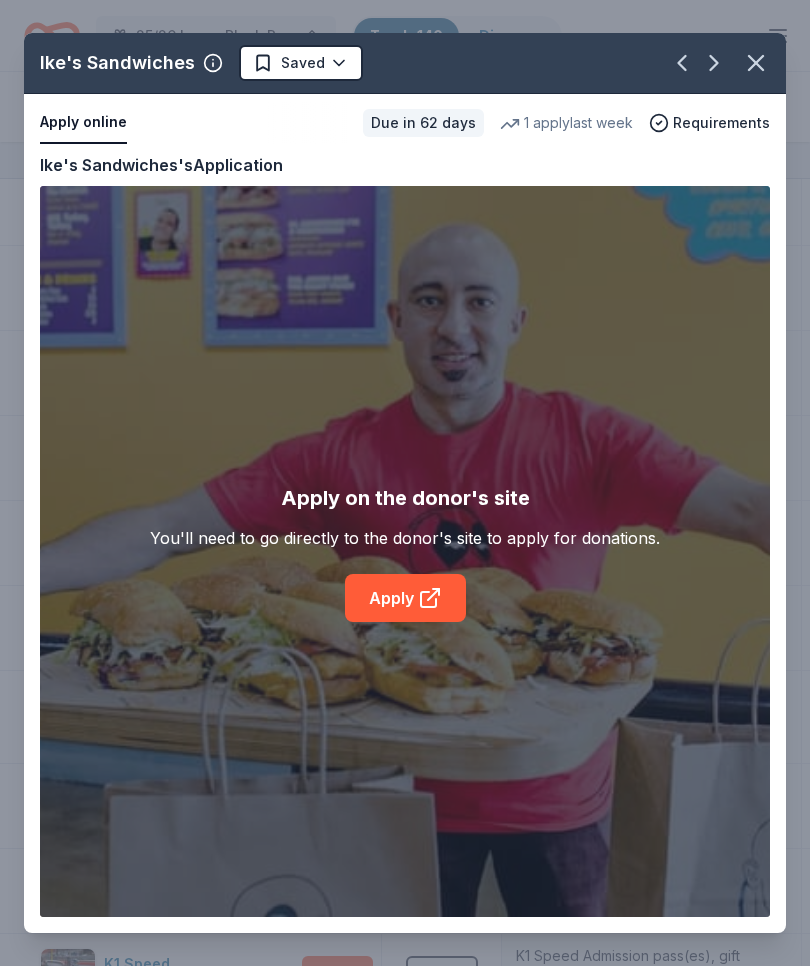 click 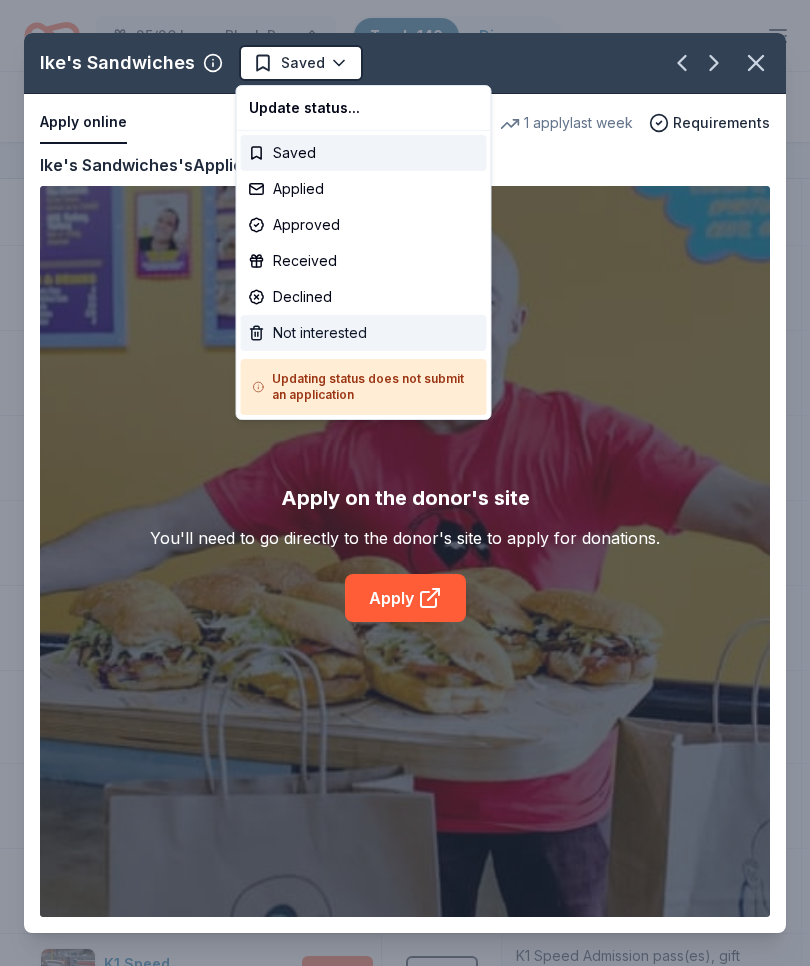 click on "Not interested" at bounding box center [364, 333] 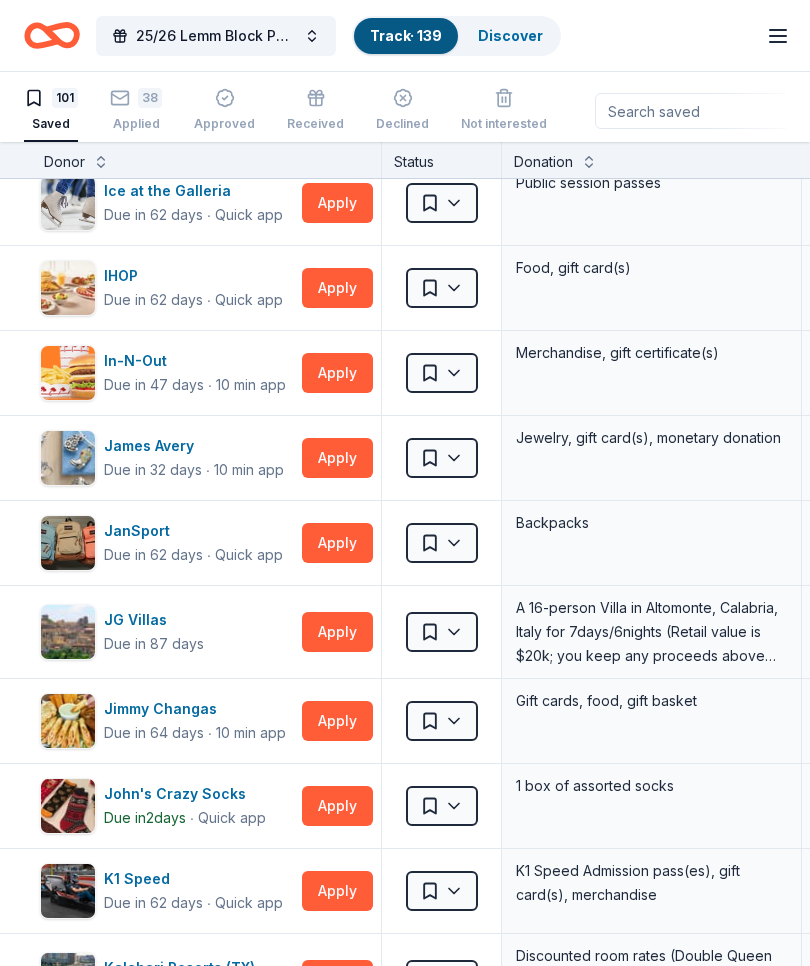 click on "Apply" at bounding box center [337, 373] 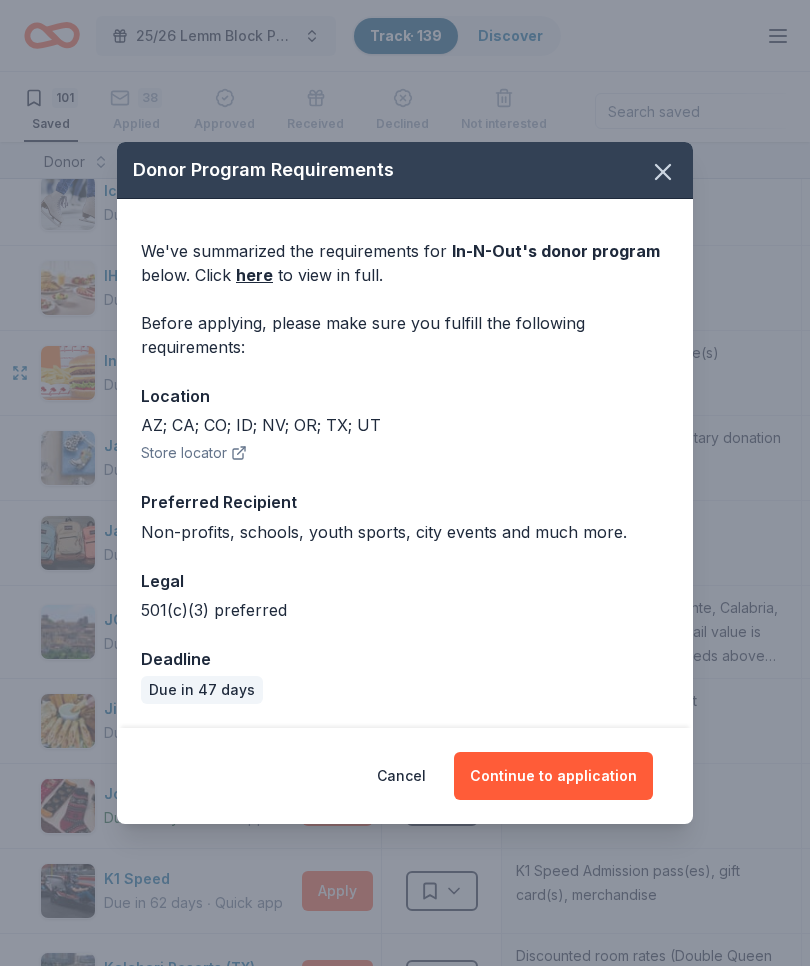 click on "Continue to application" at bounding box center [553, 776] 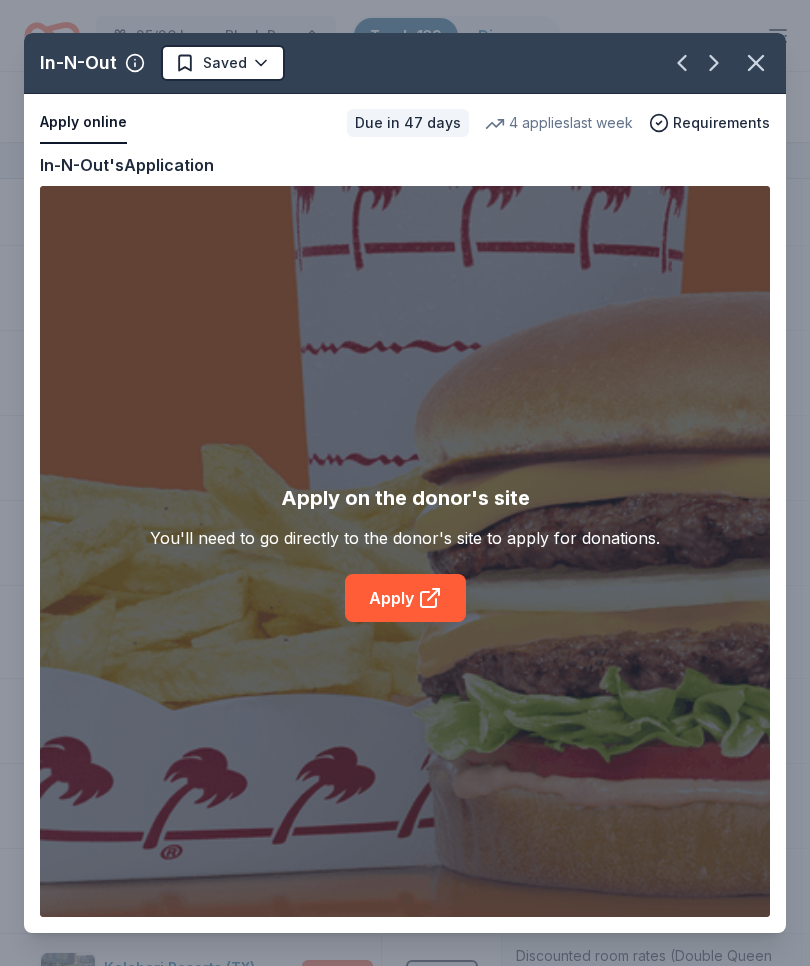 click on "Apply" at bounding box center [405, 598] 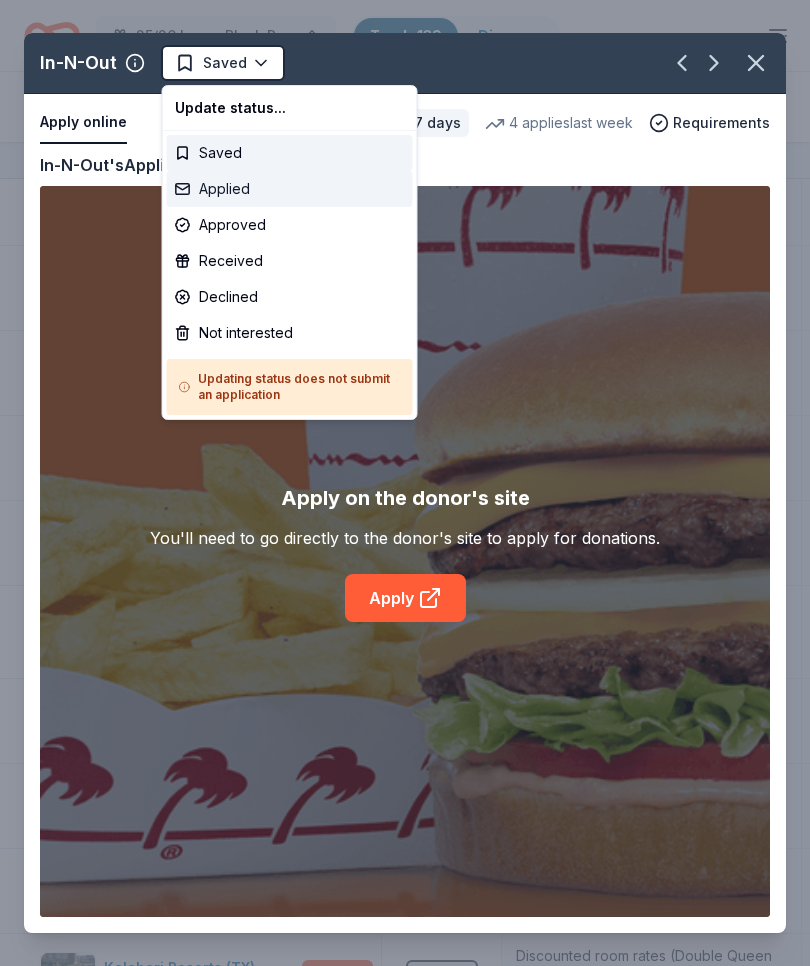 click on "Applied" at bounding box center (290, 189) 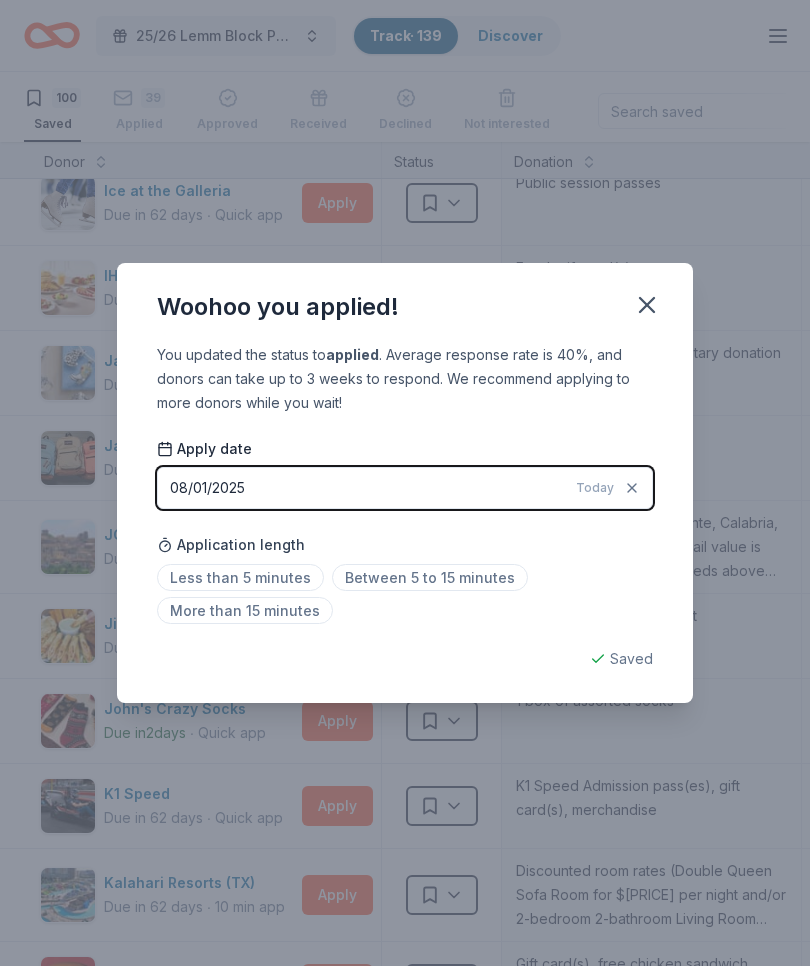 click 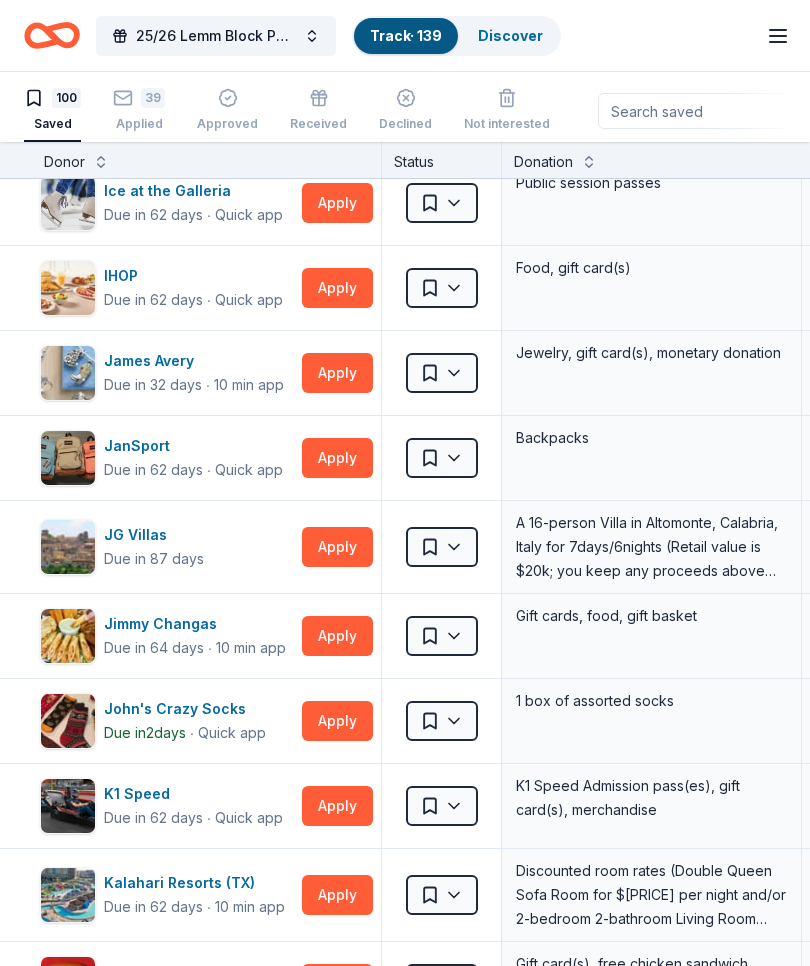 click on "Apply" at bounding box center [337, 373] 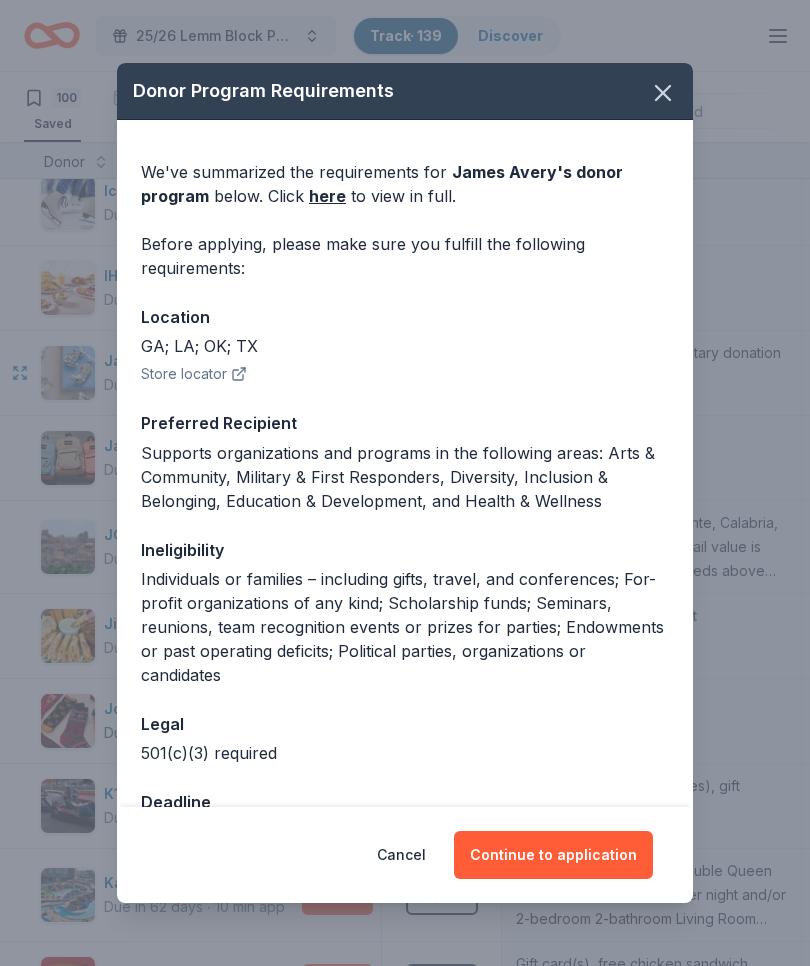 click on "Continue to application" at bounding box center (553, 855) 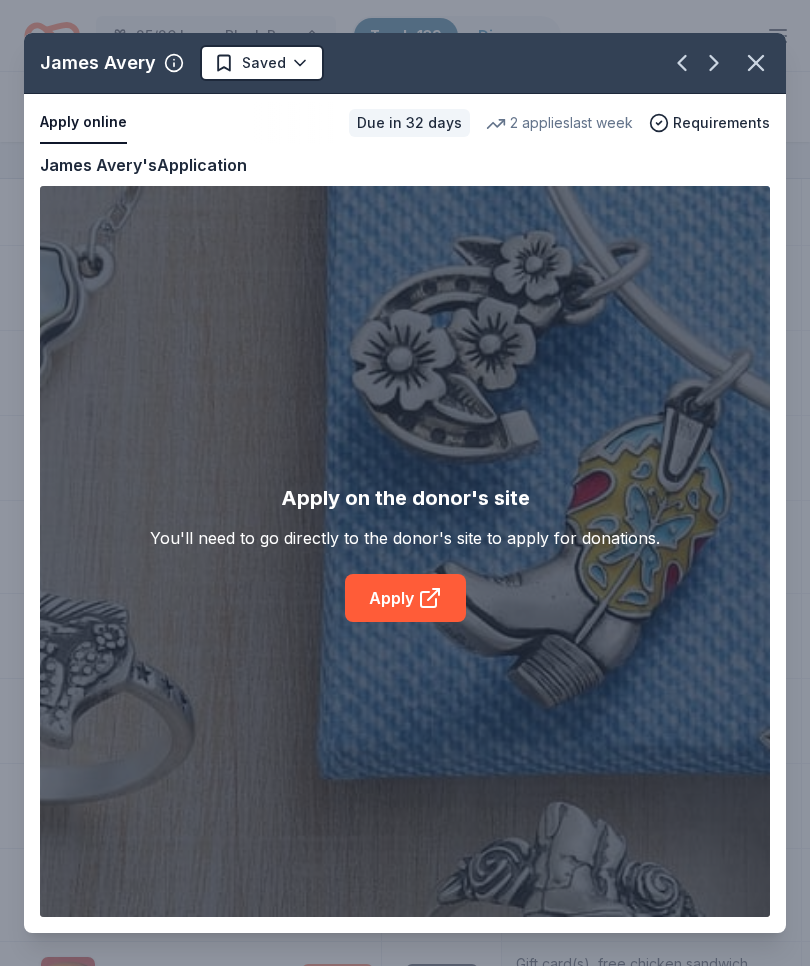 click on "Apply" at bounding box center (405, 598) 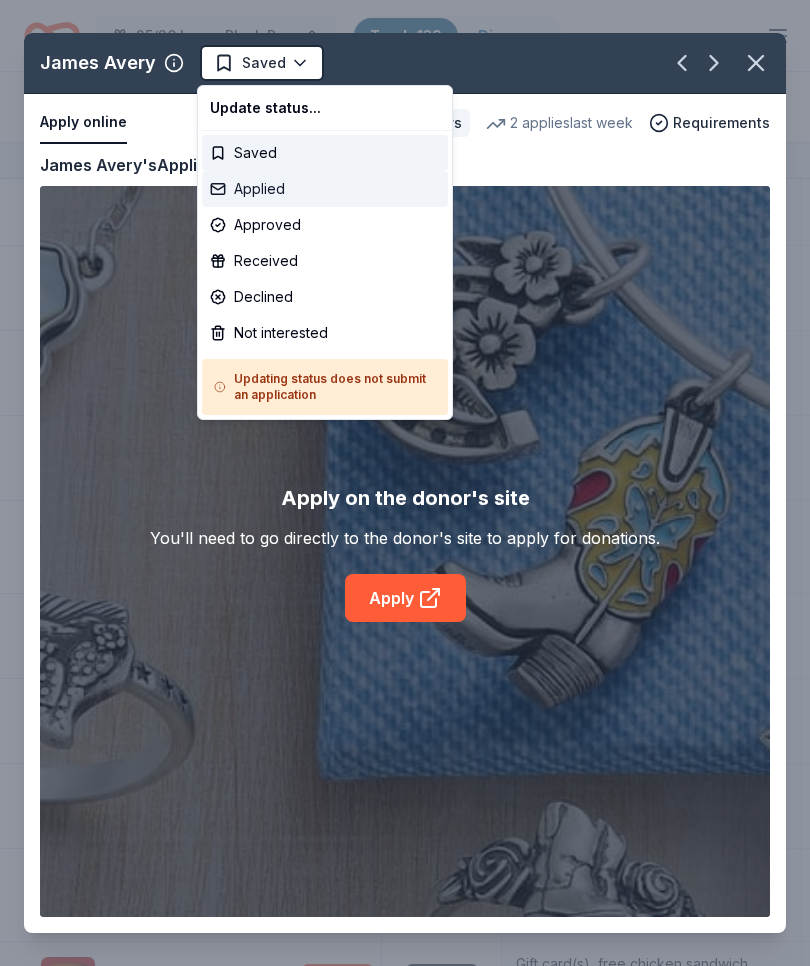 click on "Applied" at bounding box center (325, 189) 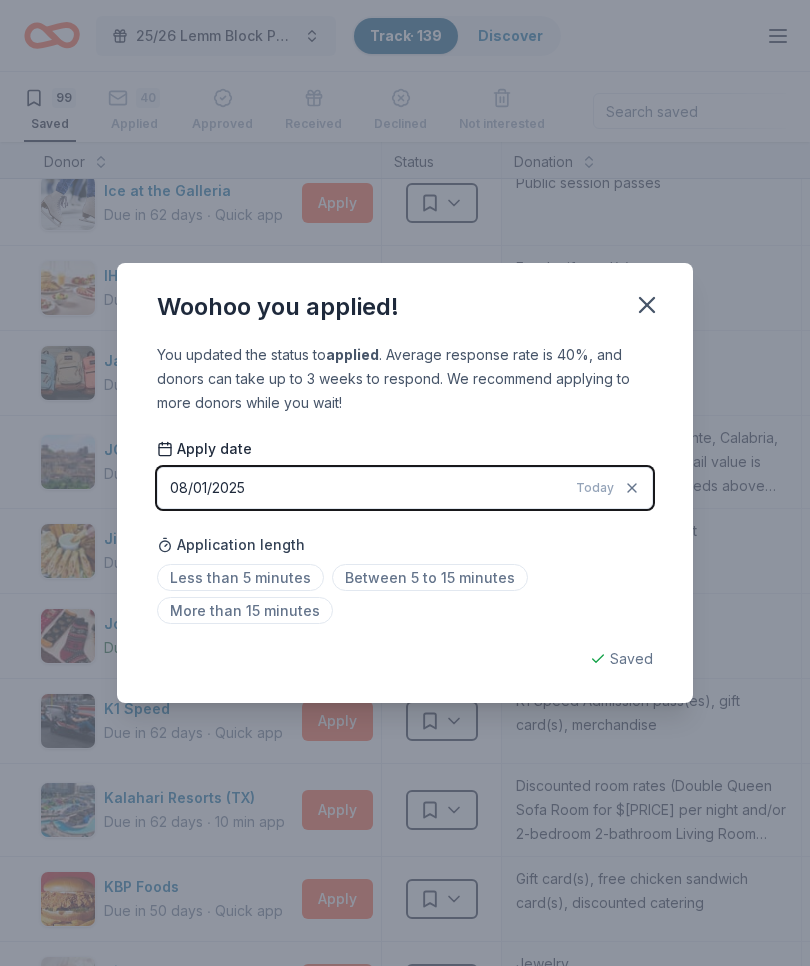 click 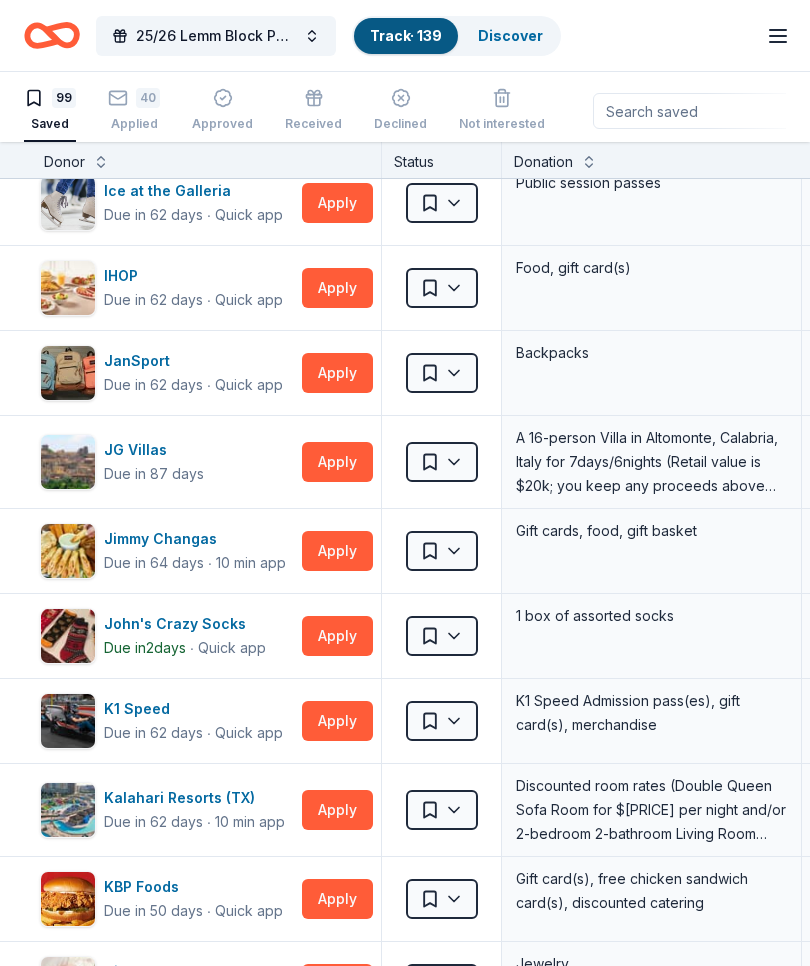 click on "Apply" at bounding box center [337, 373] 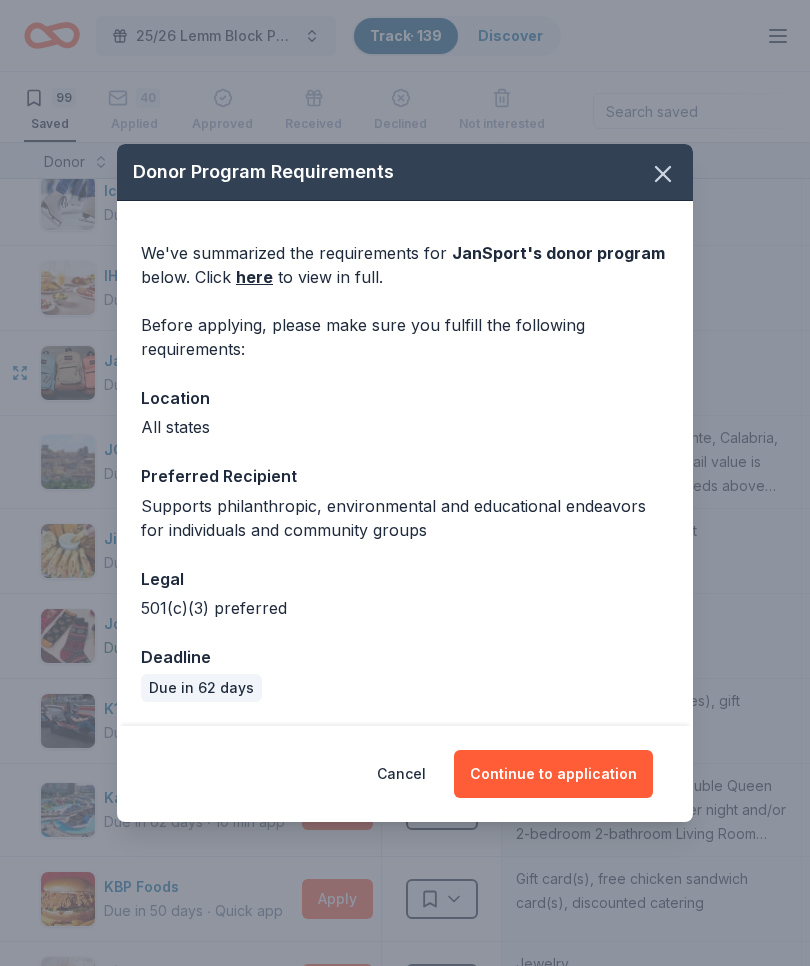 click on "Continue to application" at bounding box center (553, 774) 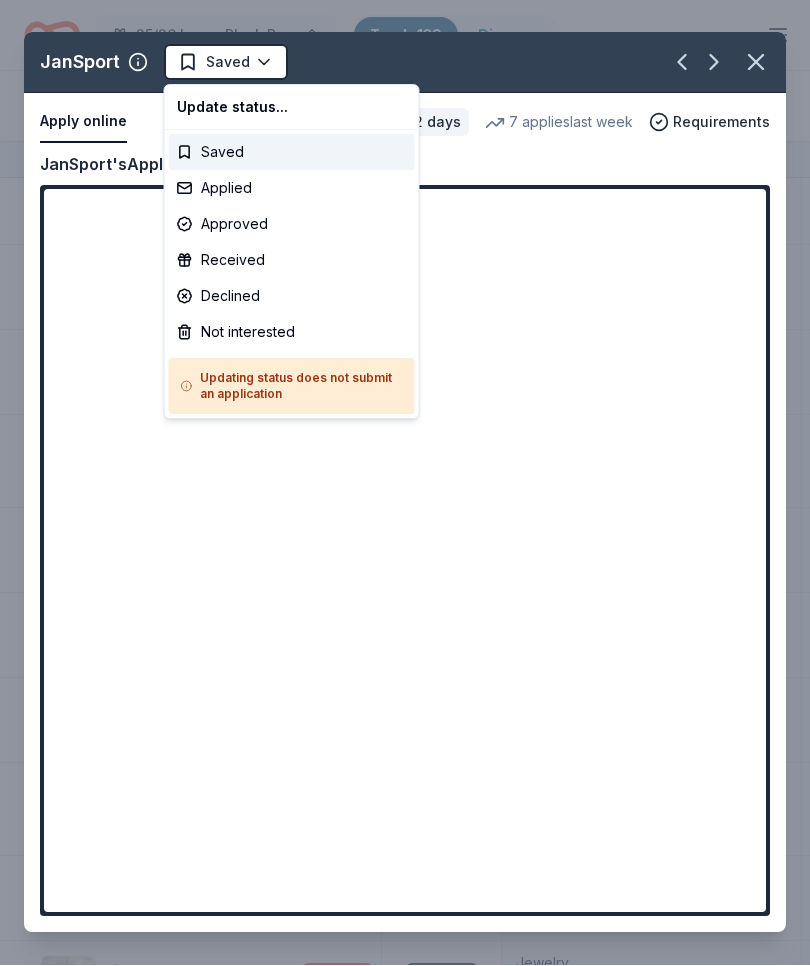 scroll, scrollTop: 0, scrollLeft: 0, axis: both 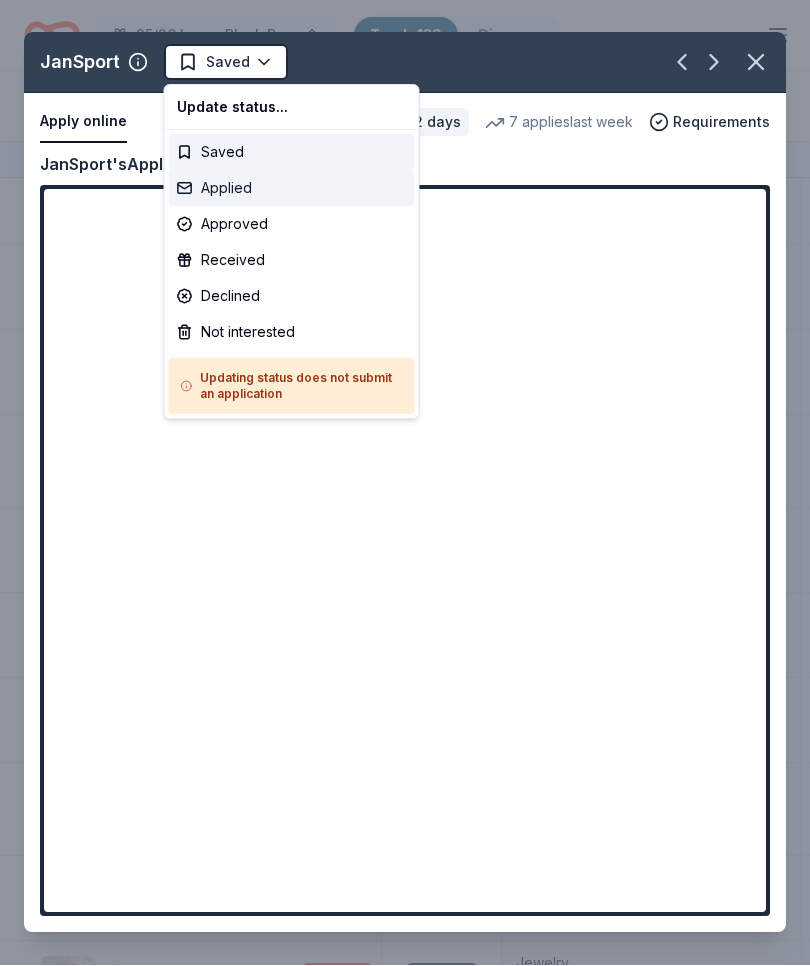click on "Applied" at bounding box center (292, 189) 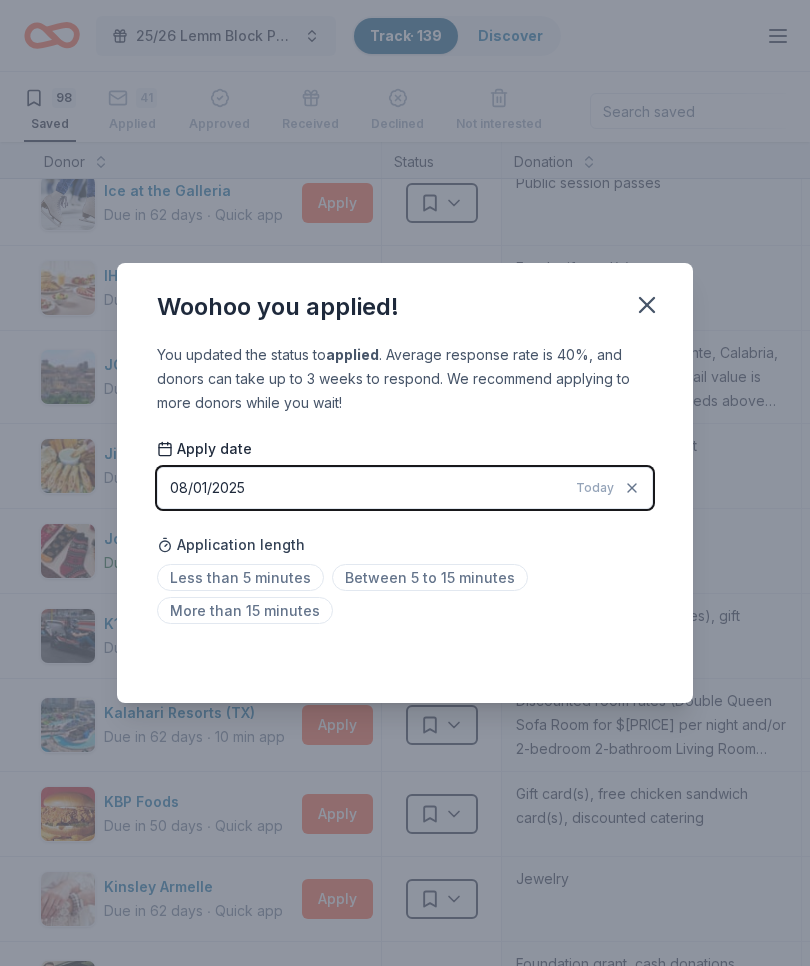 click 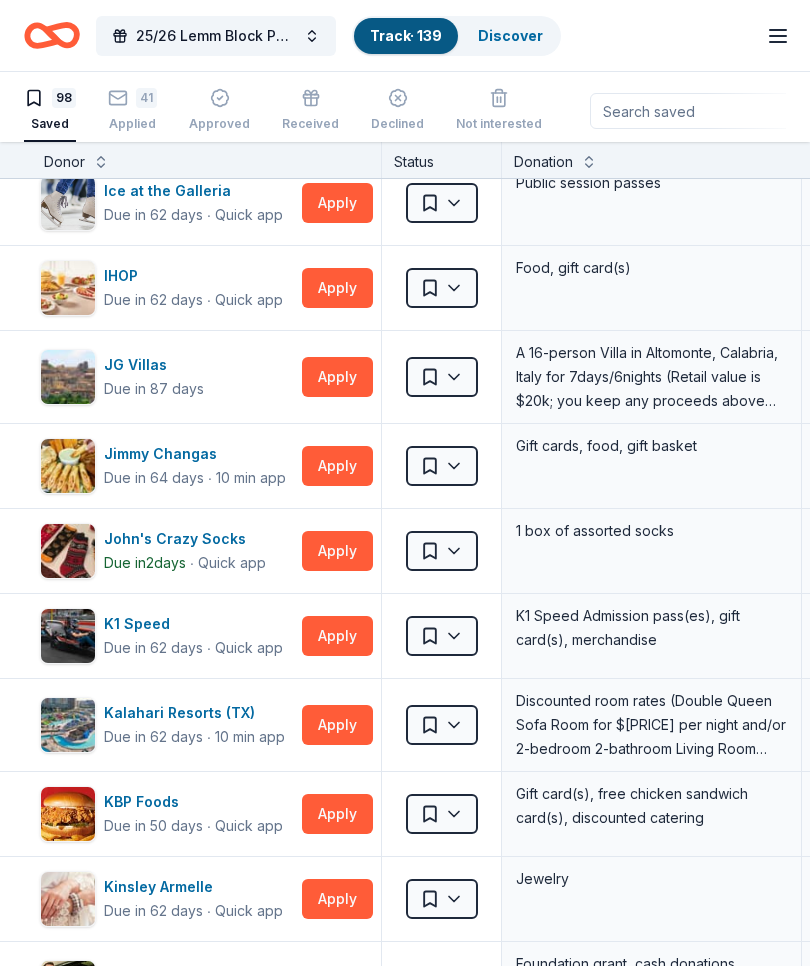 click on "Apply" at bounding box center (337, 377) 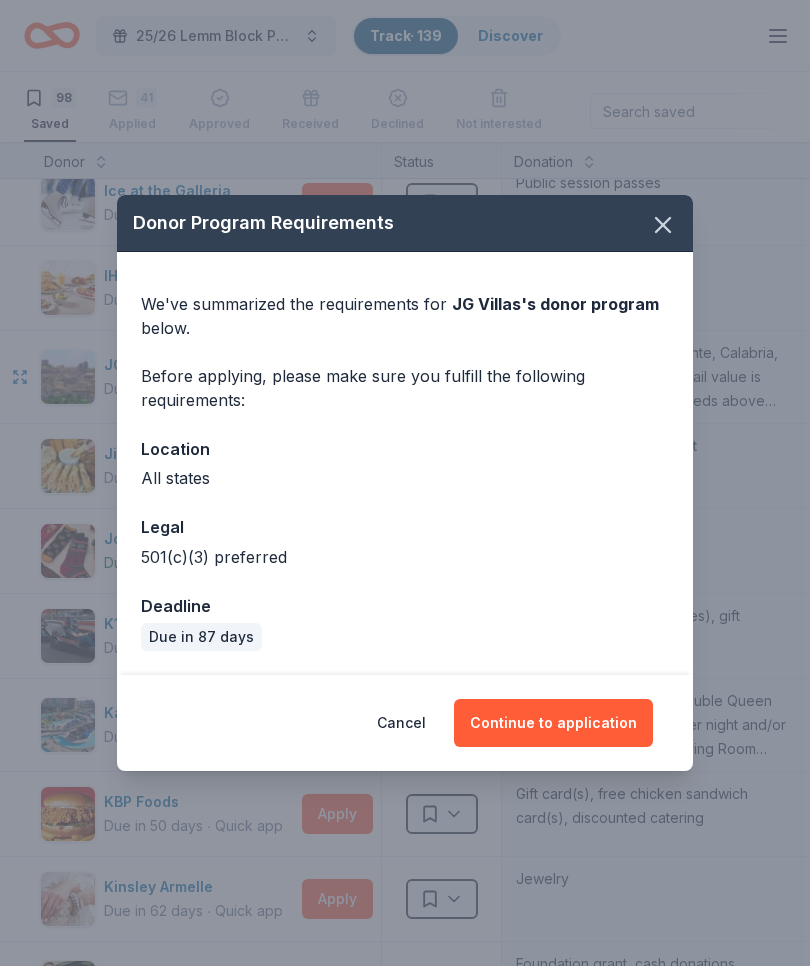 click on "Continue to application" at bounding box center [553, 723] 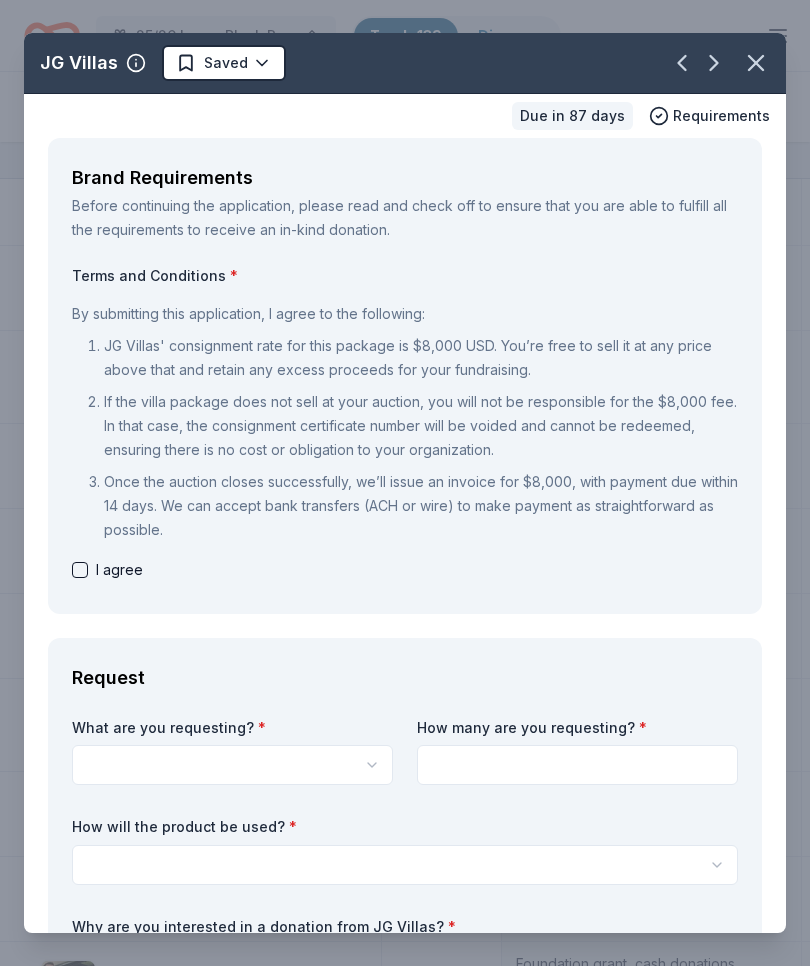 scroll, scrollTop: 0, scrollLeft: 0, axis: both 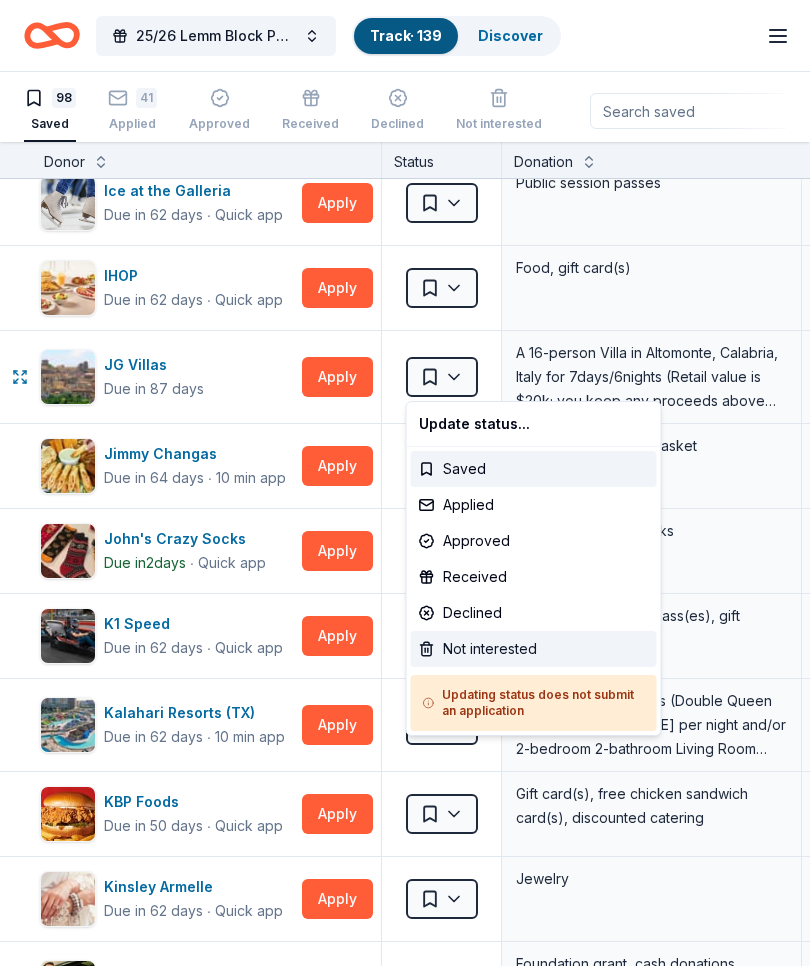 click on "Not interested" at bounding box center (534, 649) 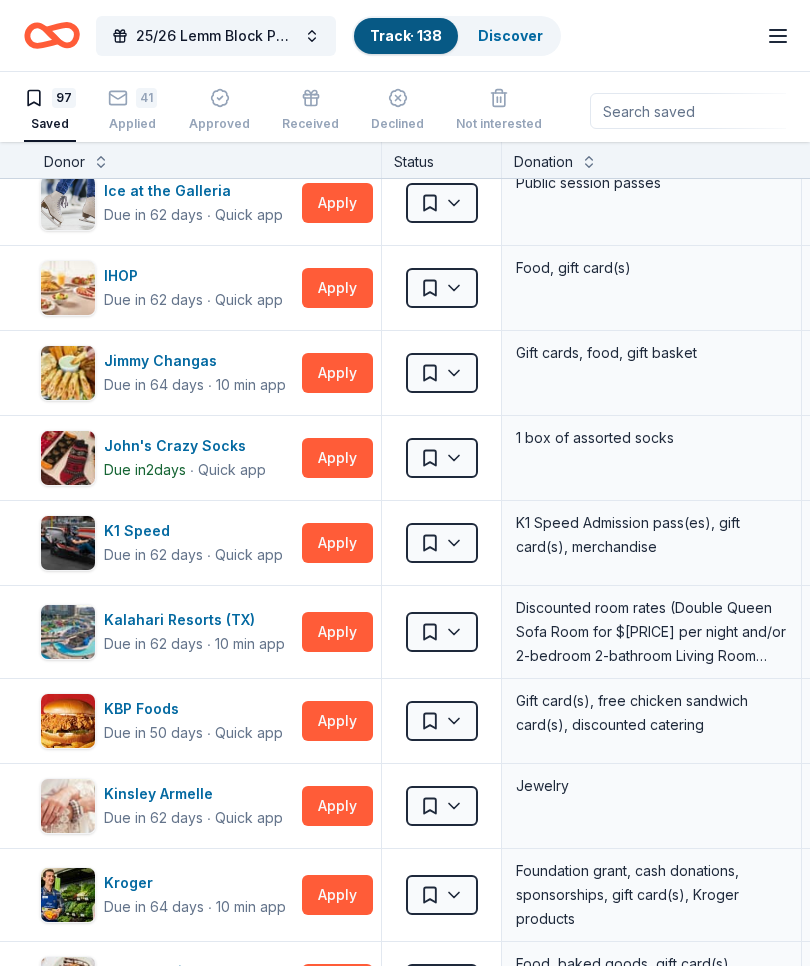 click on "Apply" at bounding box center (337, 373) 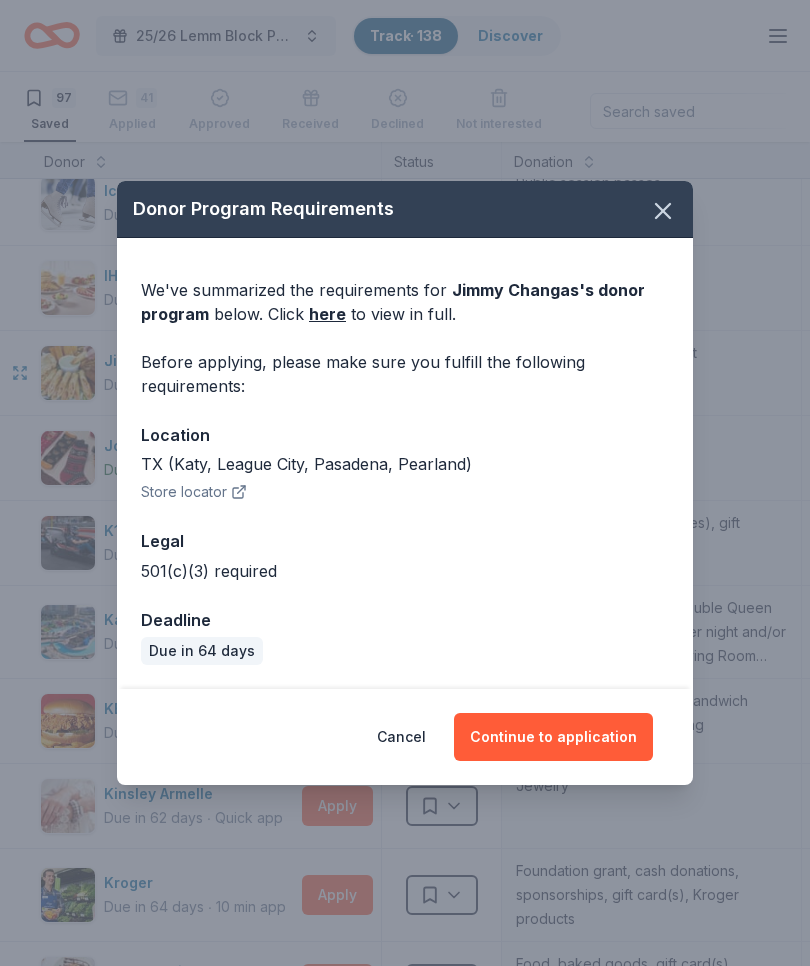 click on "Continue to application" at bounding box center (553, 737) 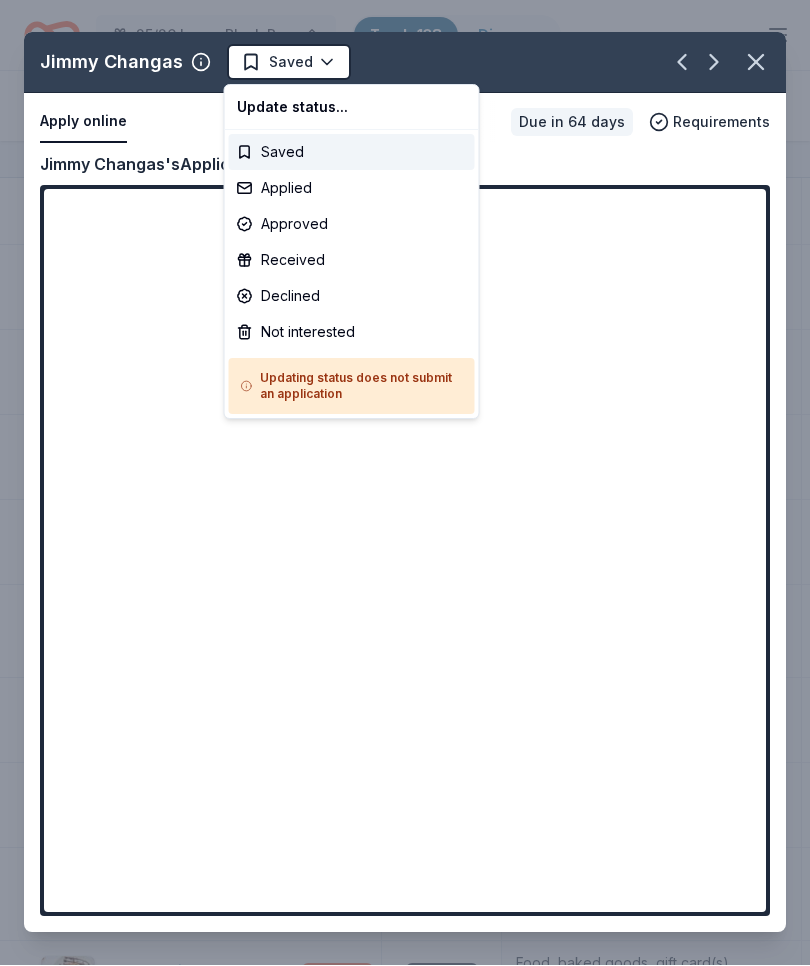 scroll, scrollTop: 0, scrollLeft: 0, axis: both 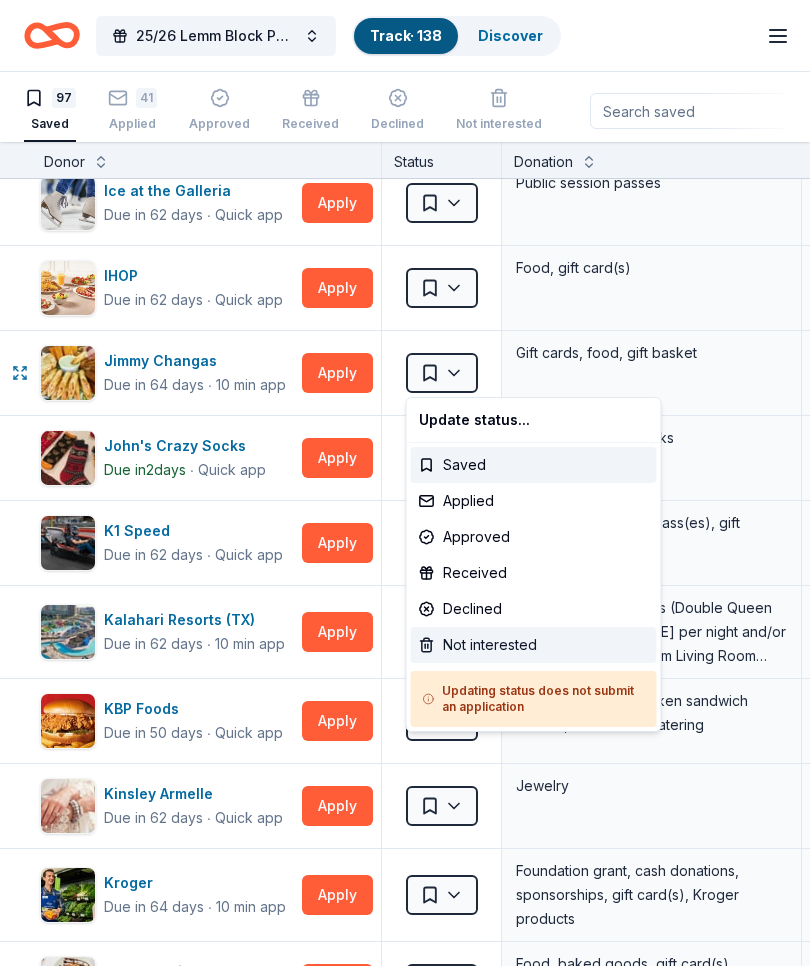 click on "Not interested" at bounding box center (534, 645) 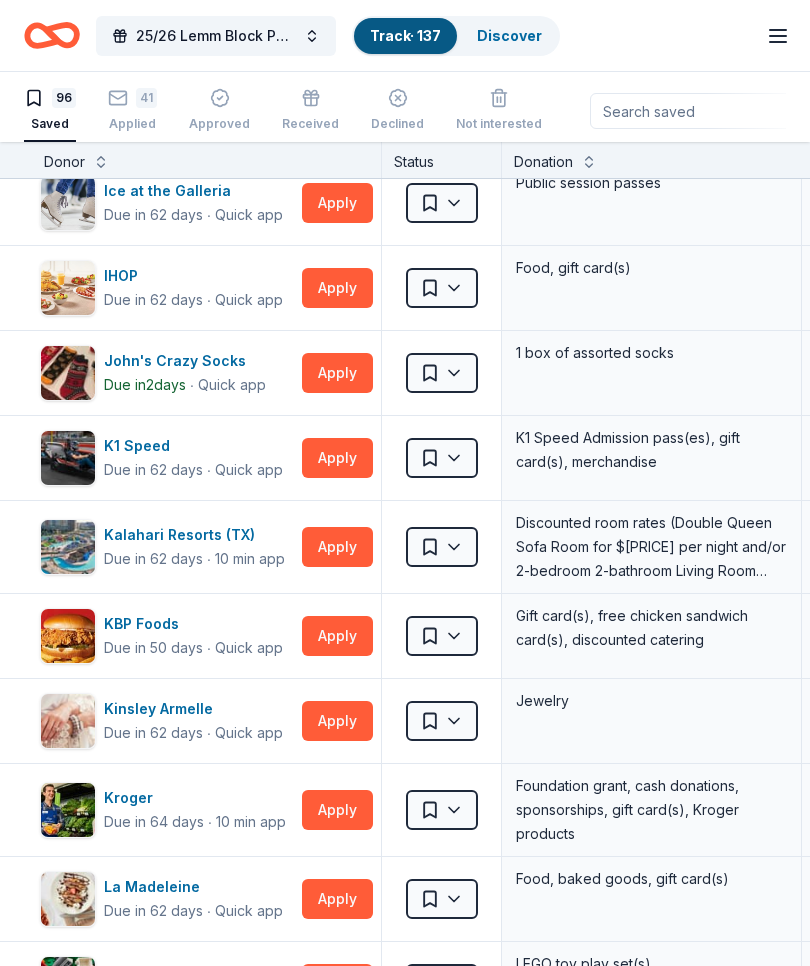 click on "Apply" at bounding box center (337, 373) 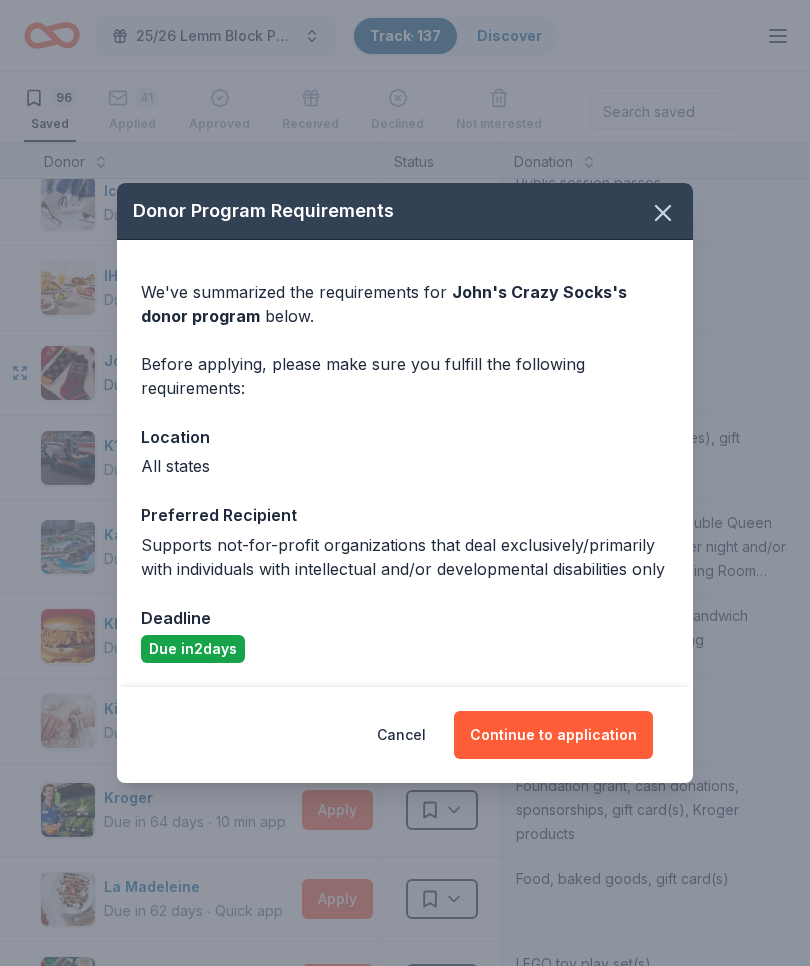 click on "Continue to application" at bounding box center (553, 735) 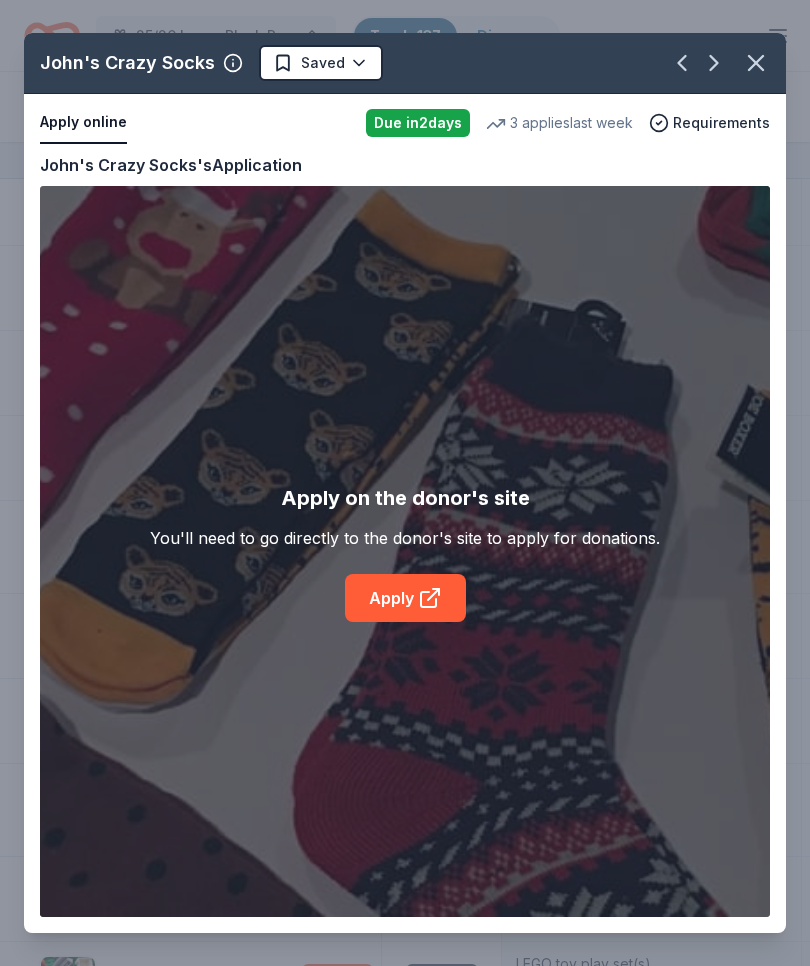 click 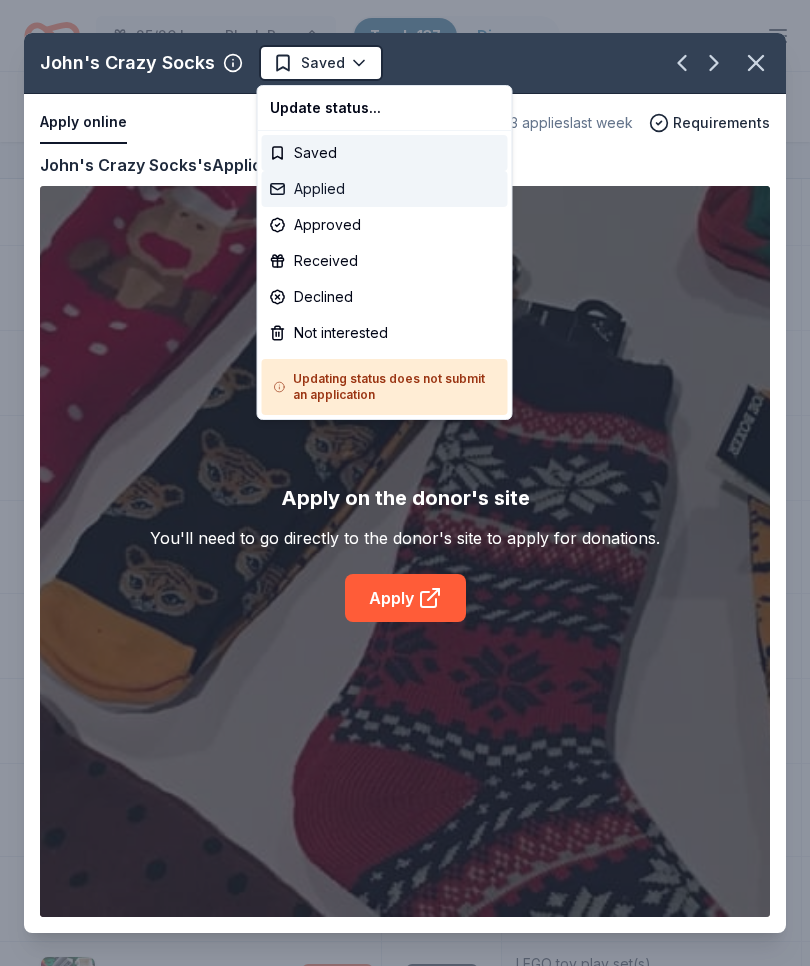 click on "Applied" at bounding box center (385, 189) 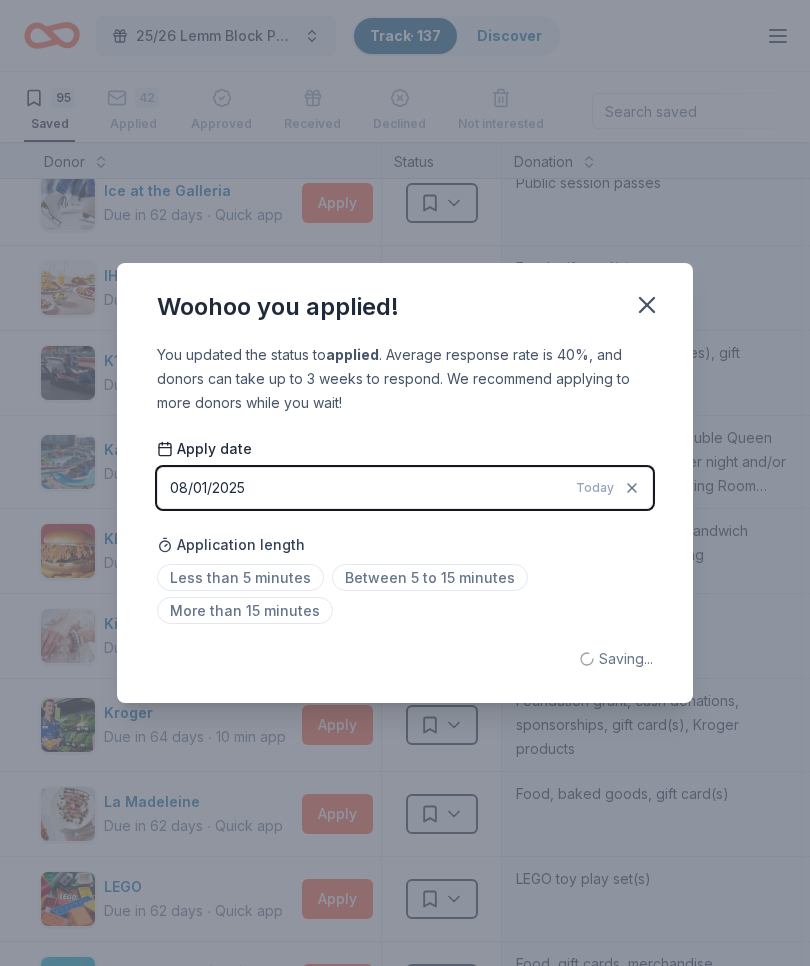 click 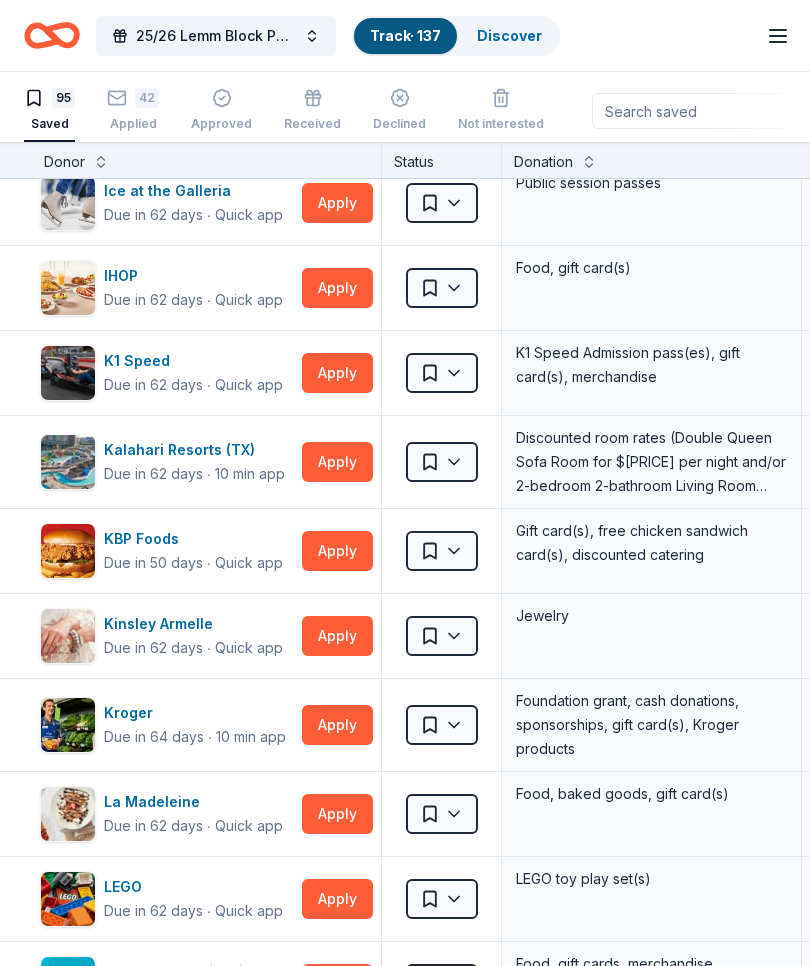 click on "Apply" at bounding box center [337, 373] 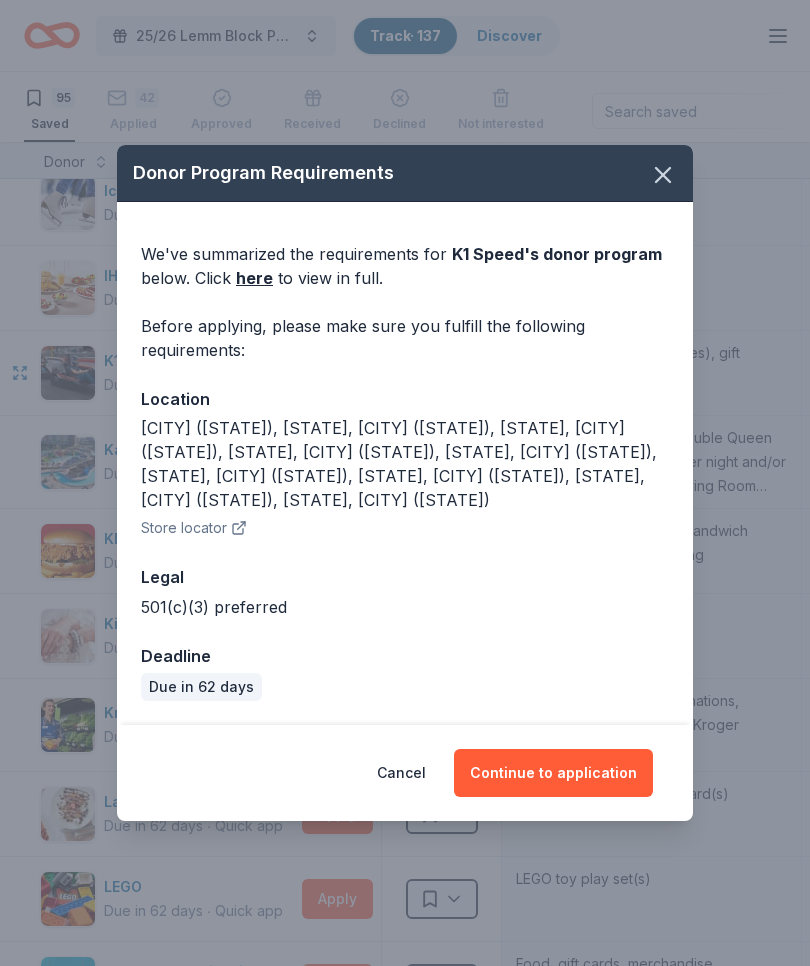 click on "Continue to application" at bounding box center (553, 773) 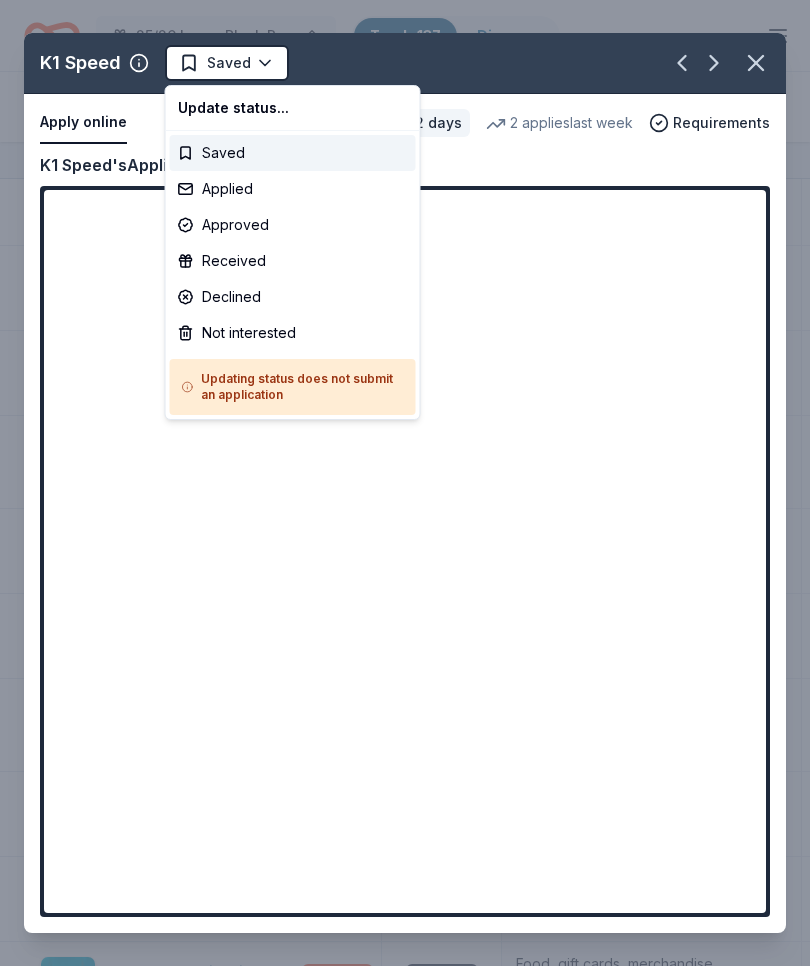 scroll, scrollTop: 0, scrollLeft: 0, axis: both 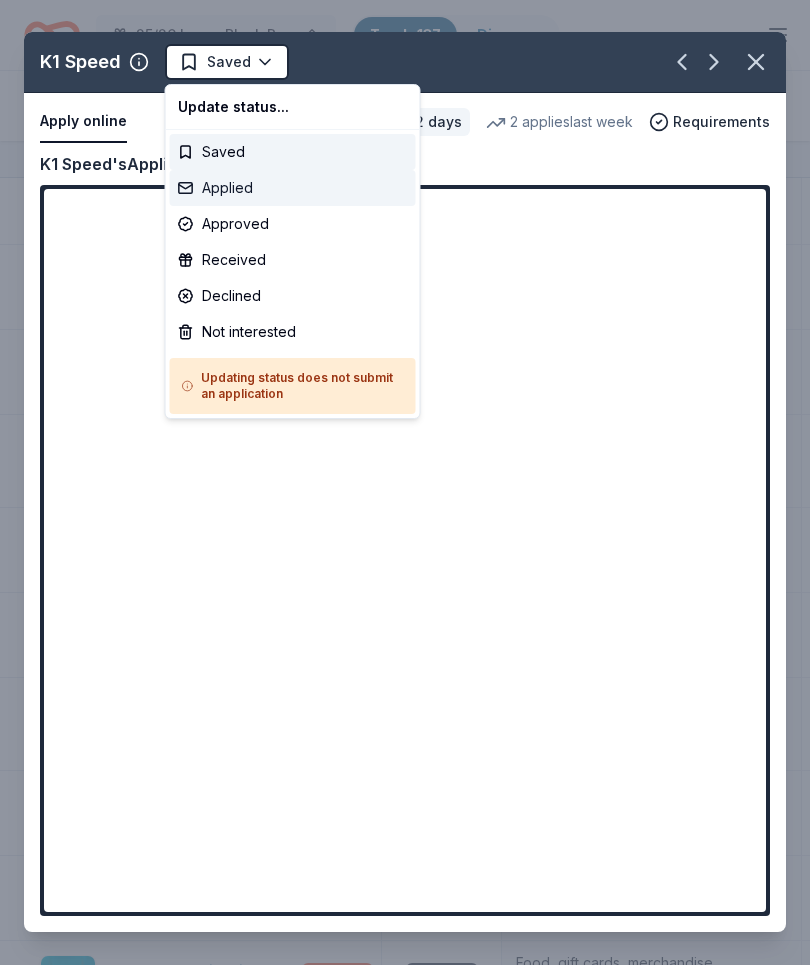 click on "Applied" at bounding box center [293, 189] 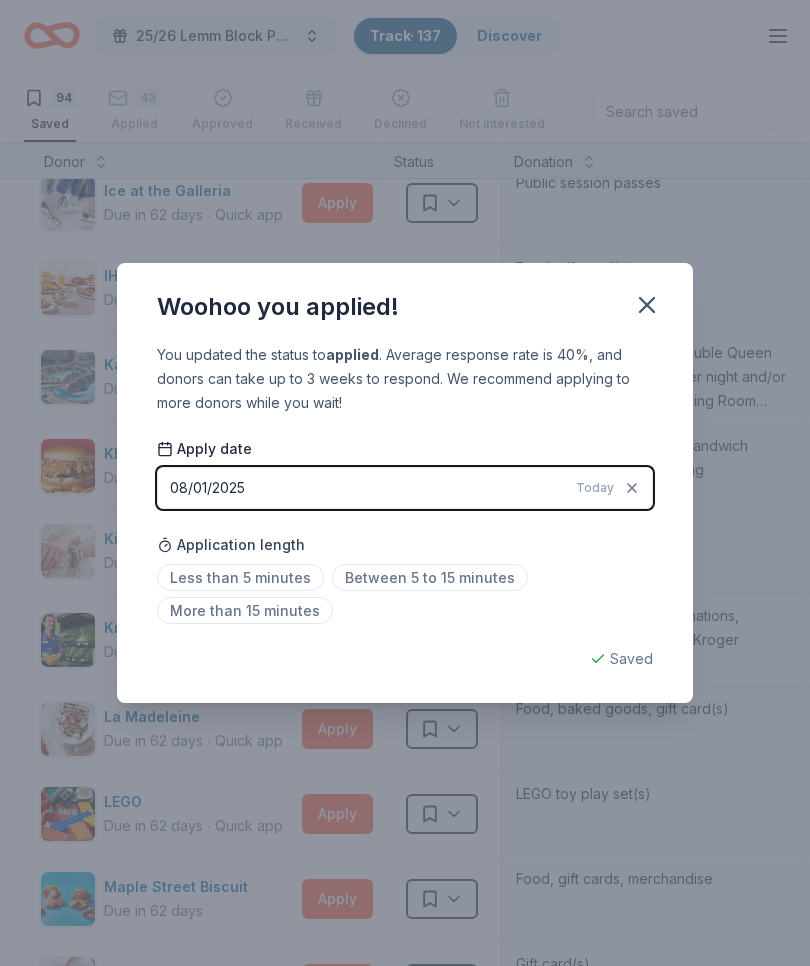 click 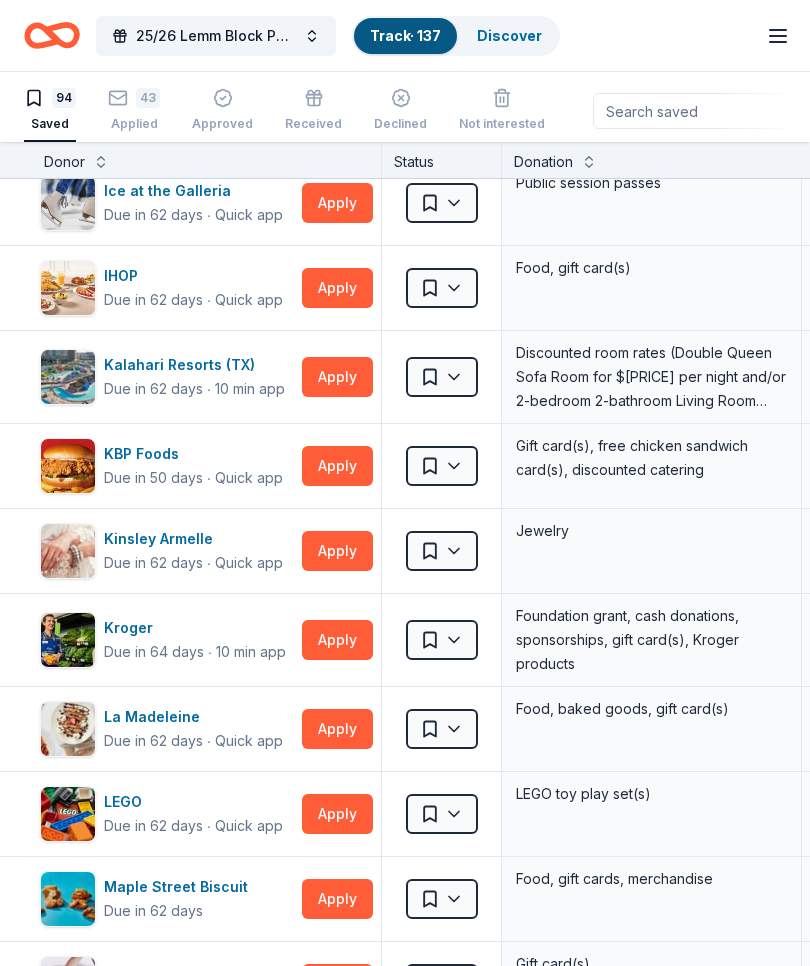 click on "Apply" at bounding box center (337, 377) 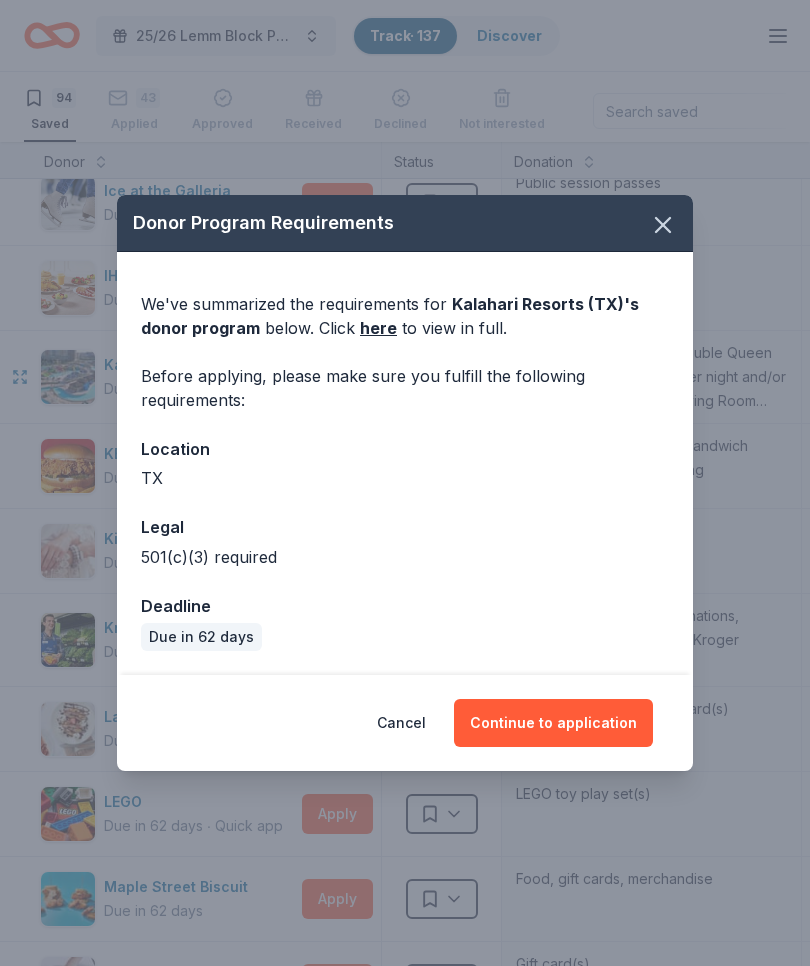 click on "Continue to application" at bounding box center (553, 723) 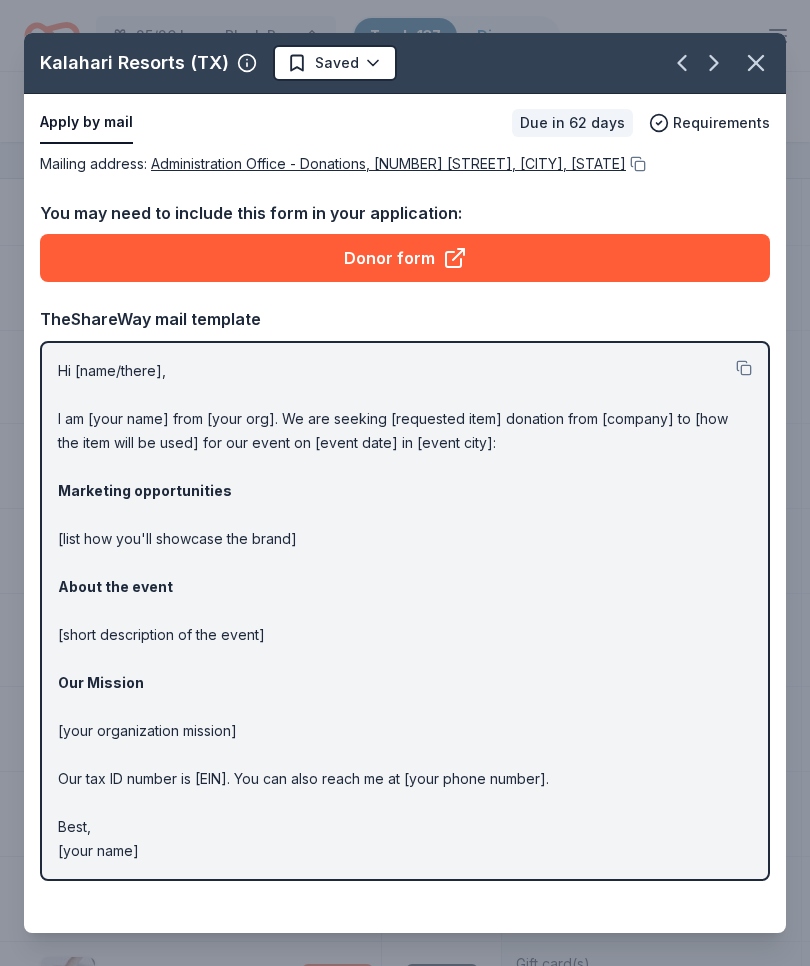 click 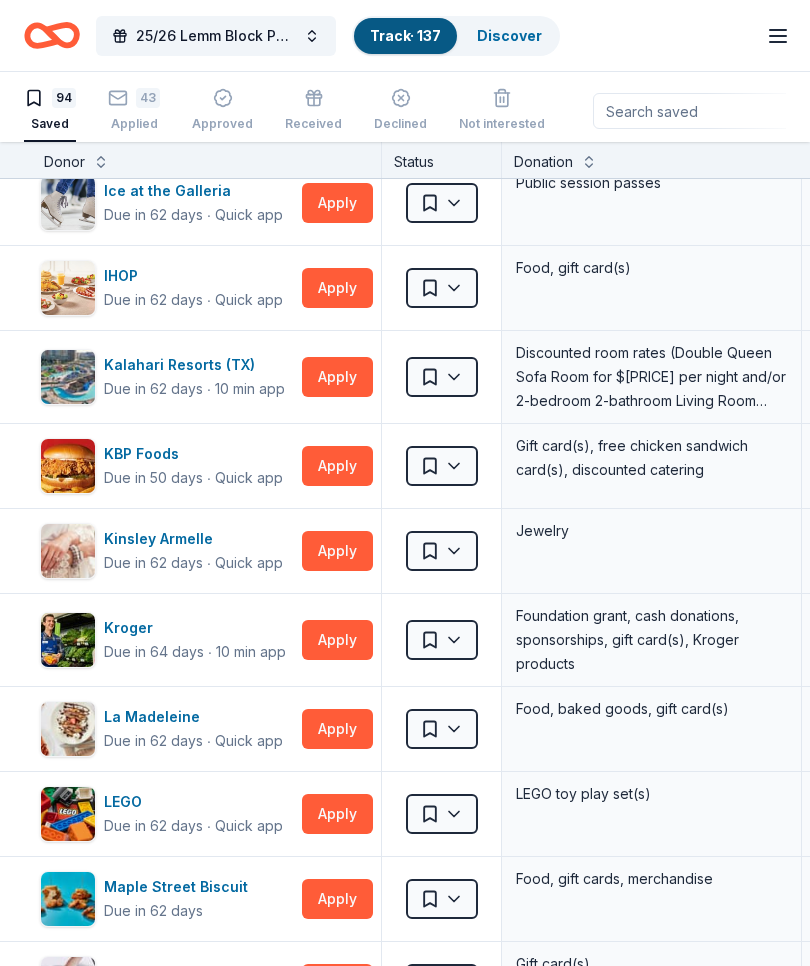 click on "Apply" at bounding box center [337, 466] 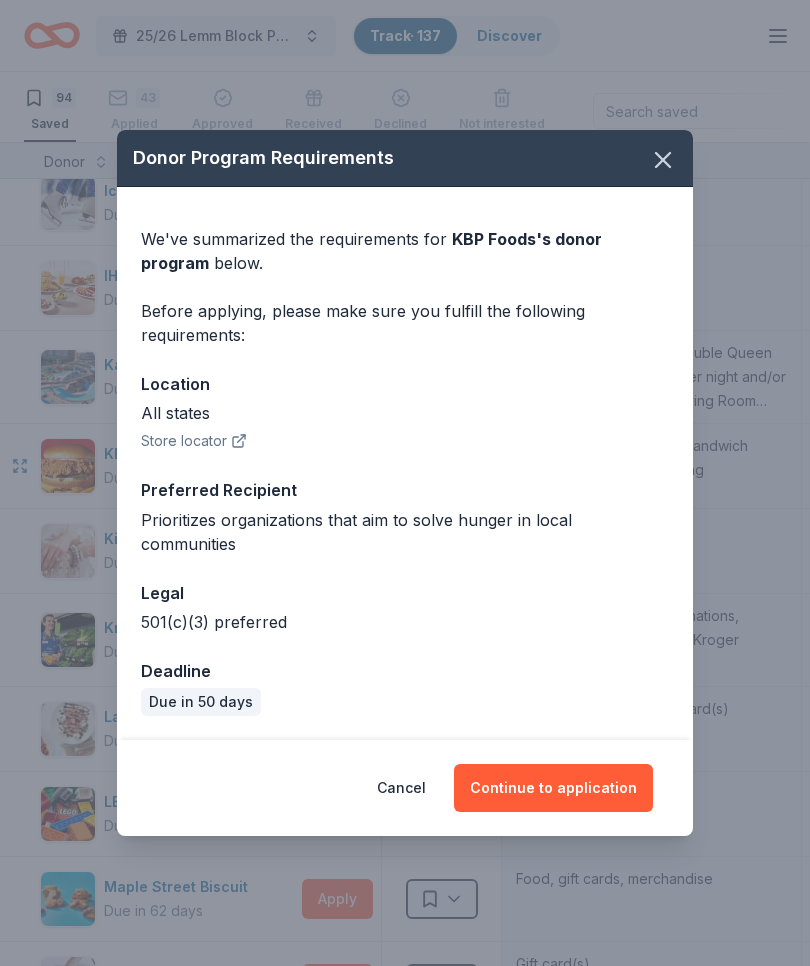 click on "Continue to application" at bounding box center (553, 788) 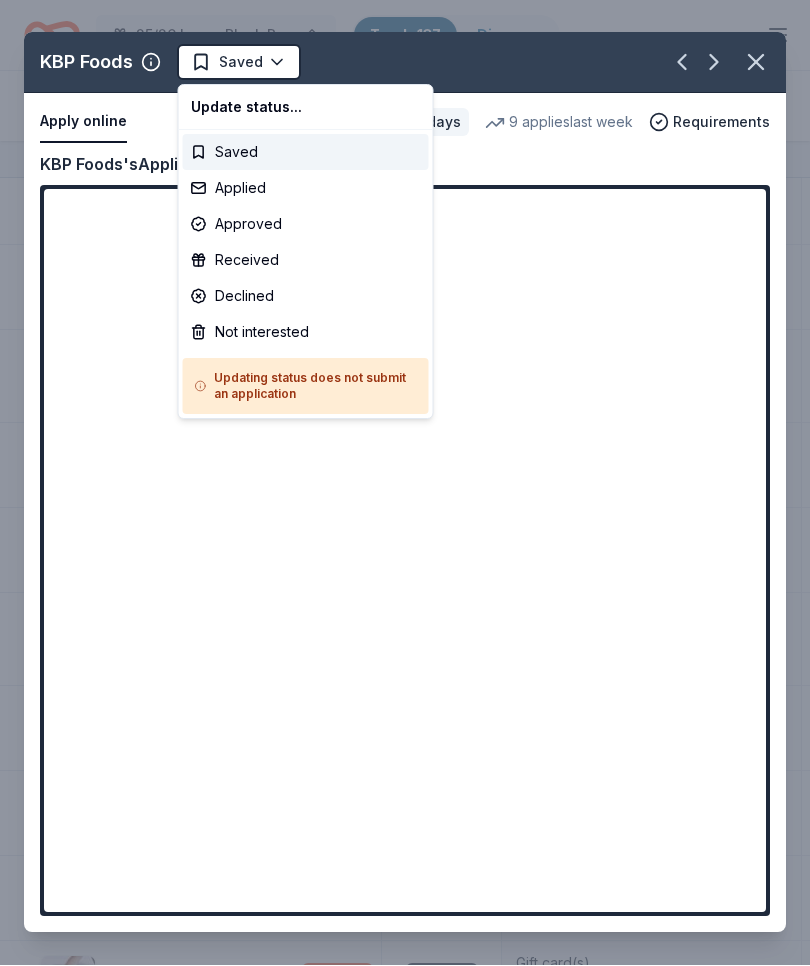 scroll, scrollTop: 0, scrollLeft: 0, axis: both 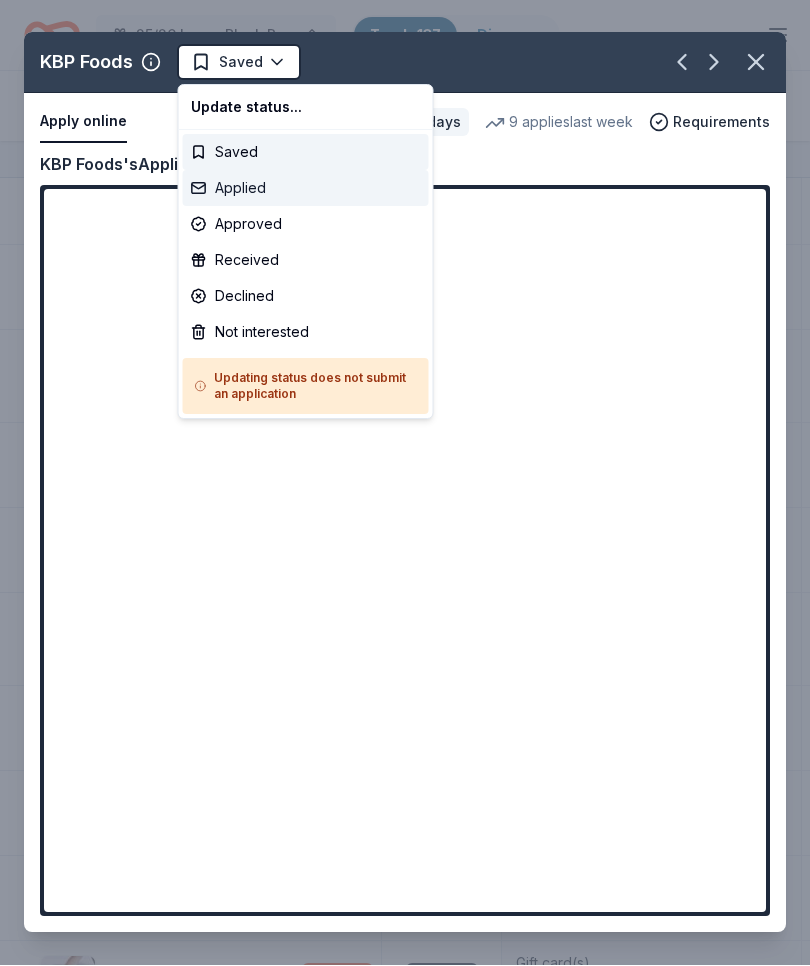 click on "Applied" at bounding box center [306, 189] 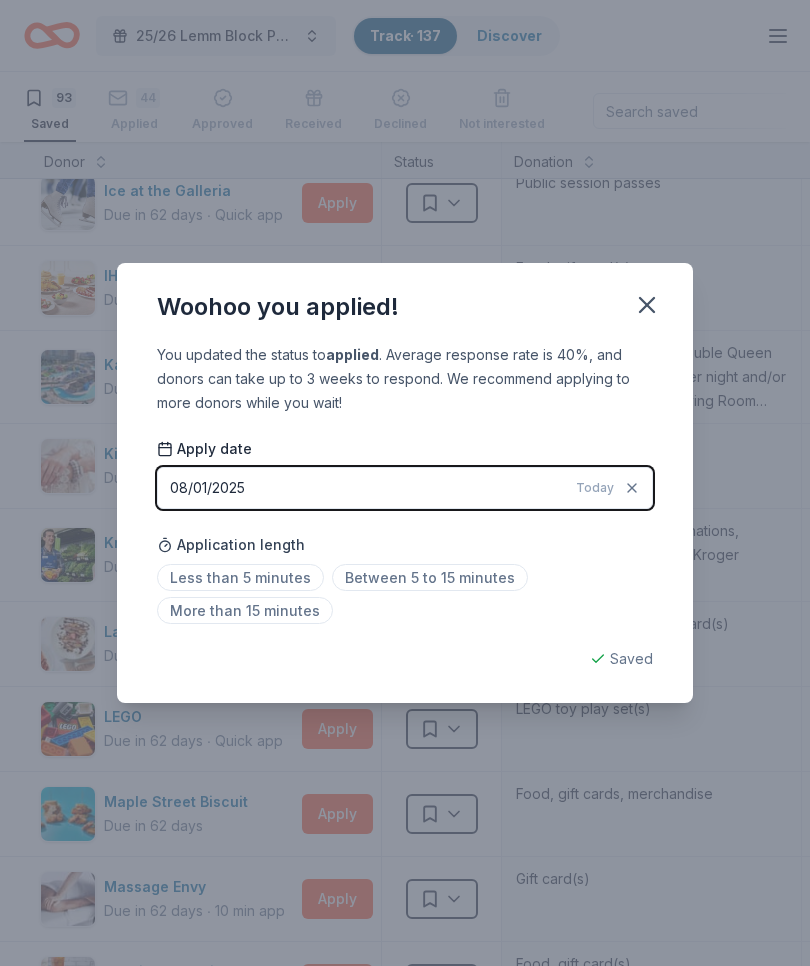 click 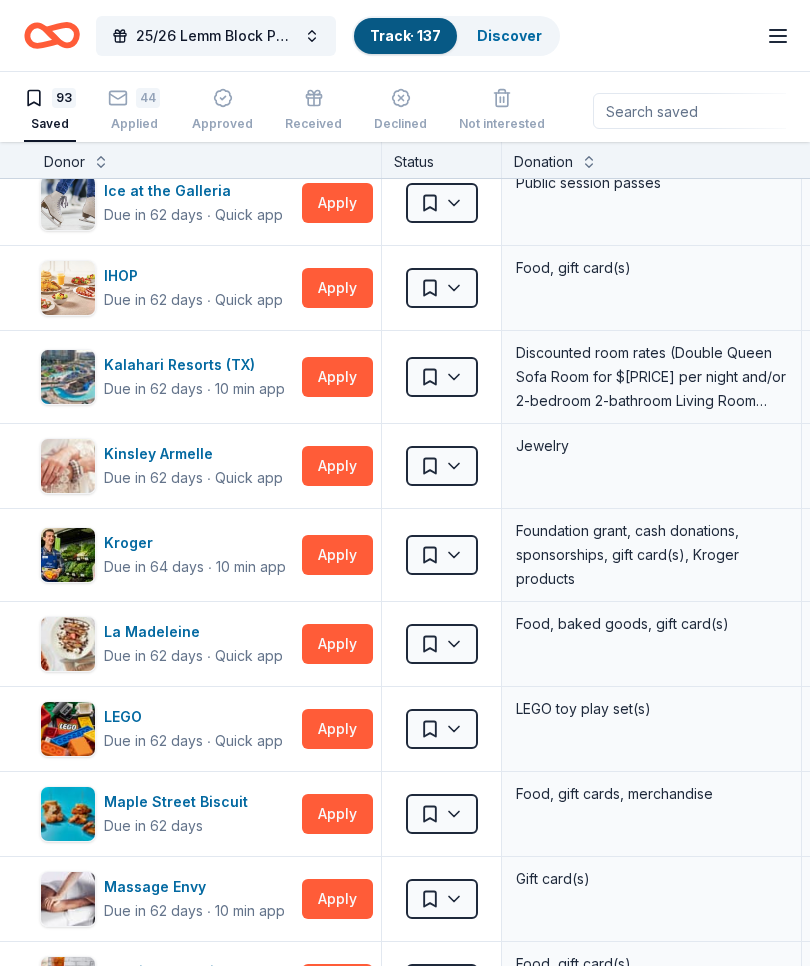 click on "Apply" at bounding box center (337, 466) 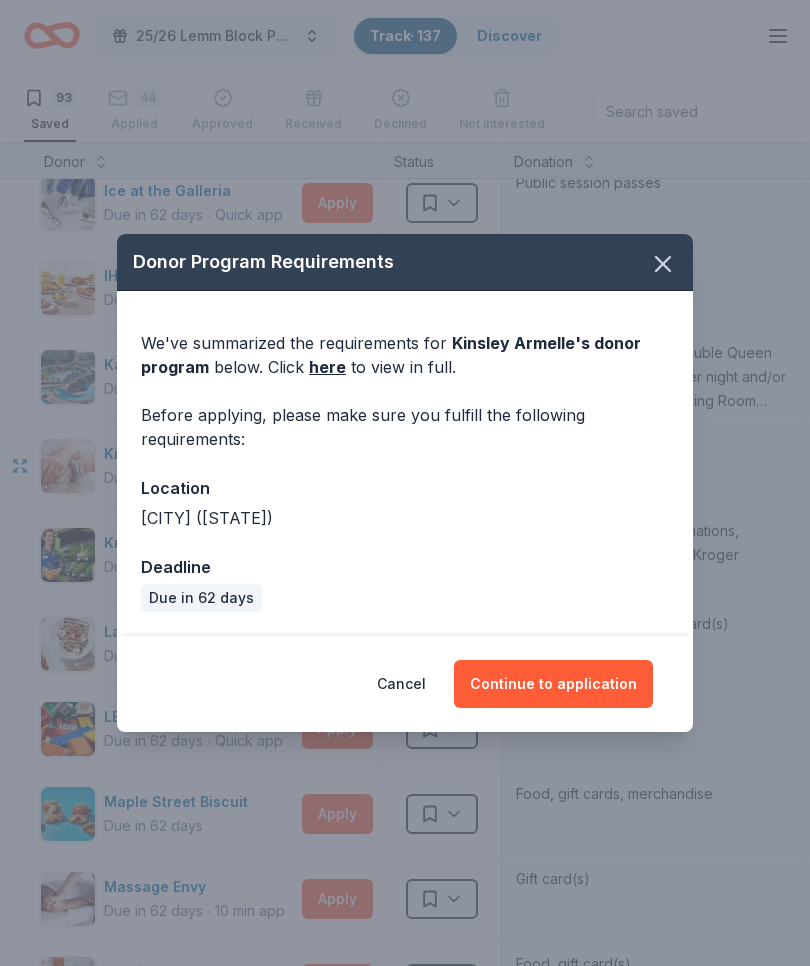 click on "Continue to application" at bounding box center (553, 684) 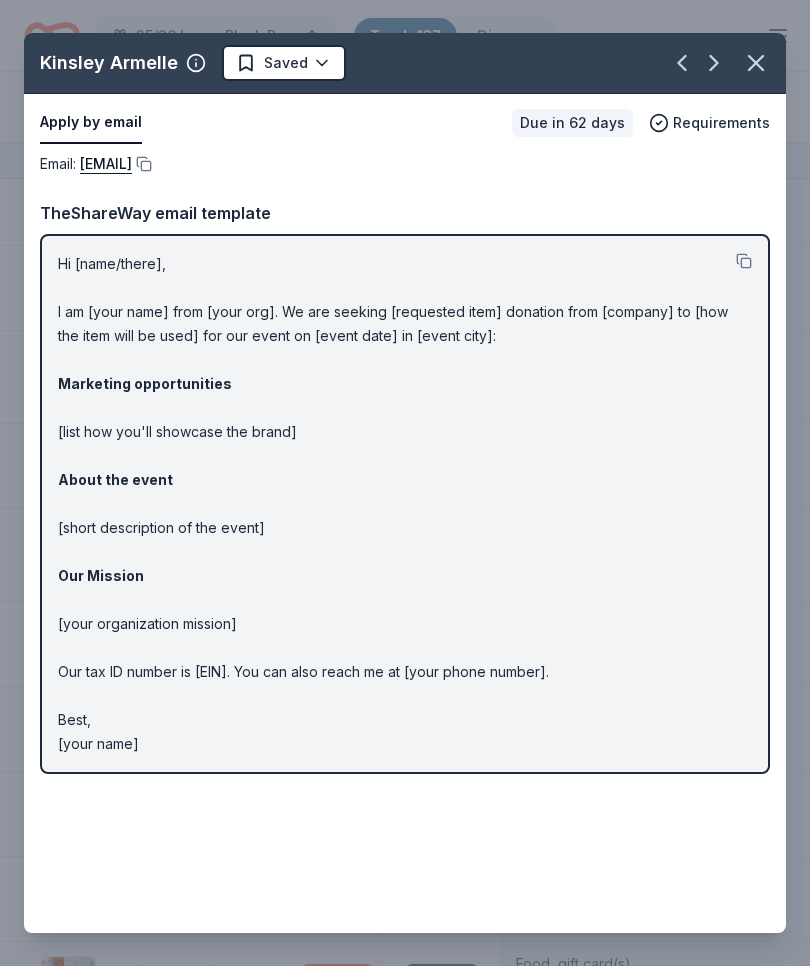 click on "Email : [EMAIL]" at bounding box center [405, 164] 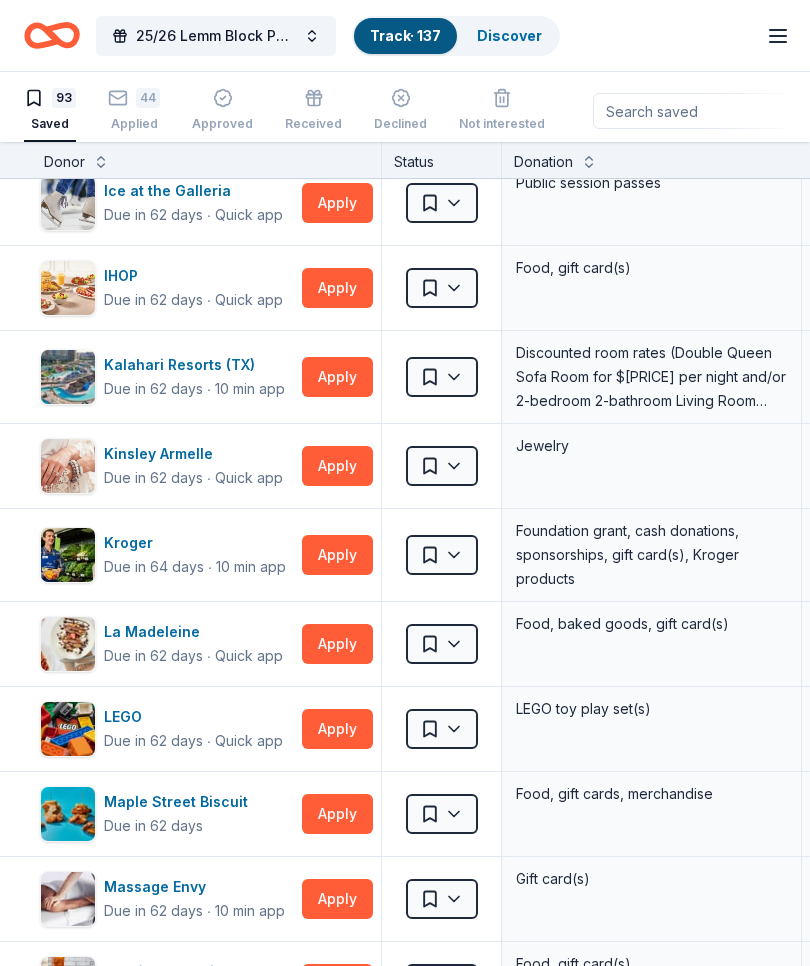 click on "Ice at the Galleria Due in 62 days ∙ Quick app" at bounding box center [167, 203] 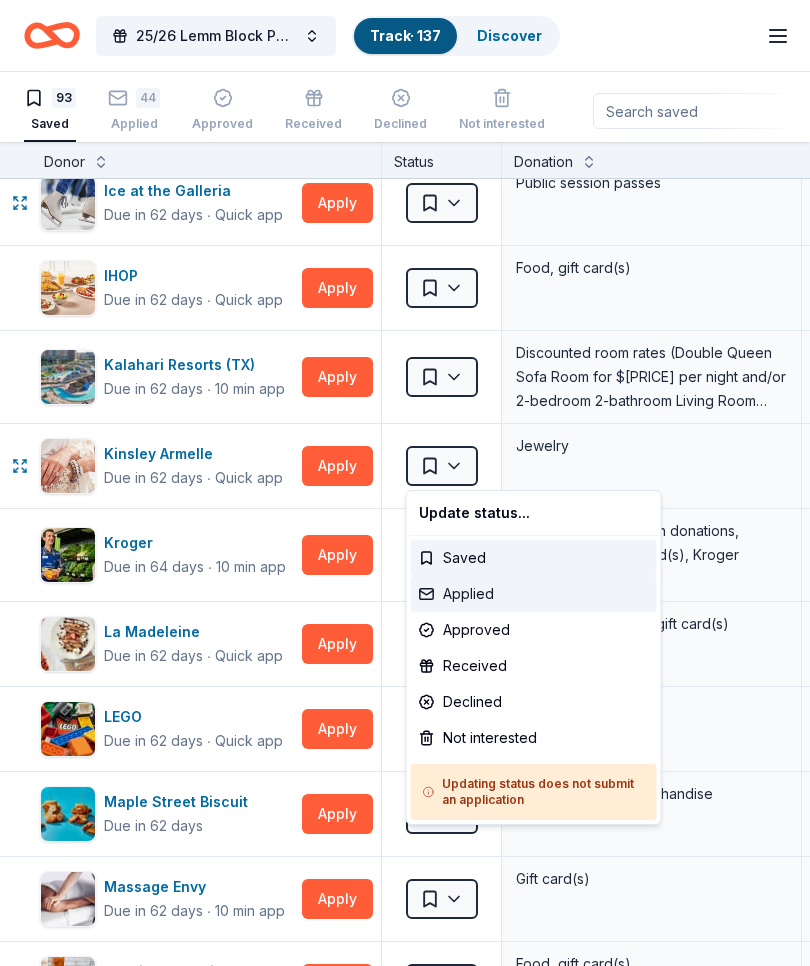 click on "Applied" at bounding box center (534, 594) 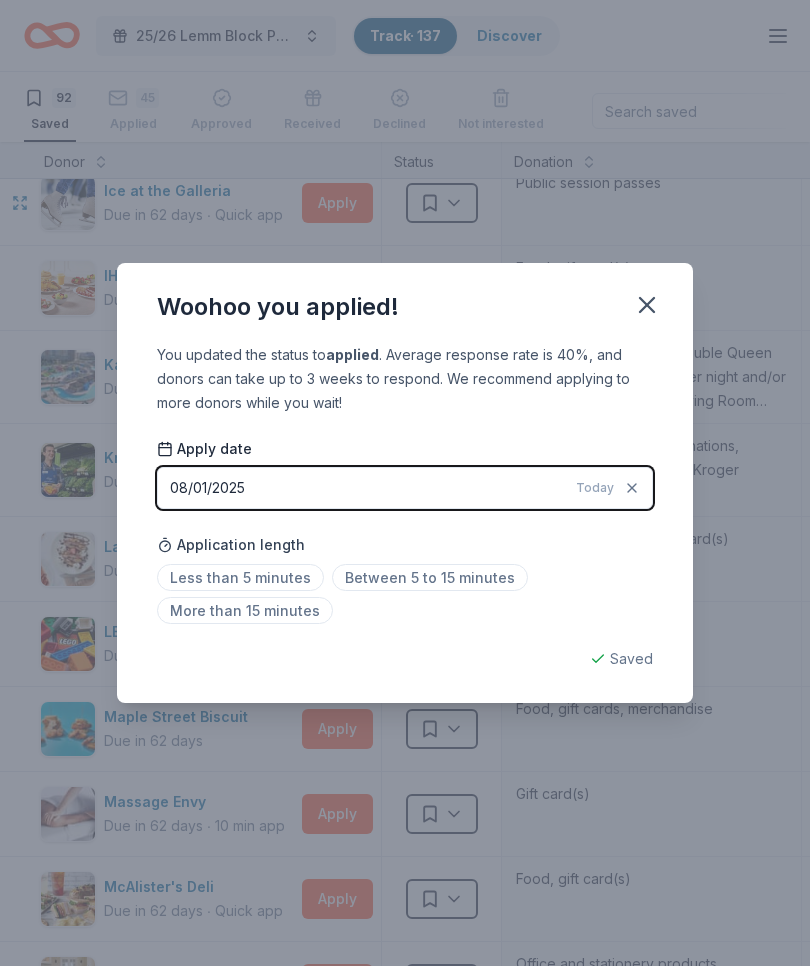 click 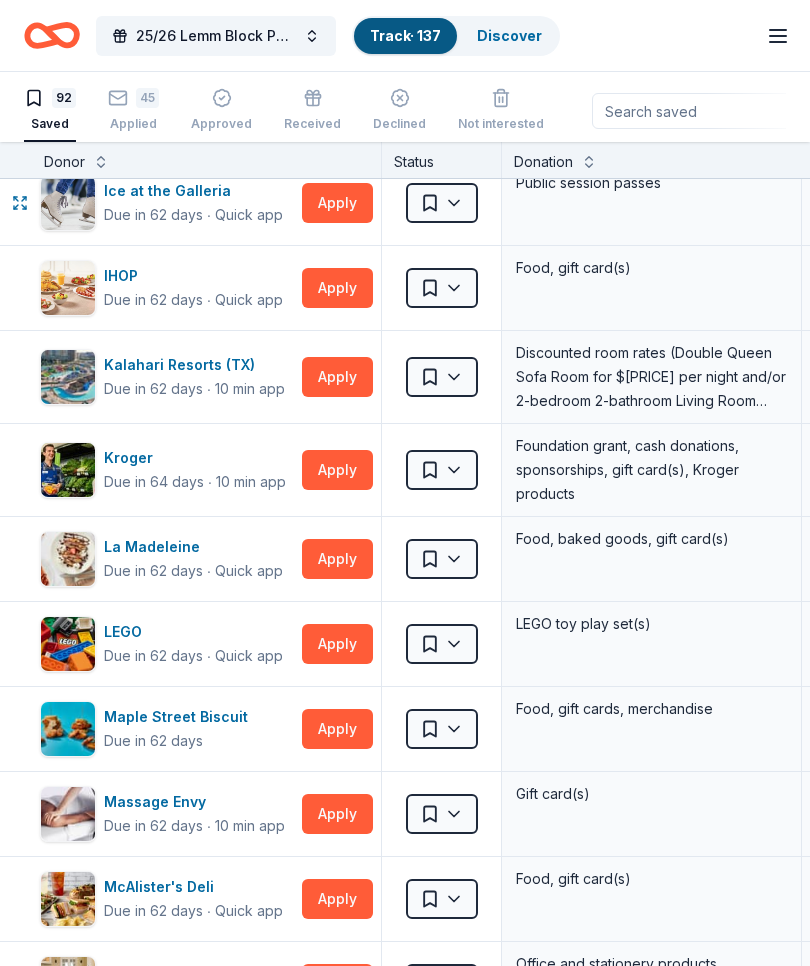 click on "Apply" at bounding box center (337, 470) 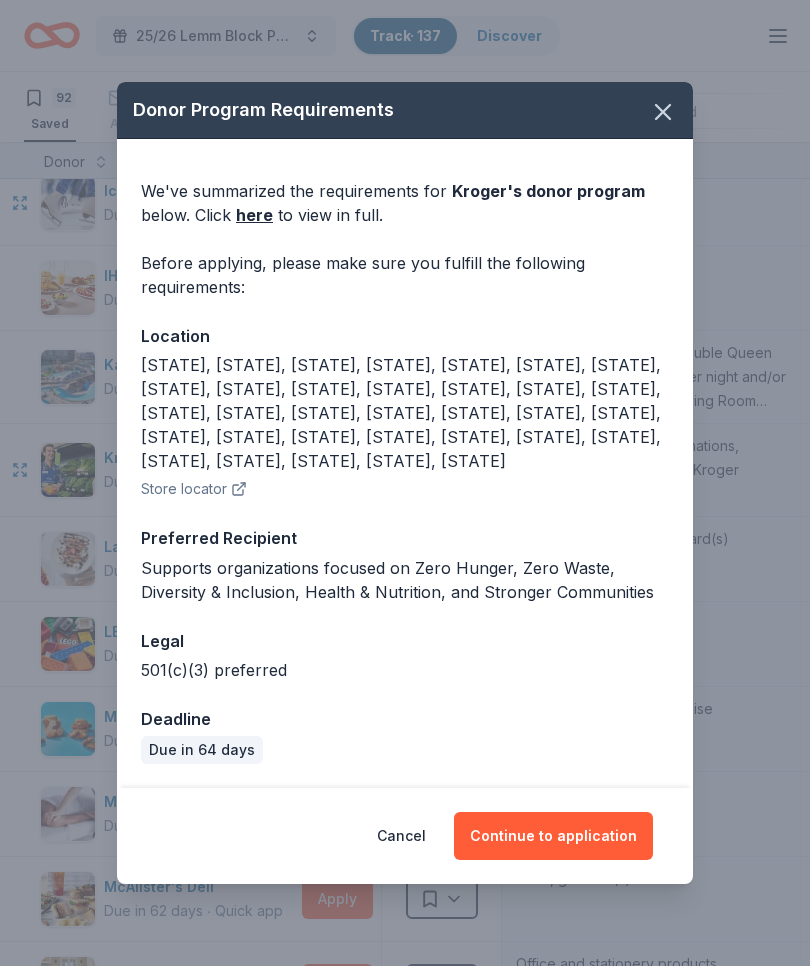 click on "Continue to application" at bounding box center (553, 836) 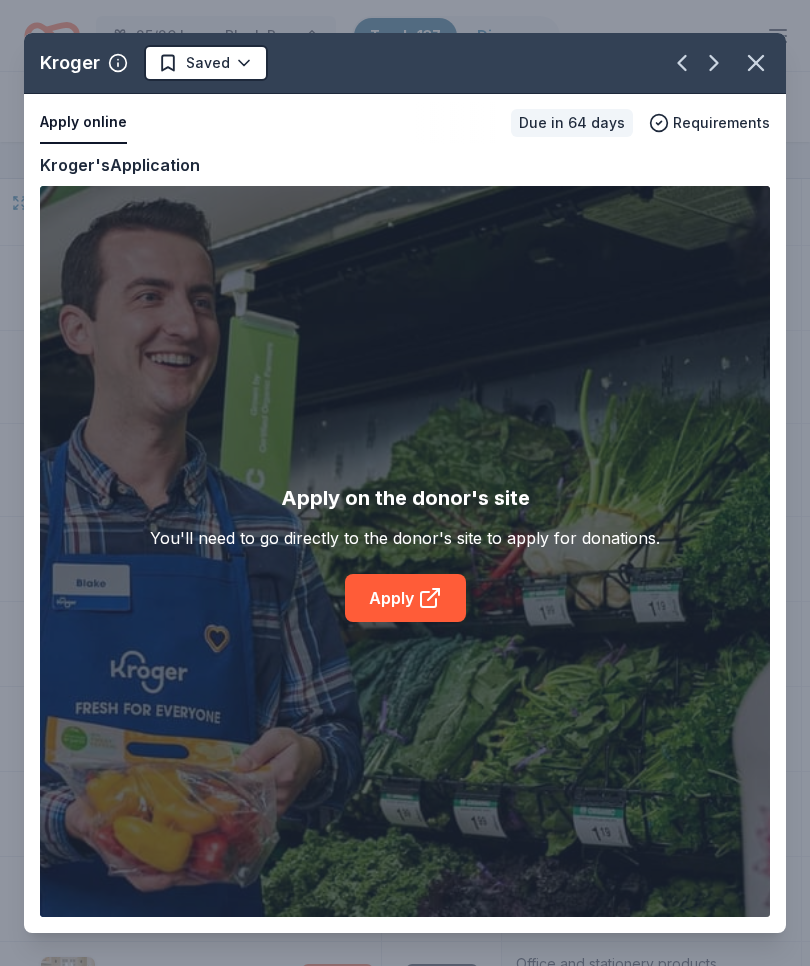 click 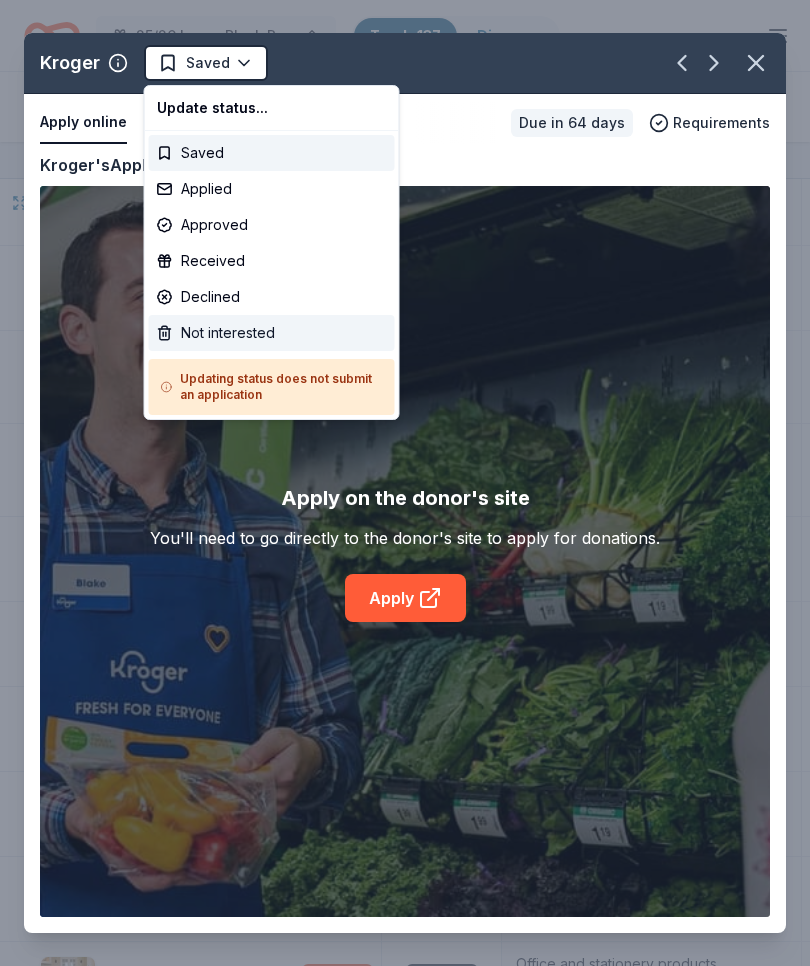 click on "Not interested" at bounding box center (272, 333) 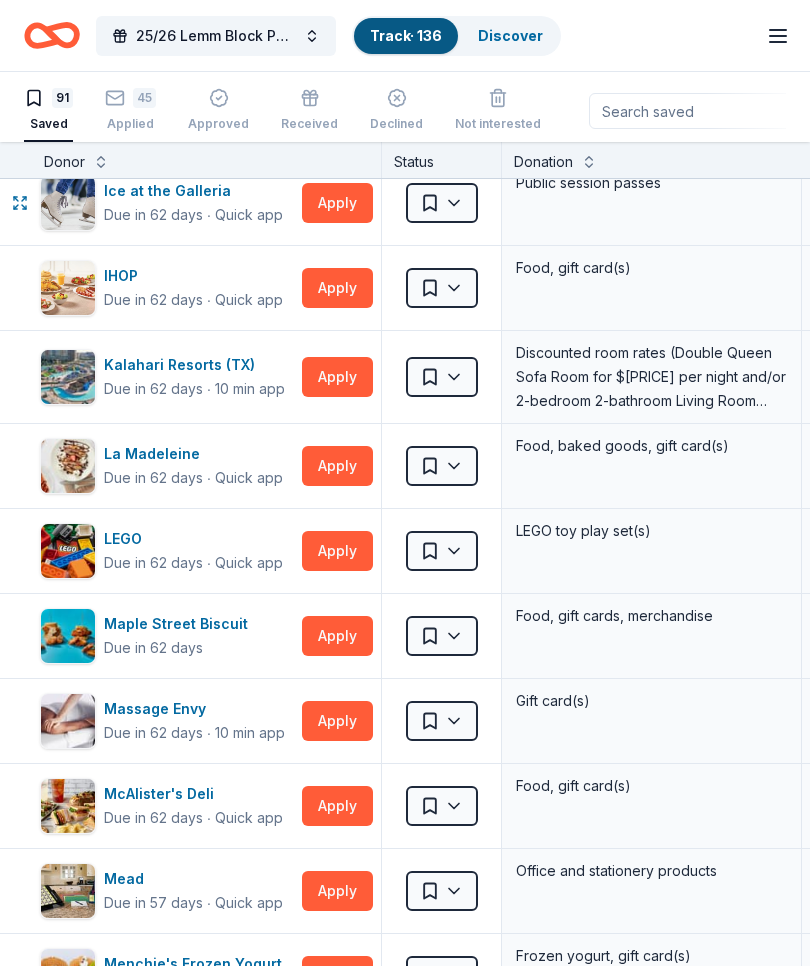 click on "Apply" at bounding box center [337, 466] 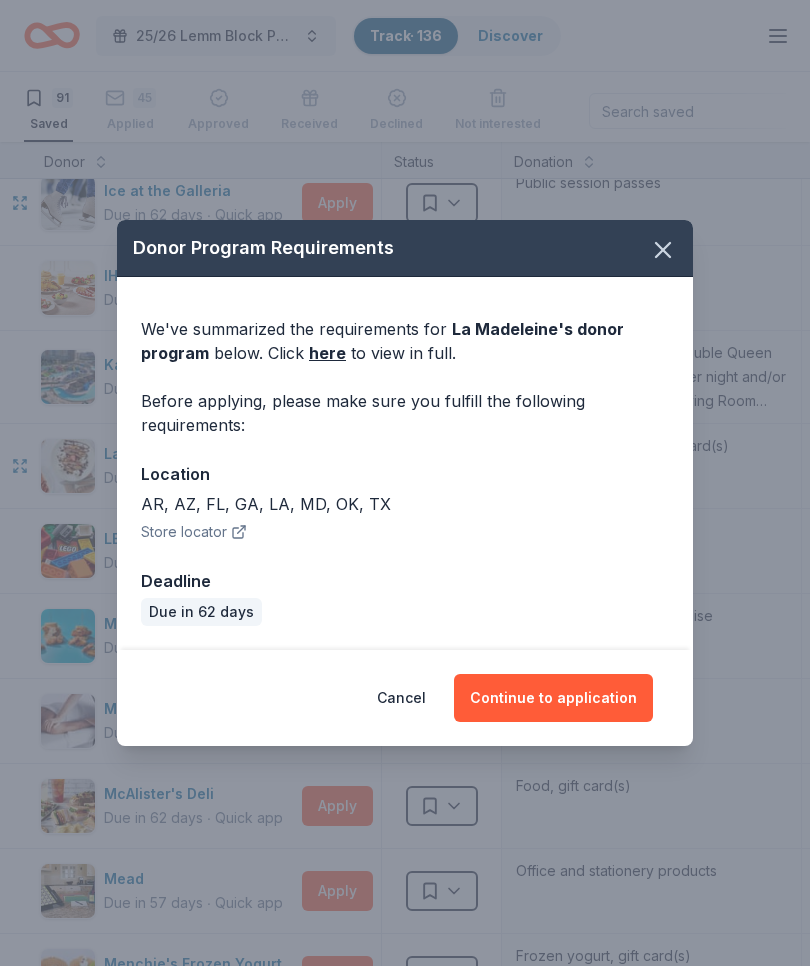 click 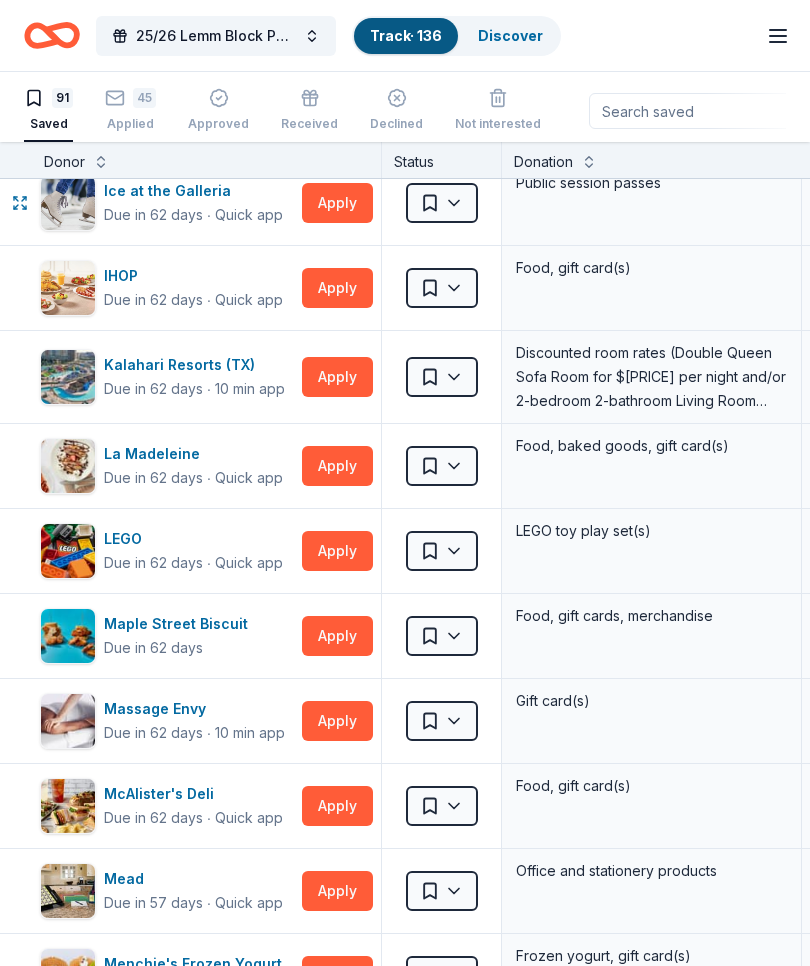 click on "Apply" at bounding box center [337, 466] 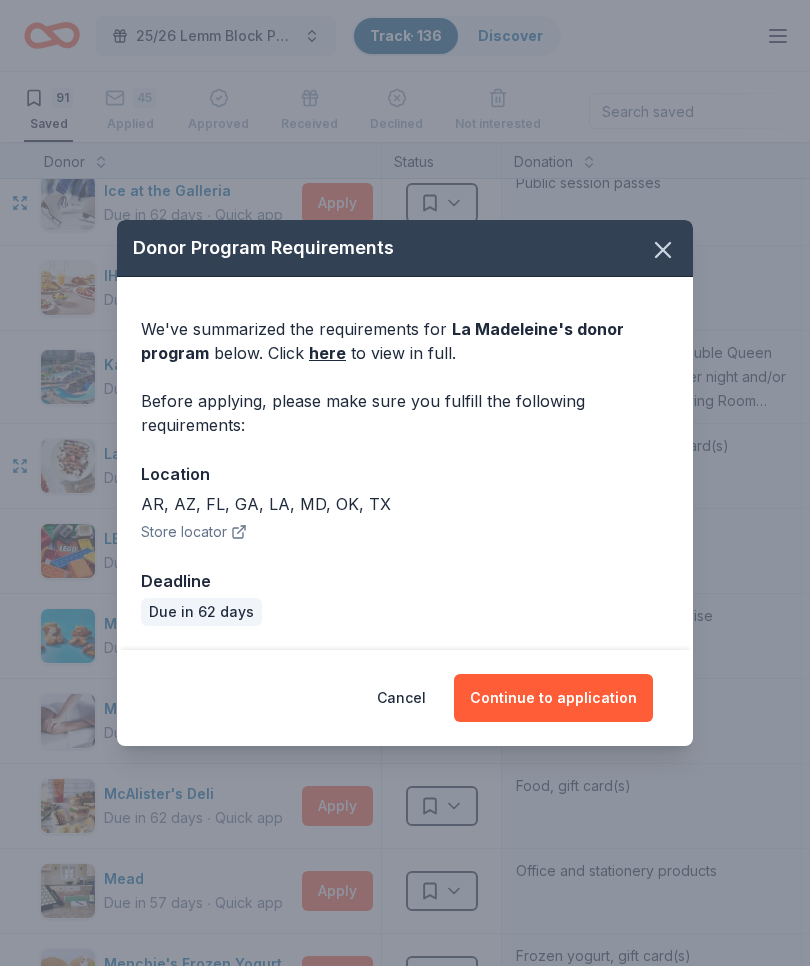 click on "Continue to application" at bounding box center [553, 698] 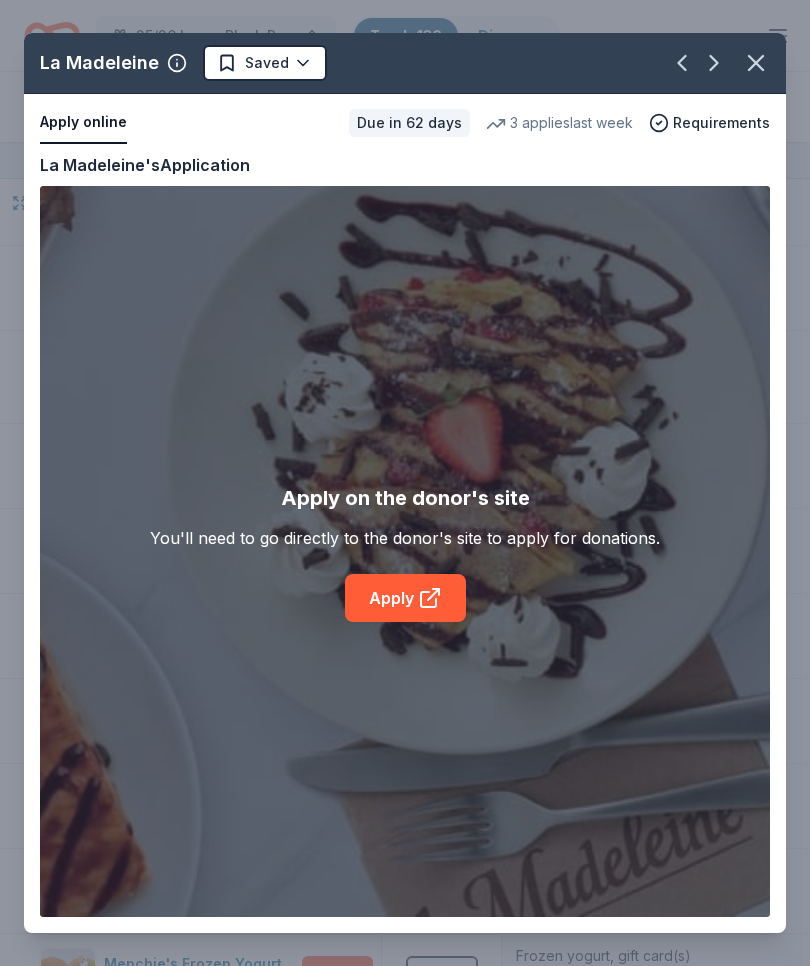 click 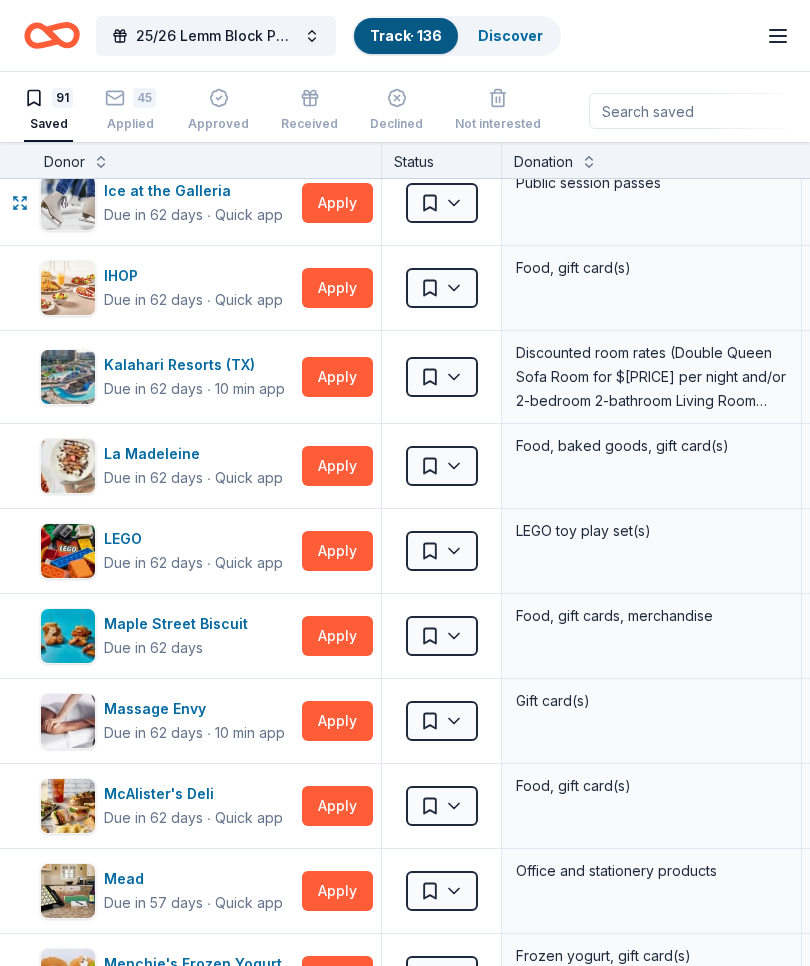 click on "Apply" at bounding box center [337, 551] 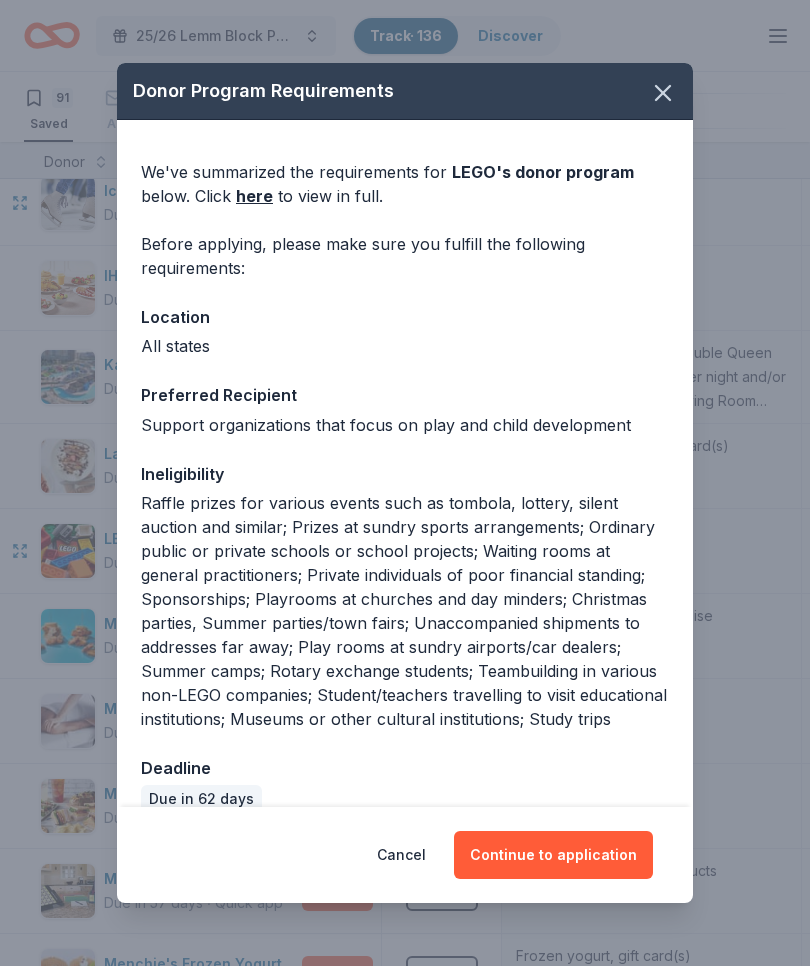 click on "Continue to application" at bounding box center [553, 855] 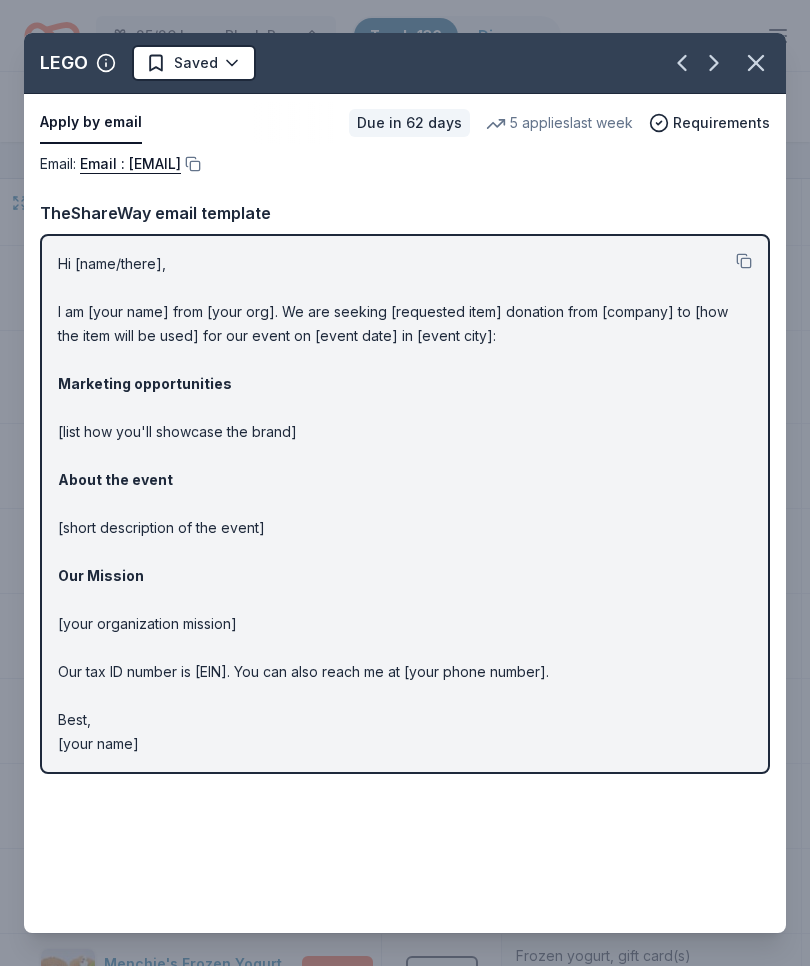 click at bounding box center (191, 164) 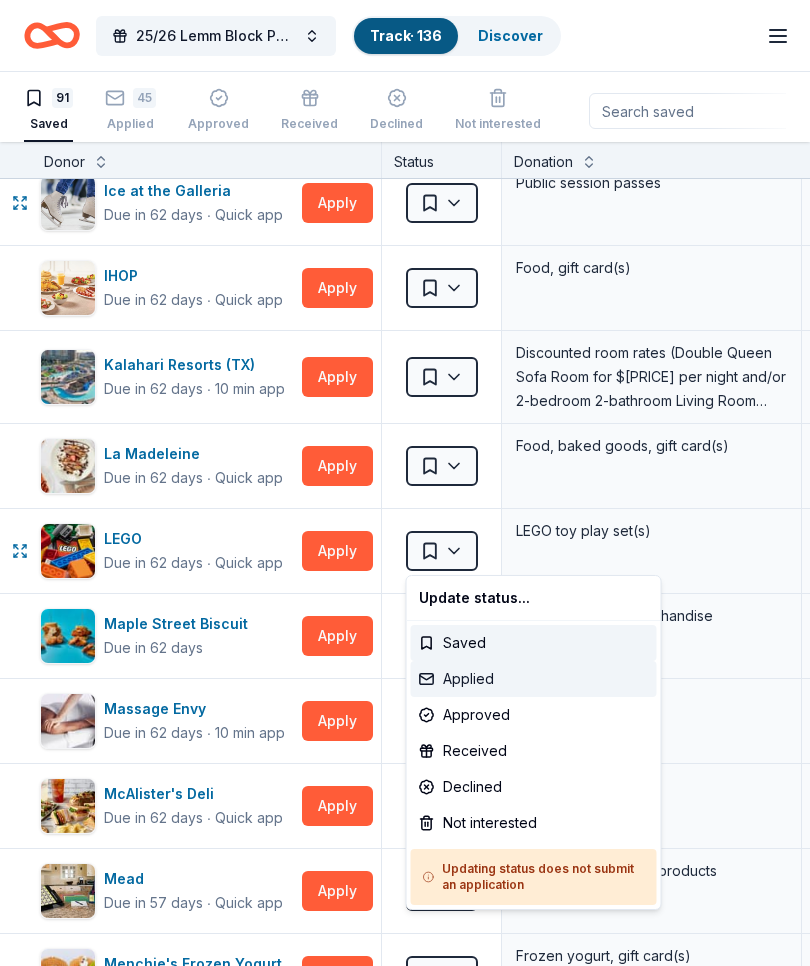 click on "Applied" at bounding box center (534, 679) 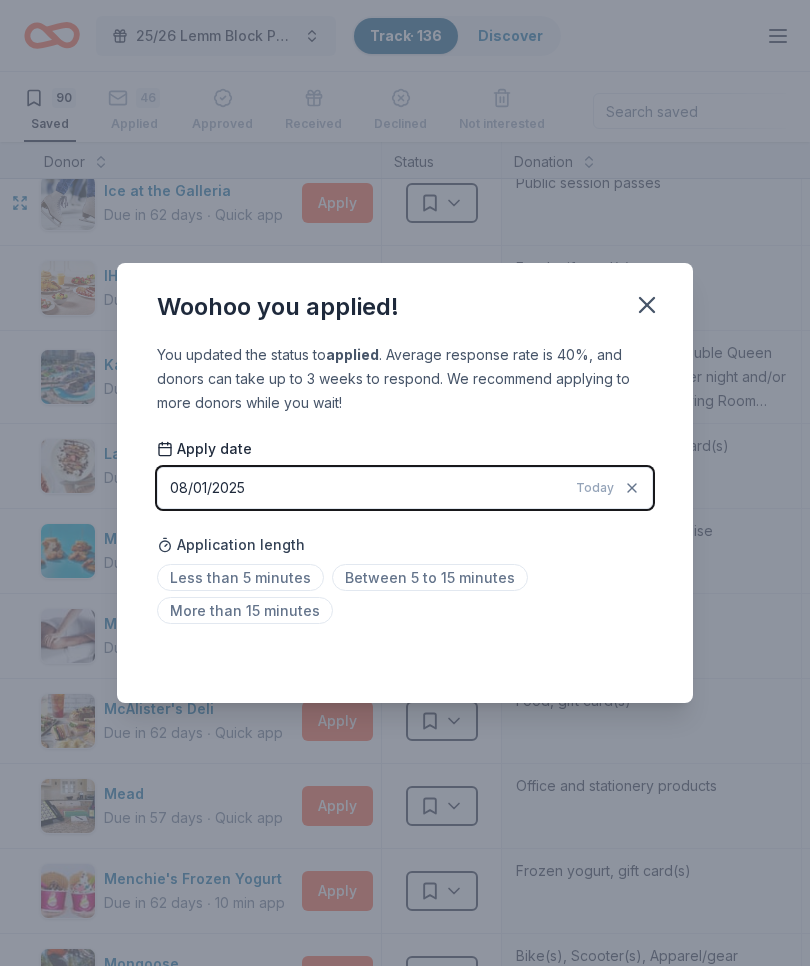 click 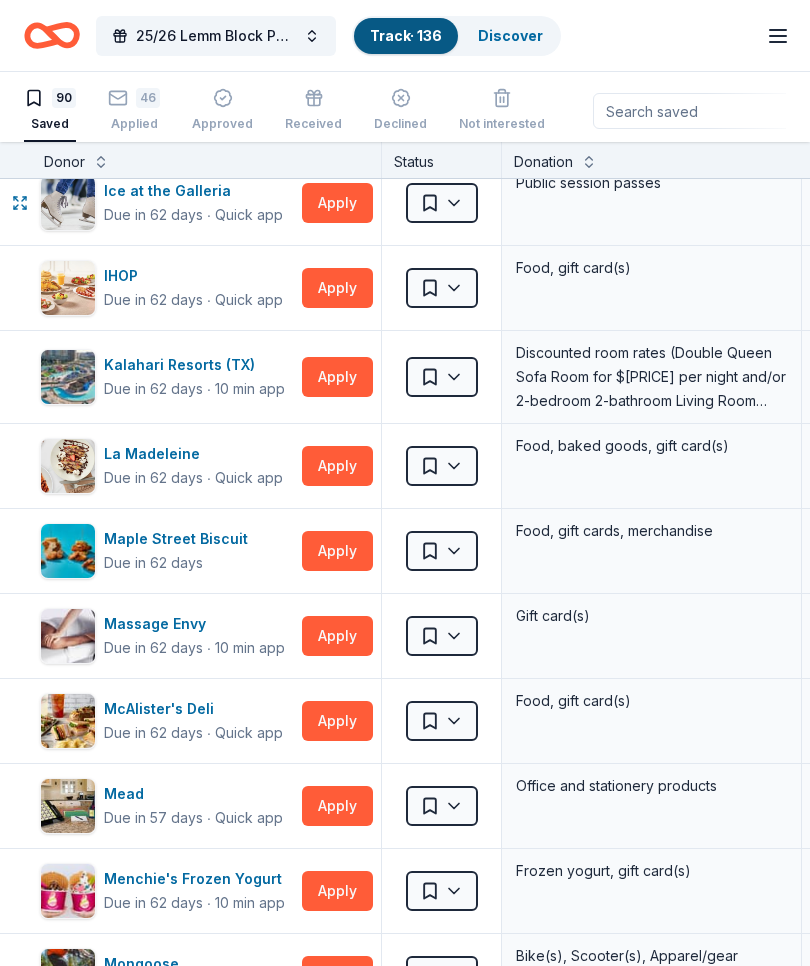 click on "Apply" at bounding box center (337, 551) 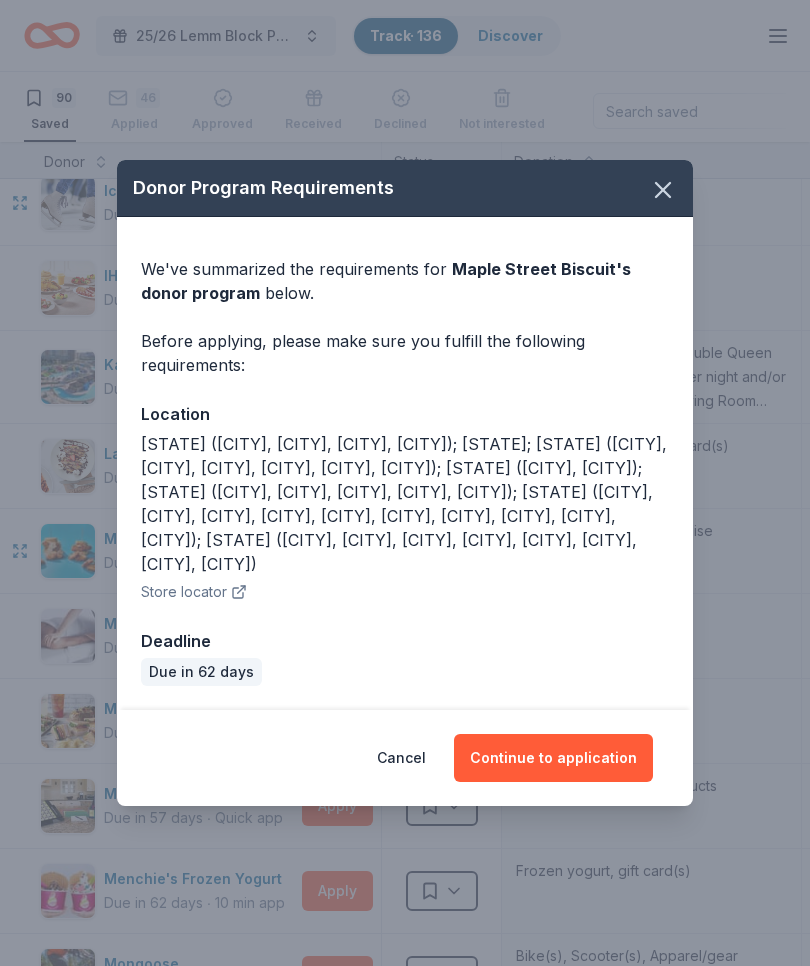 click on "Continue to application" at bounding box center (553, 758) 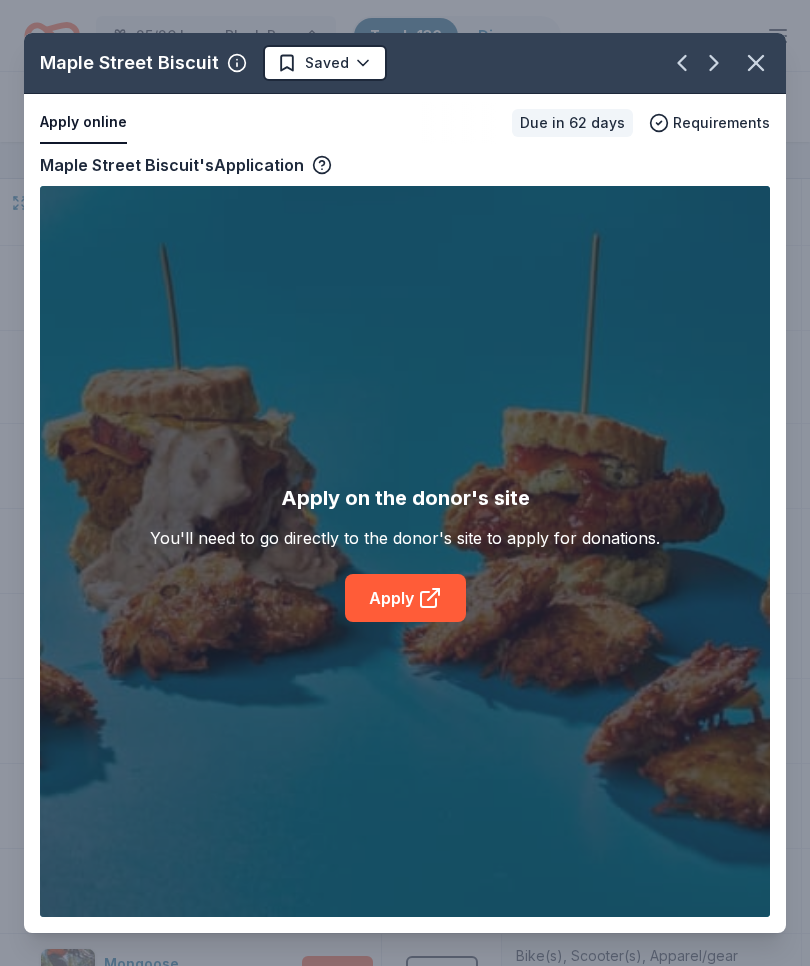 click 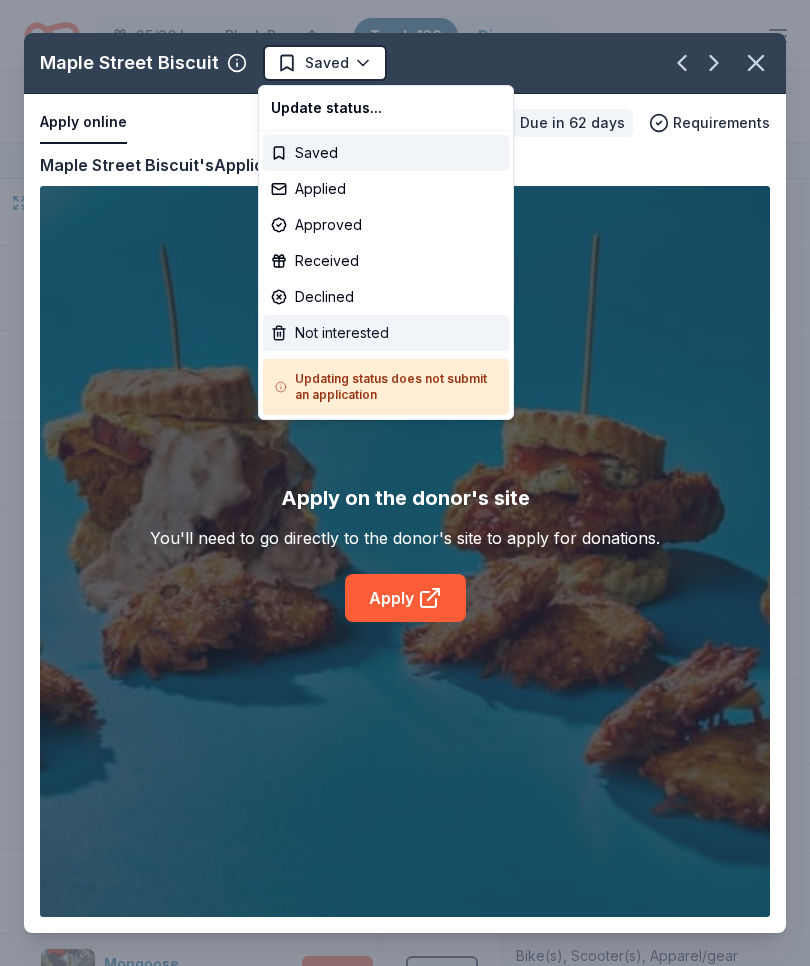 click on "Not interested" at bounding box center [386, 333] 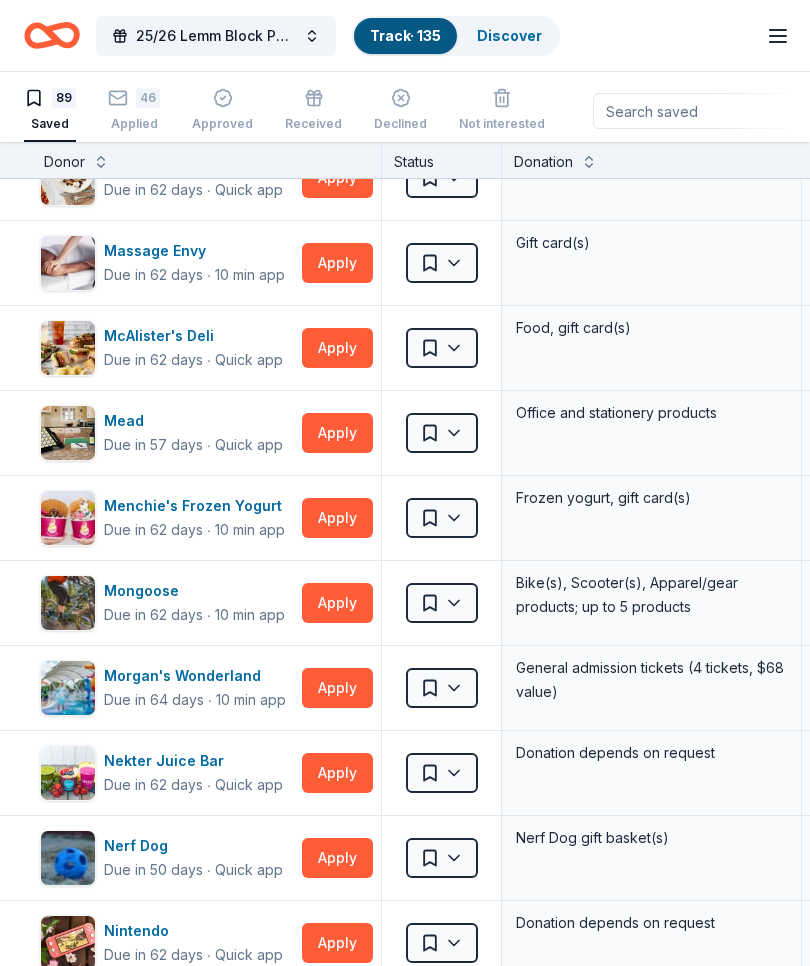 scroll, scrollTop: 2194, scrollLeft: 0, axis: vertical 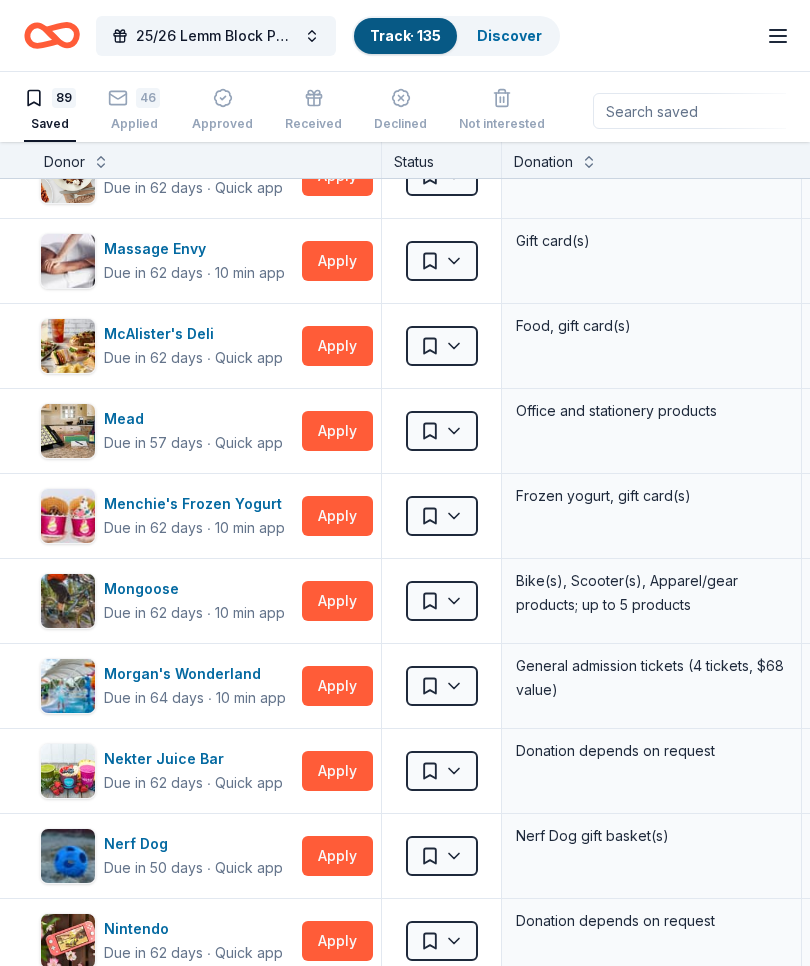 click on "Apply" at bounding box center (337, 261) 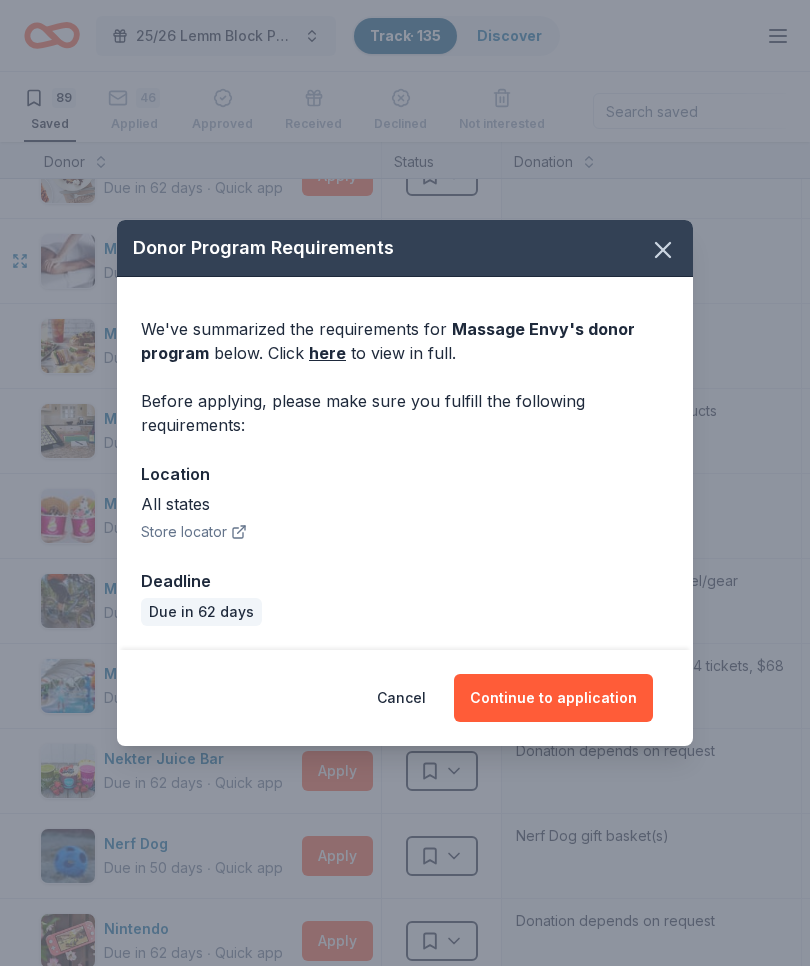 click on "Continue to application" at bounding box center (553, 698) 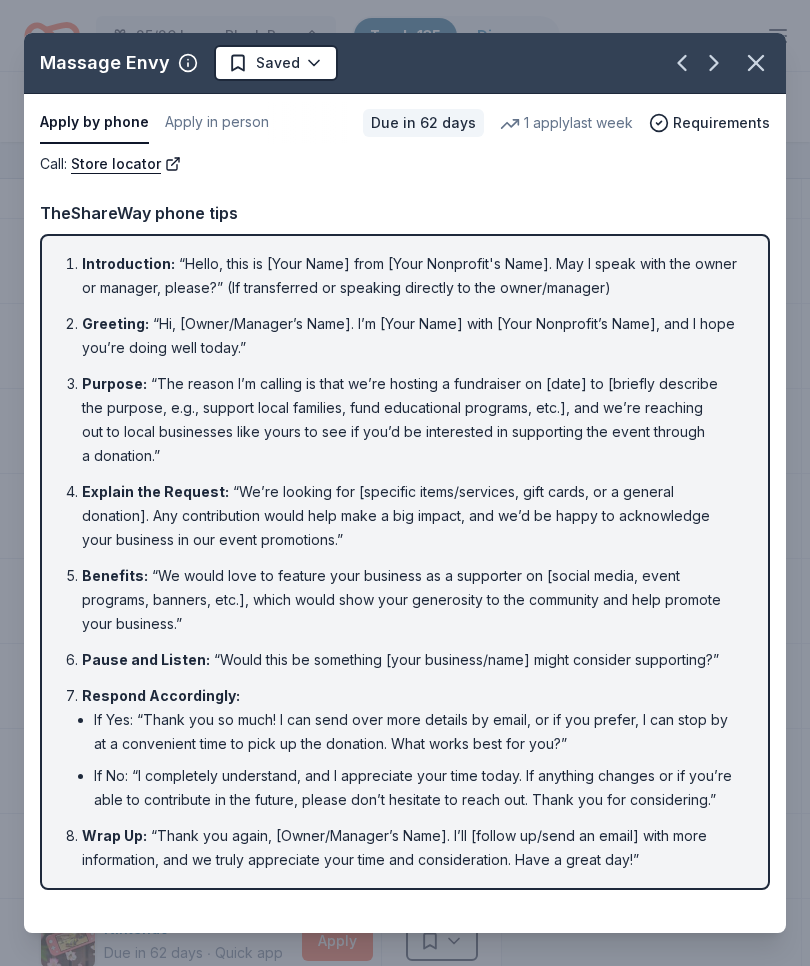 click 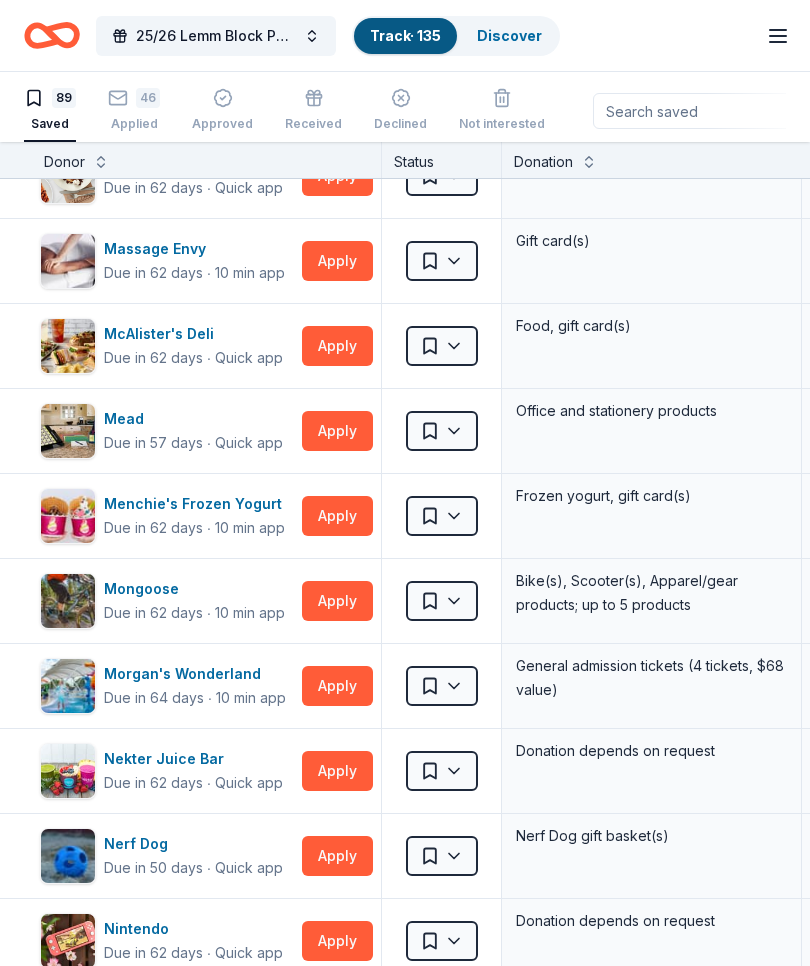 click on "Apply" at bounding box center (337, 346) 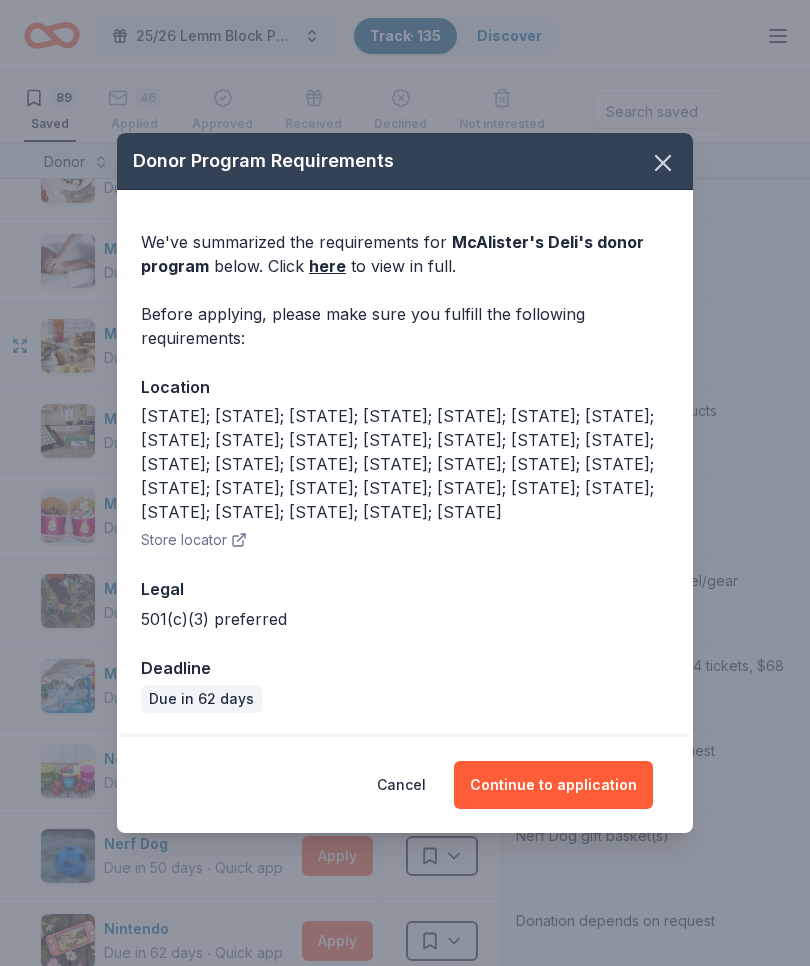 click on "Continue to application" at bounding box center (553, 785) 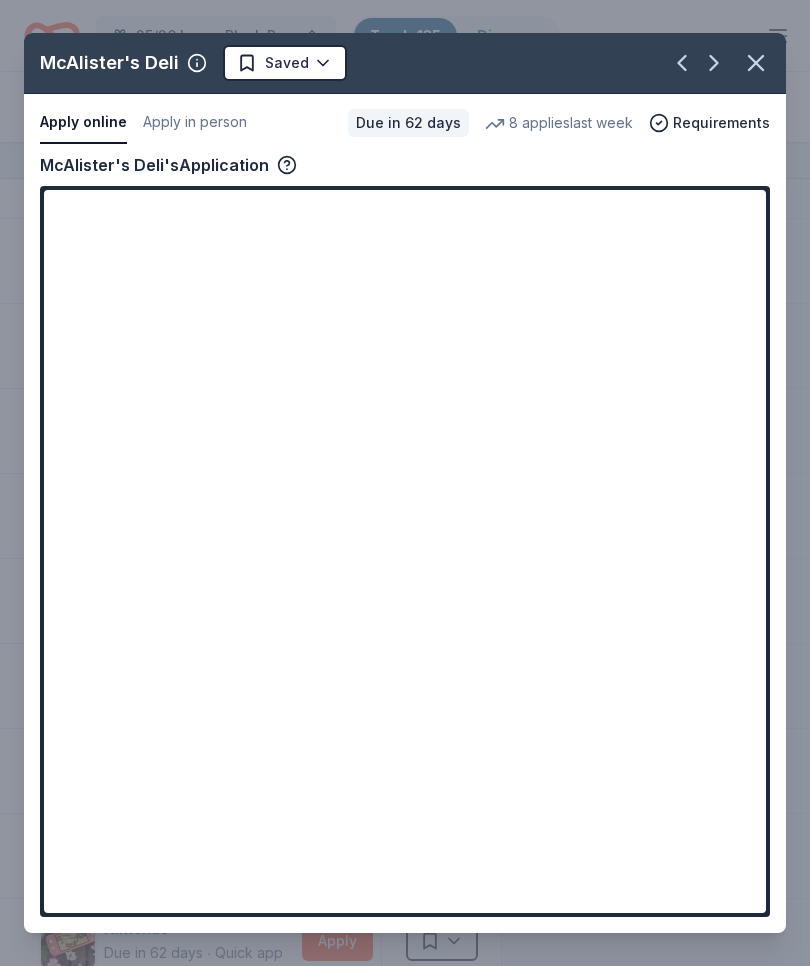 click 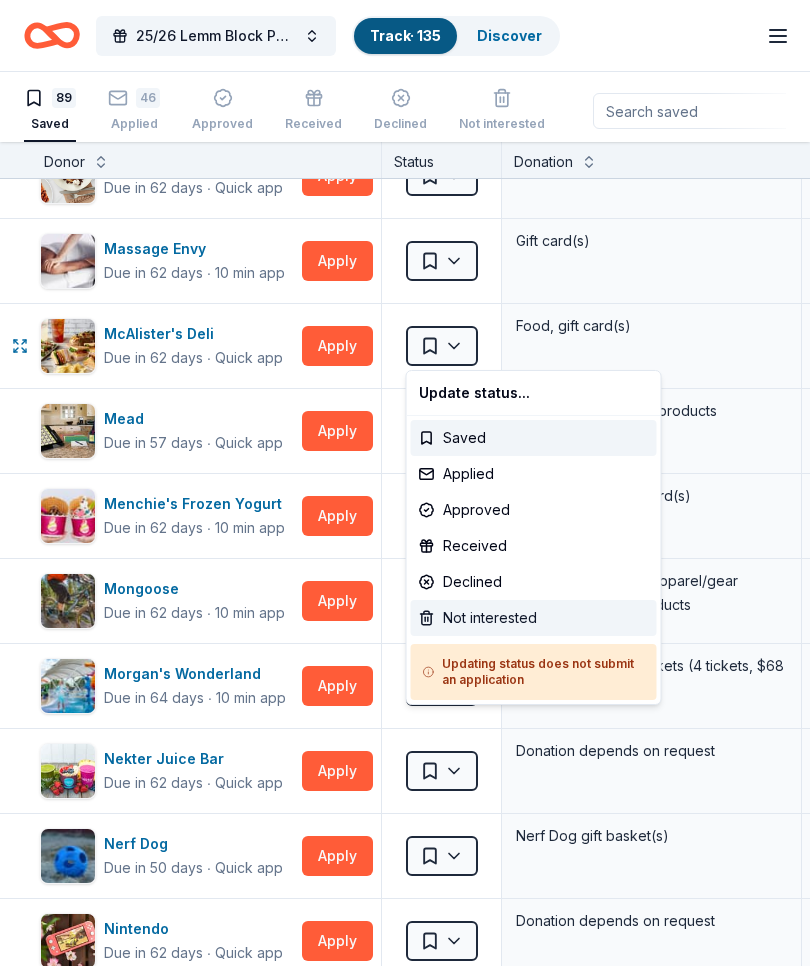 click on "Not interested" at bounding box center (534, 618) 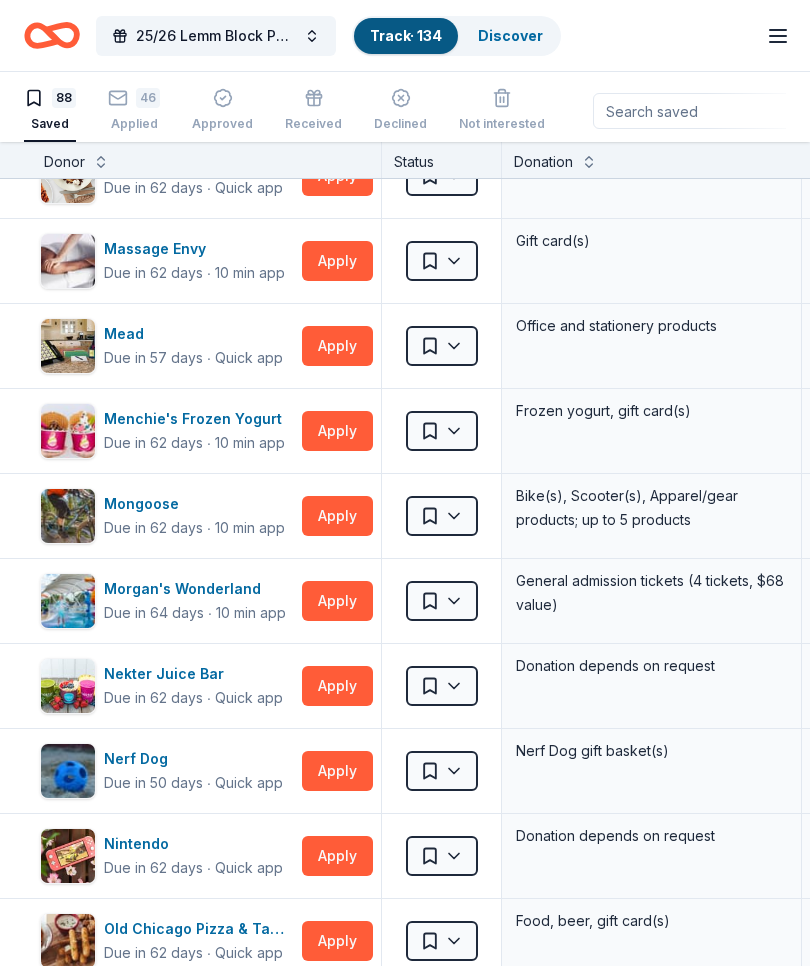 click on "Apply" at bounding box center [337, 346] 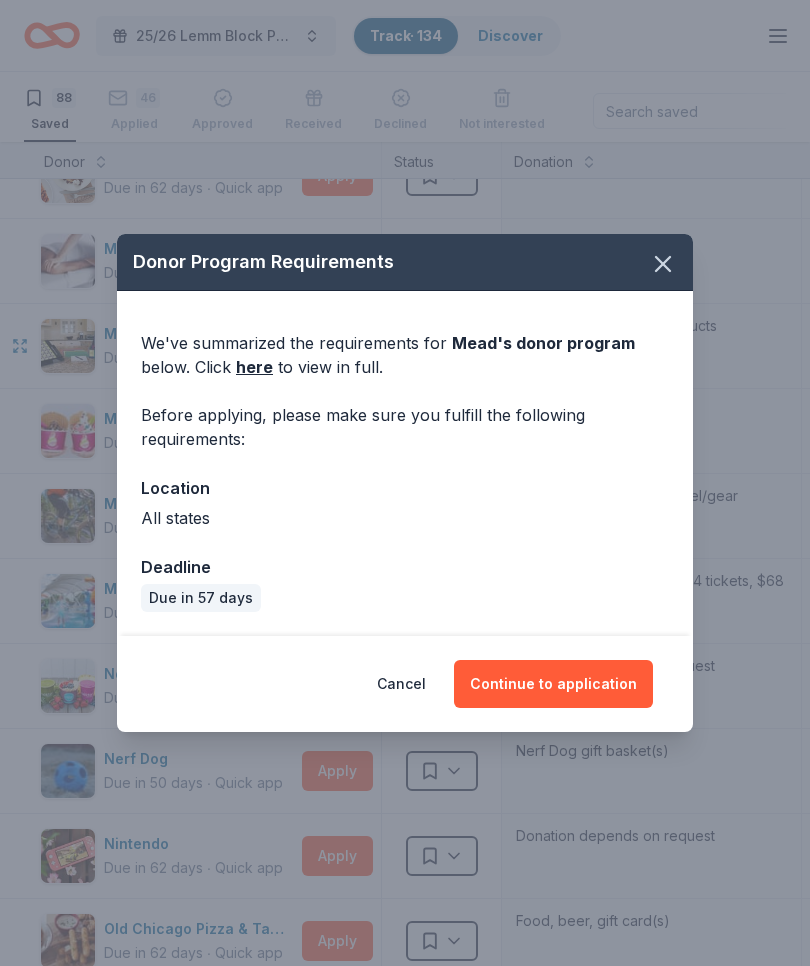 click on "Continue to application" at bounding box center (553, 684) 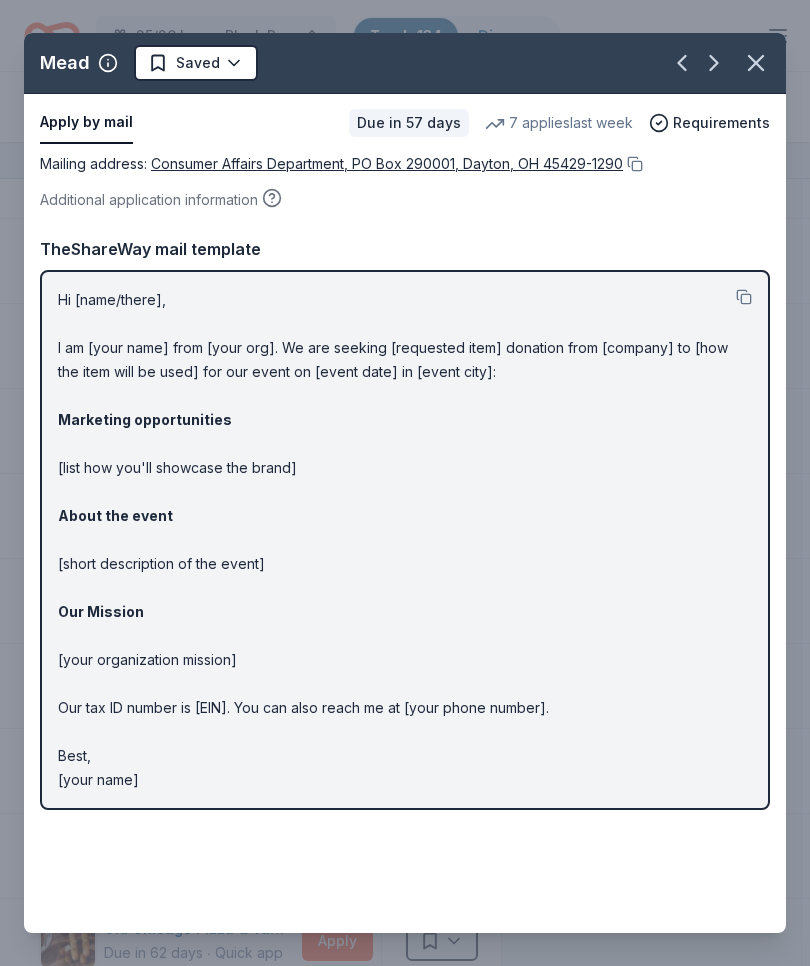 click 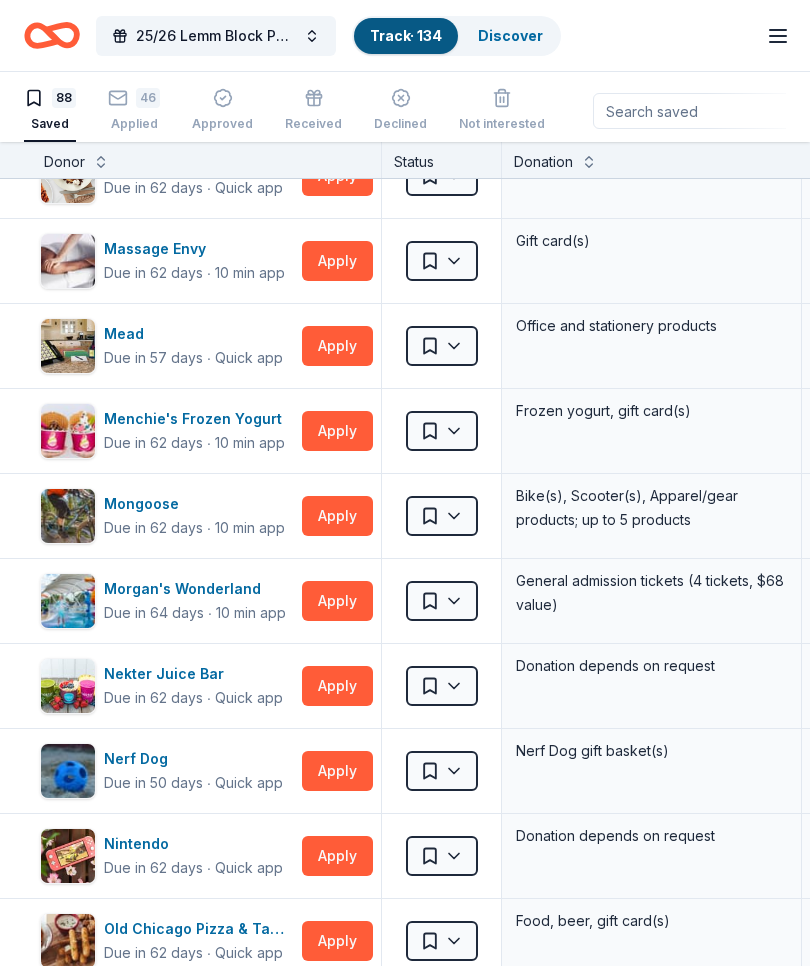 click on "Apply" at bounding box center (337, 431) 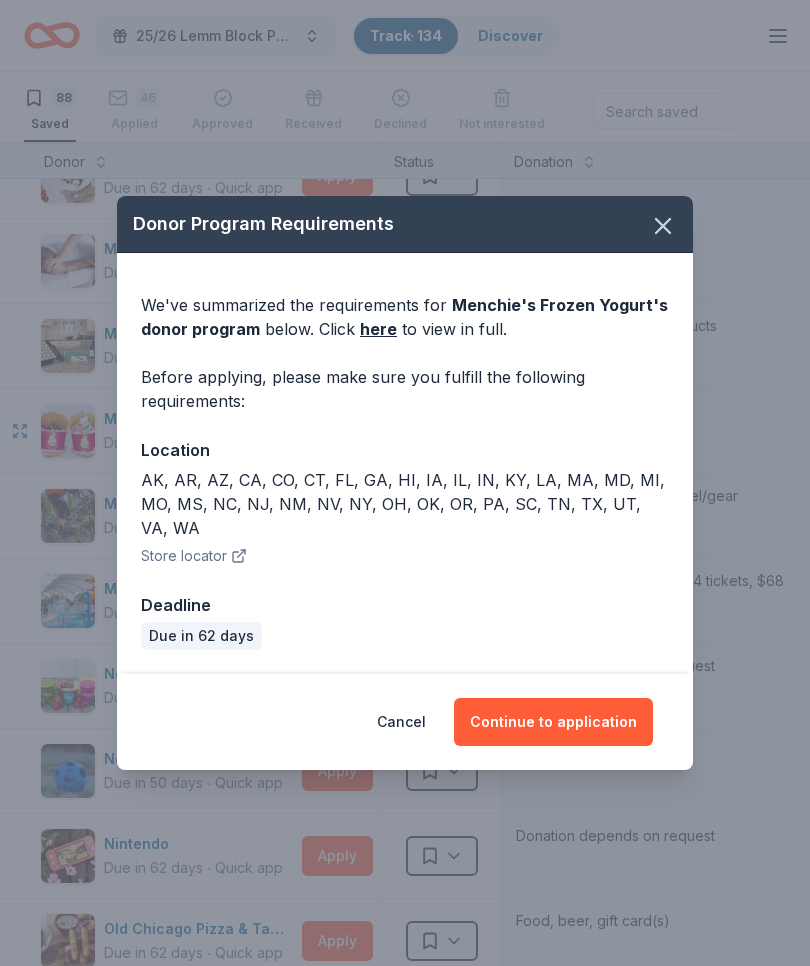 click on "Continue to application" at bounding box center (553, 722) 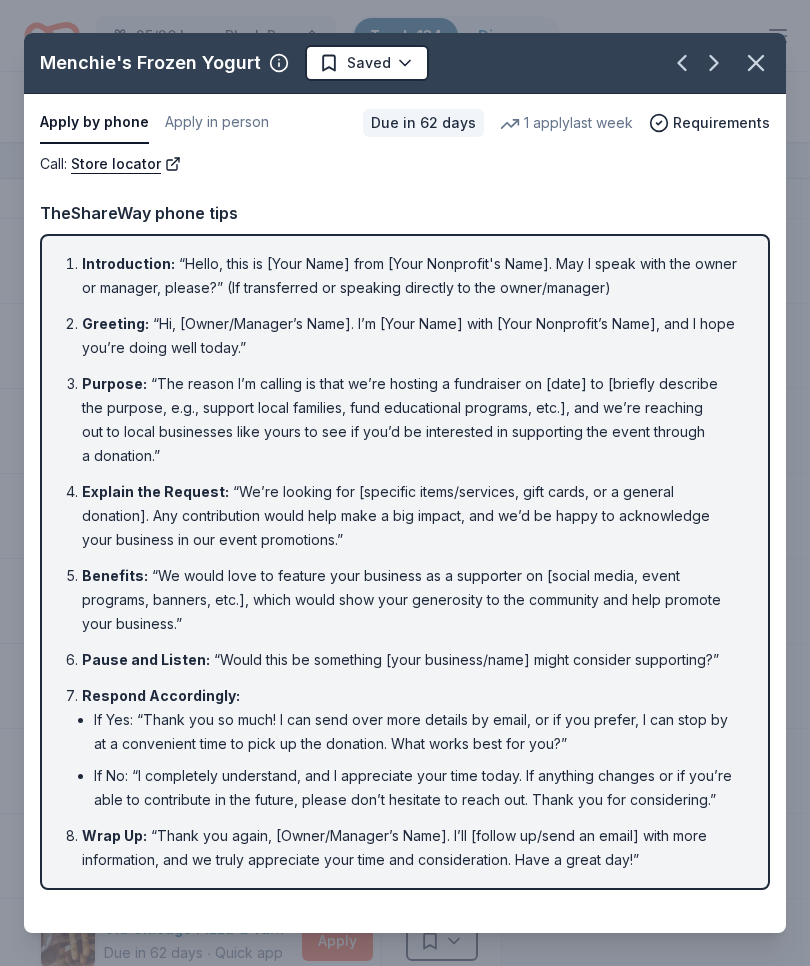 click 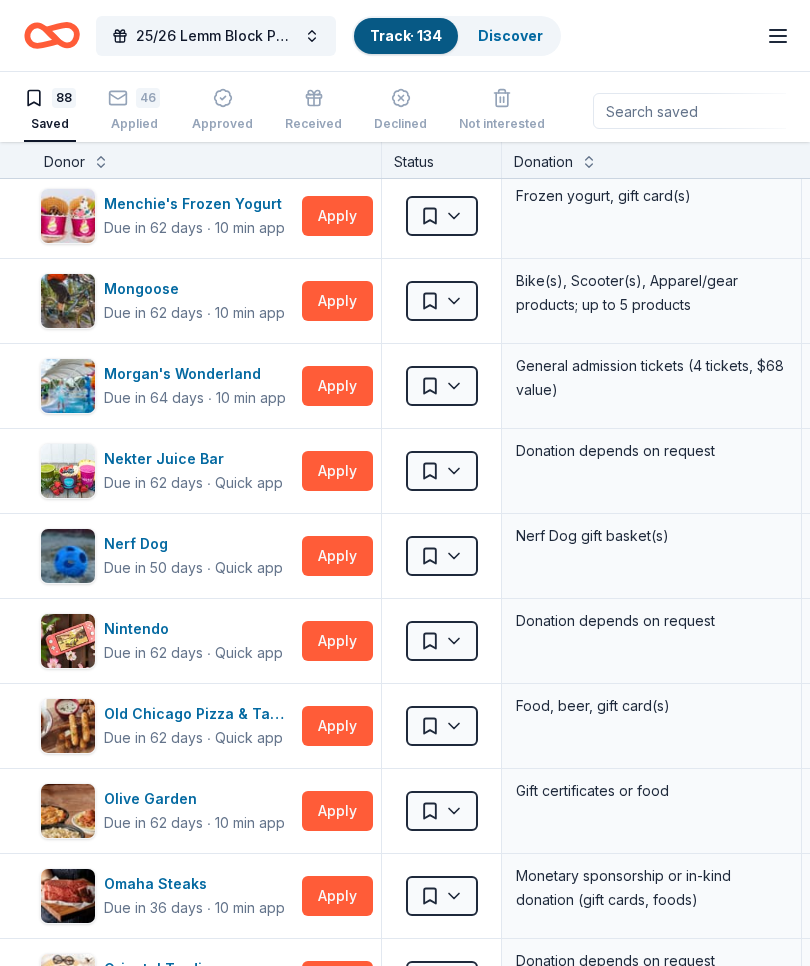 scroll, scrollTop: 2408, scrollLeft: 0, axis: vertical 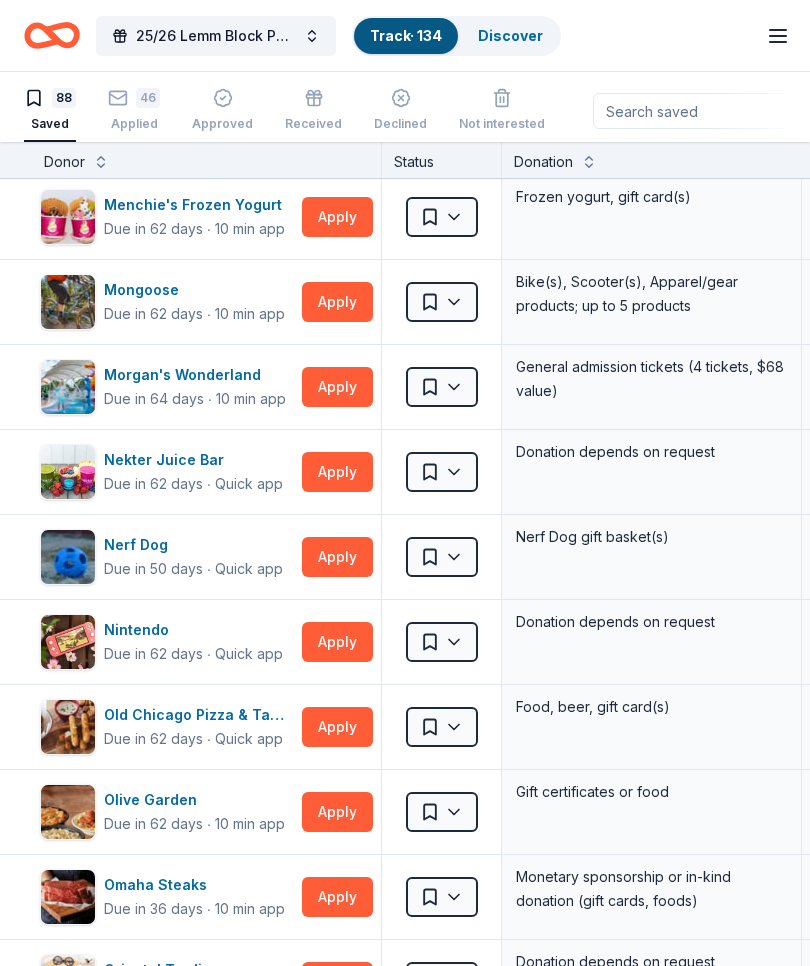 click on "Apply" at bounding box center (337, 302) 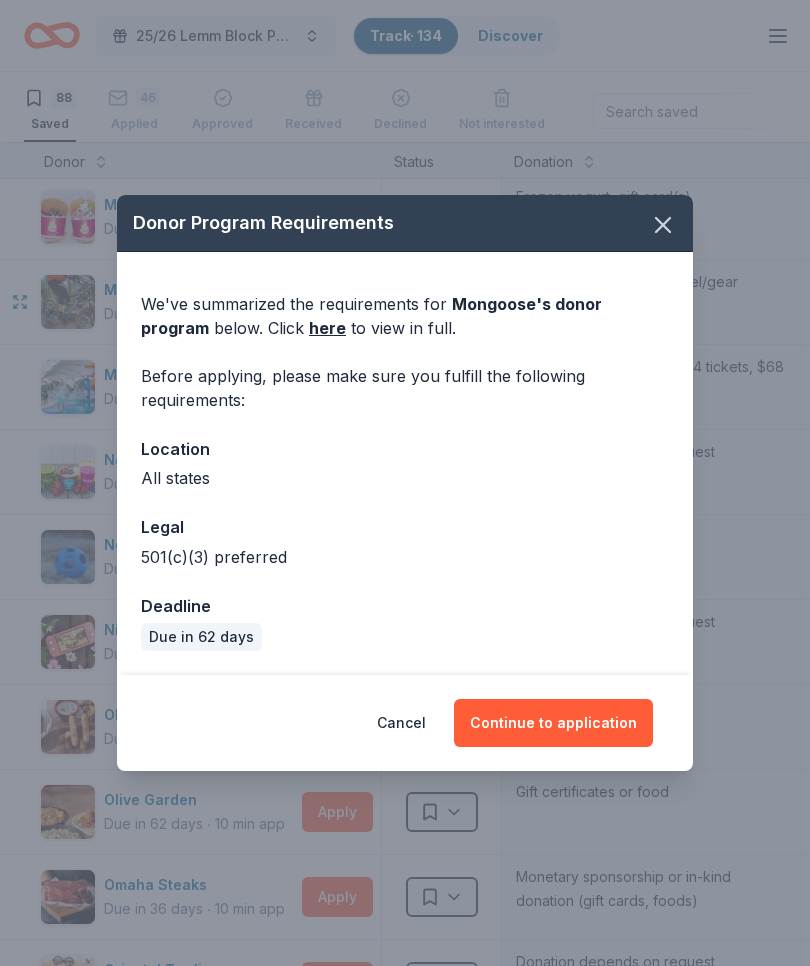 click on "Continue to application" at bounding box center (553, 723) 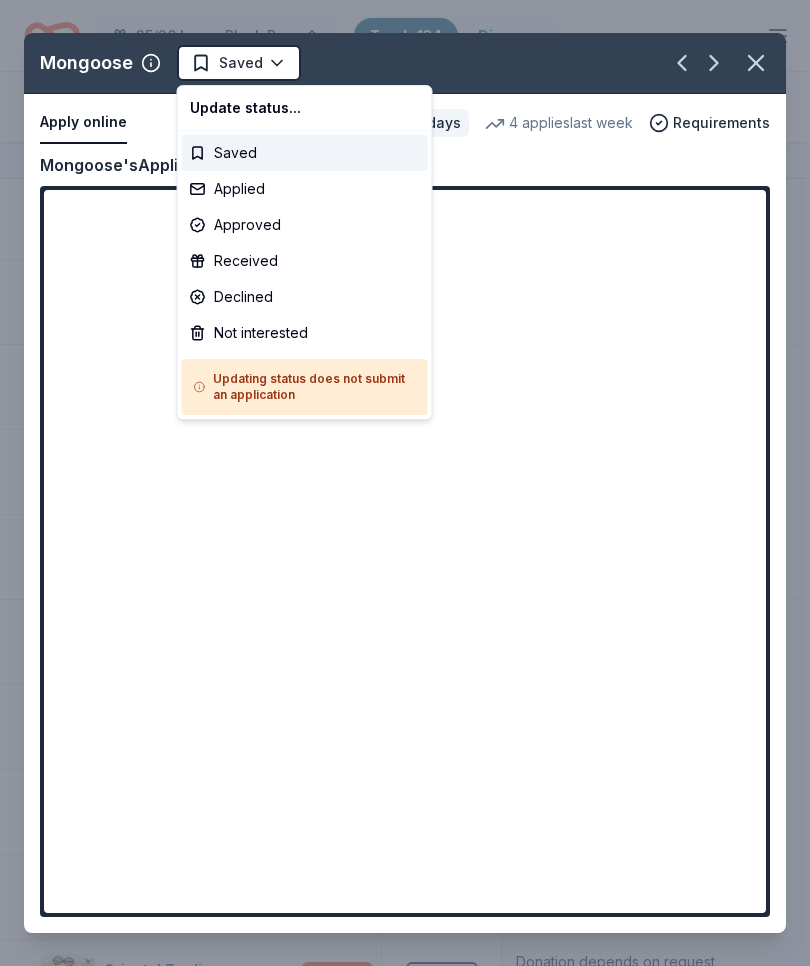scroll, scrollTop: 0, scrollLeft: 0, axis: both 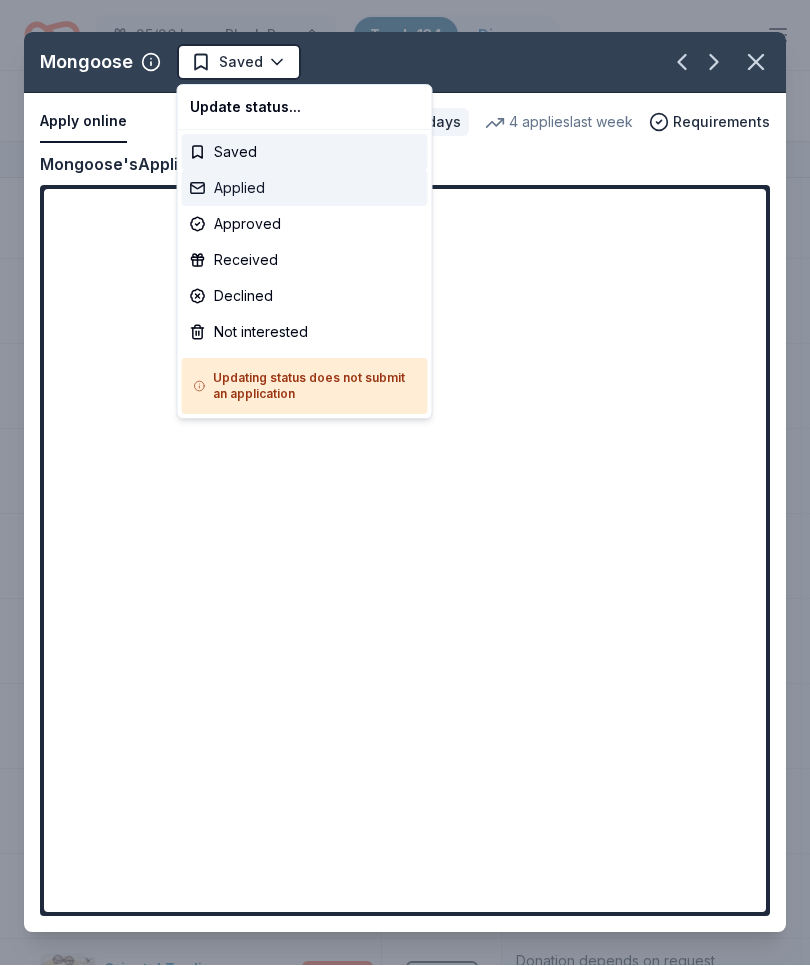 click on "Applied" at bounding box center (305, 189) 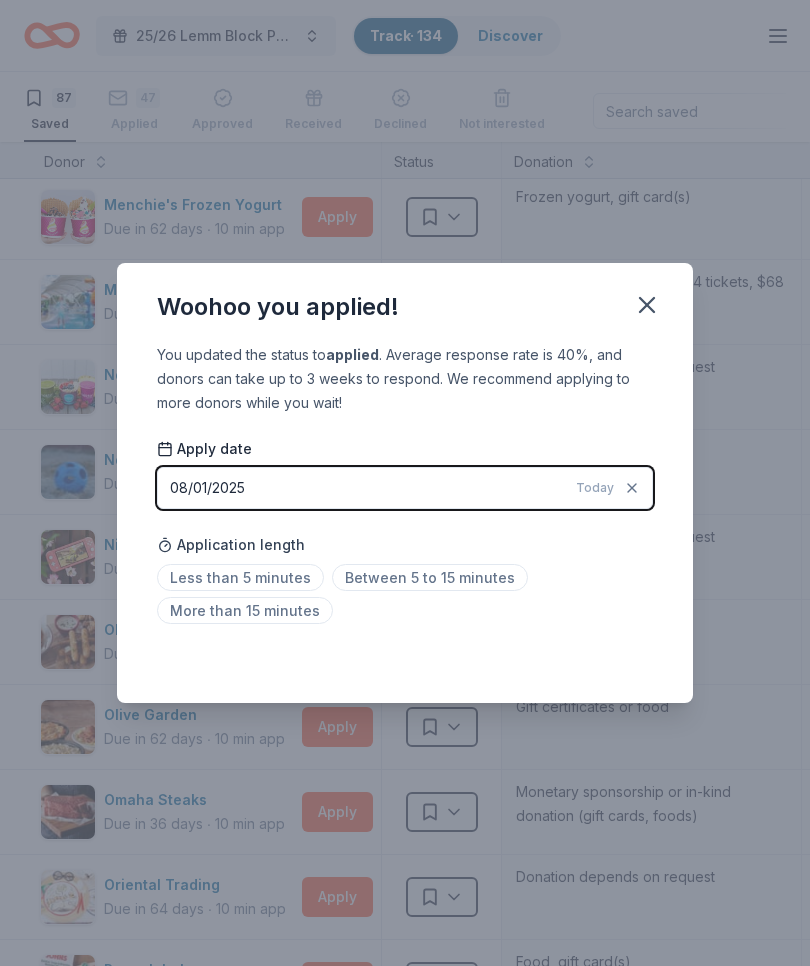 click 